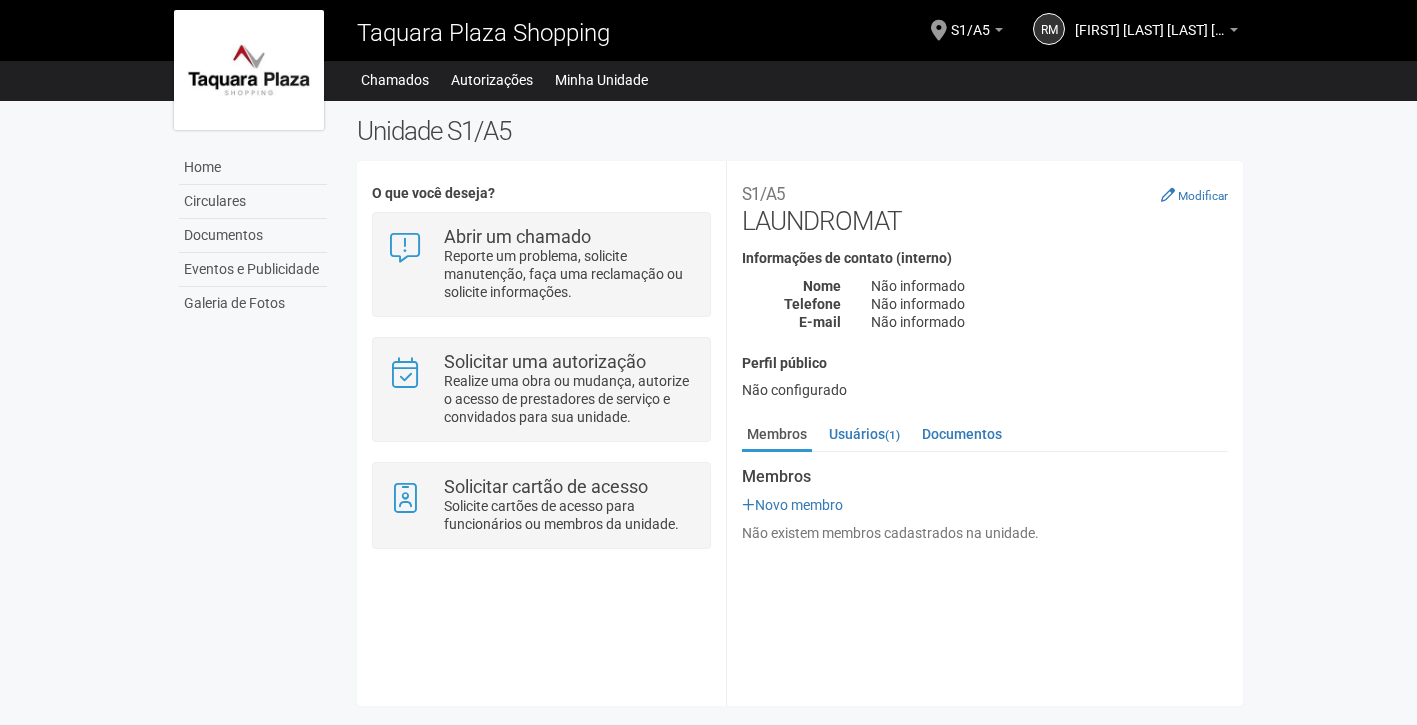 scroll, scrollTop: 0, scrollLeft: 0, axis: both 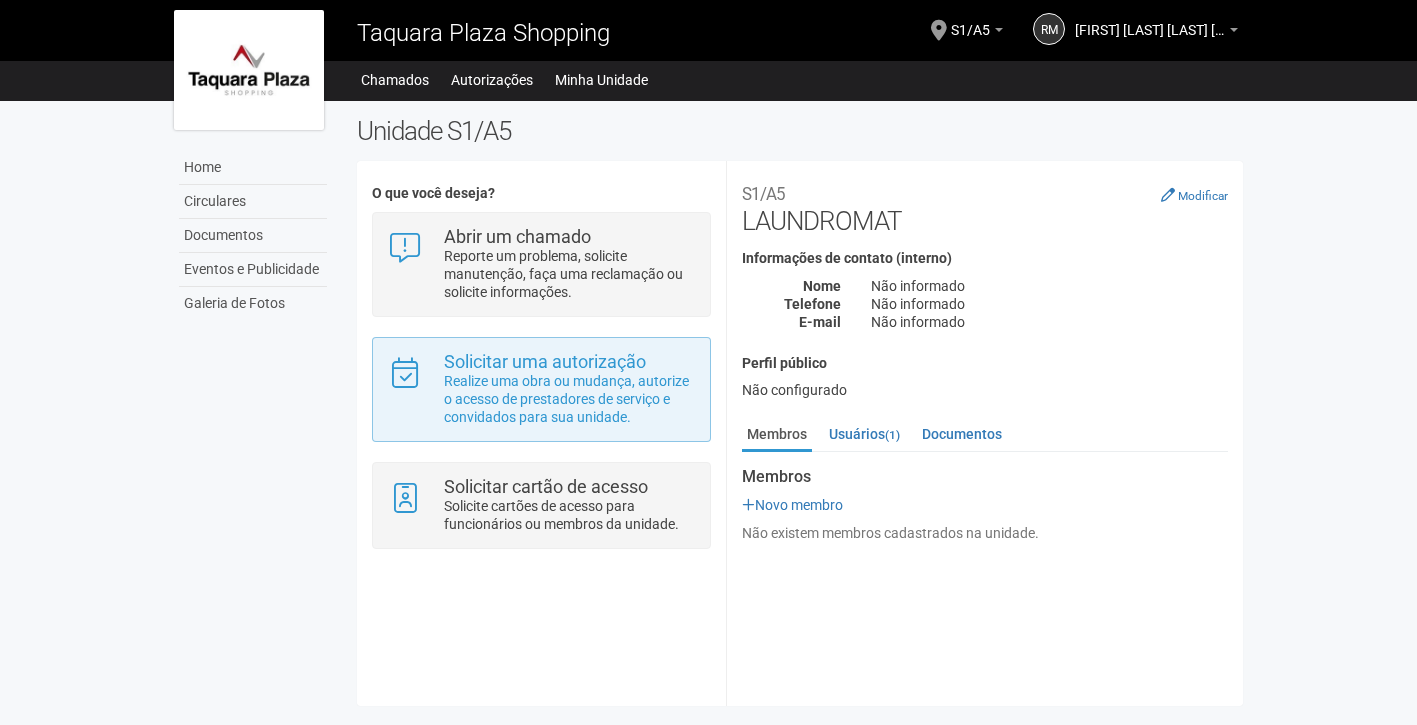 click on "Solicitar uma autorização
Realize uma obra ou mudança, autorize o acesso de prestadores de serviço e convidados para sua unidade." at bounding box center (541, 389) 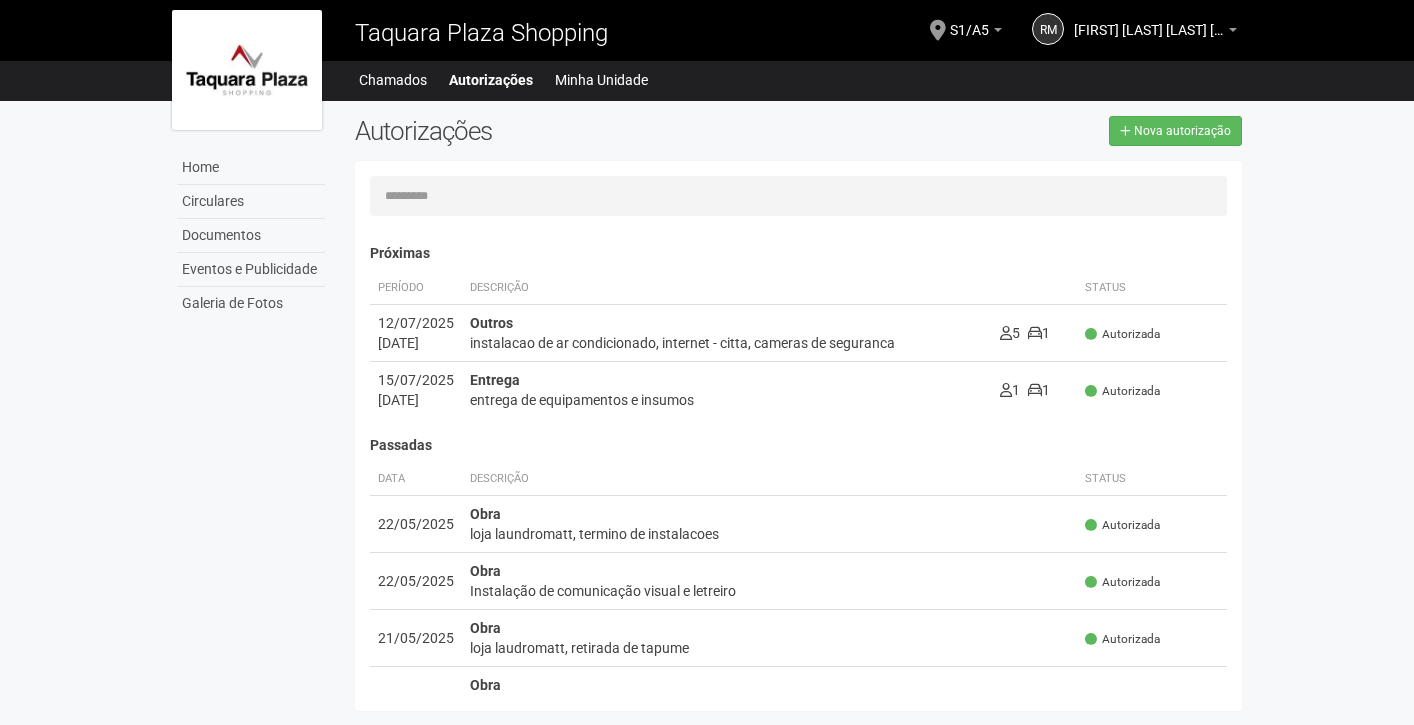 scroll, scrollTop: 0, scrollLeft: 0, axis: both 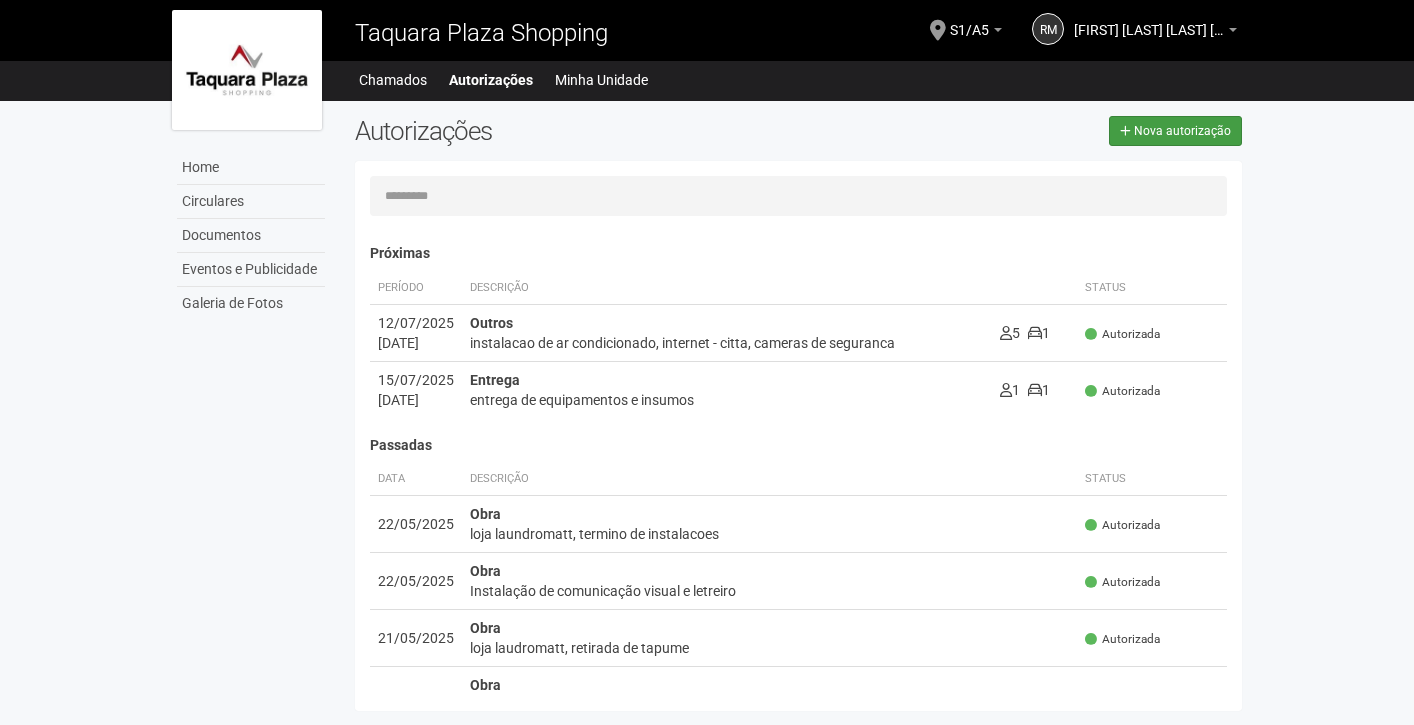 click on "Nova autorização" at bounding box center [1175, 131] 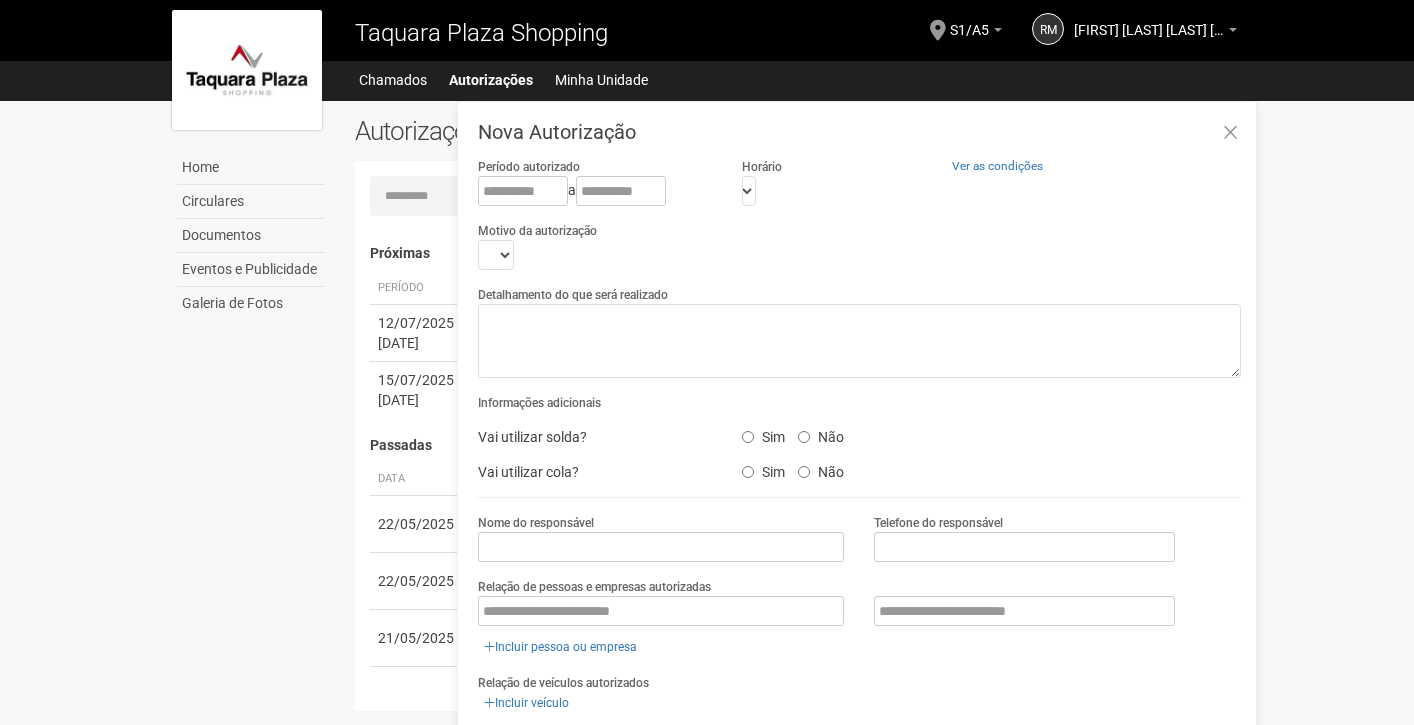 scroll, scrollTop: 31, scrollLeft: 0, axis: vertical 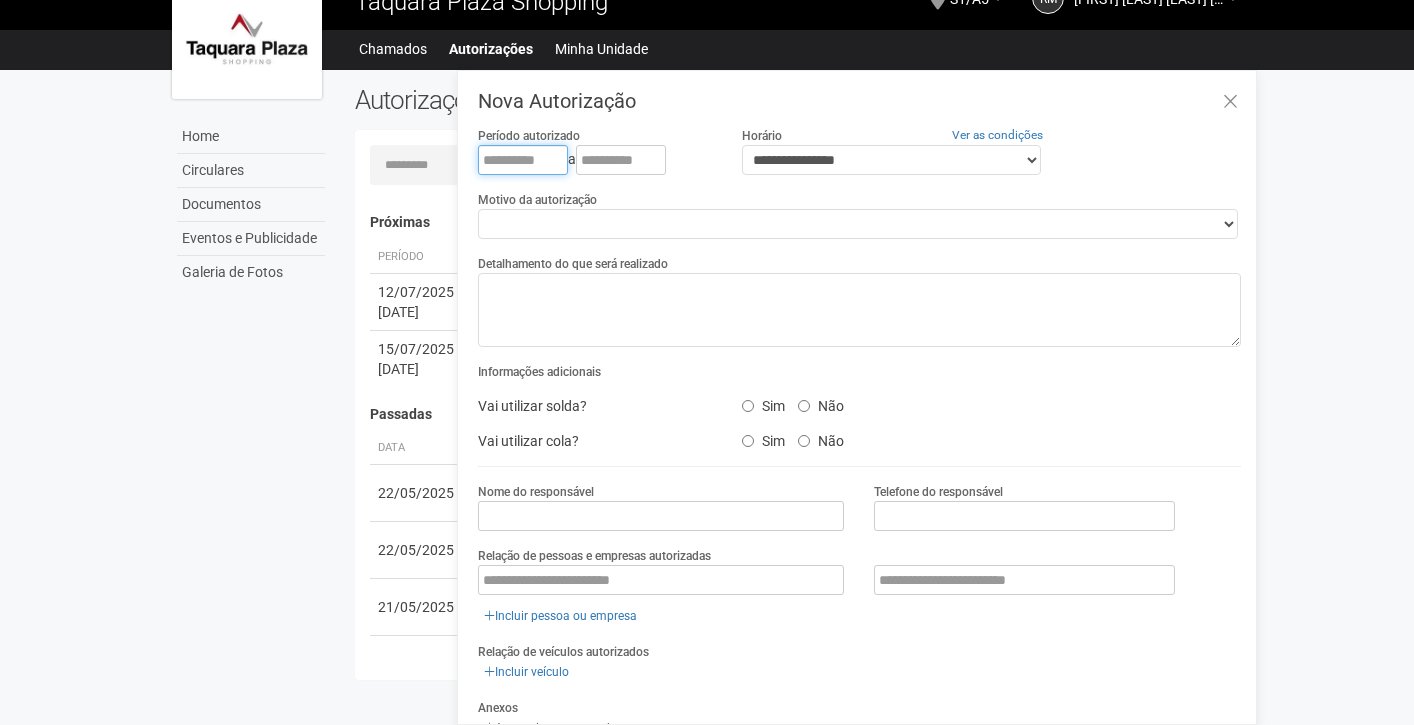 click at bounding box center (523, 160) 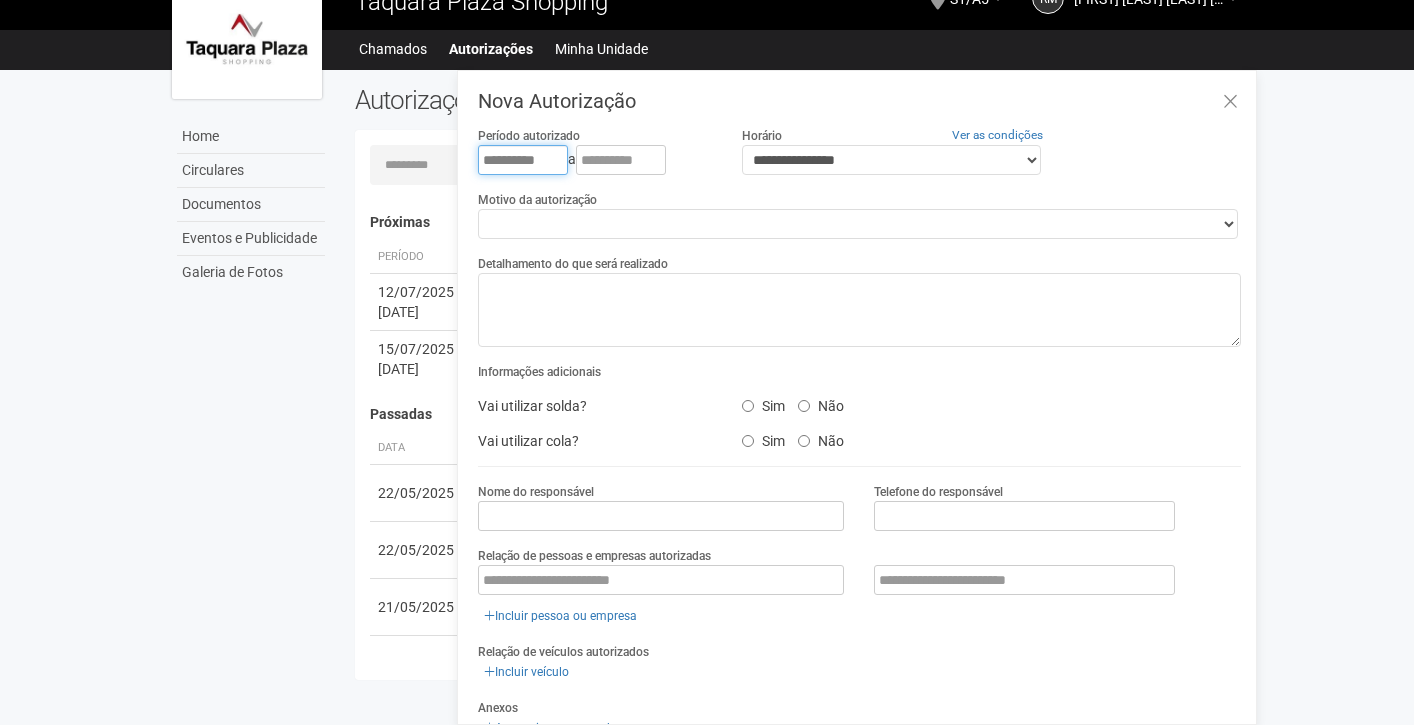 click on "**********" at bounding box center (523, 160) 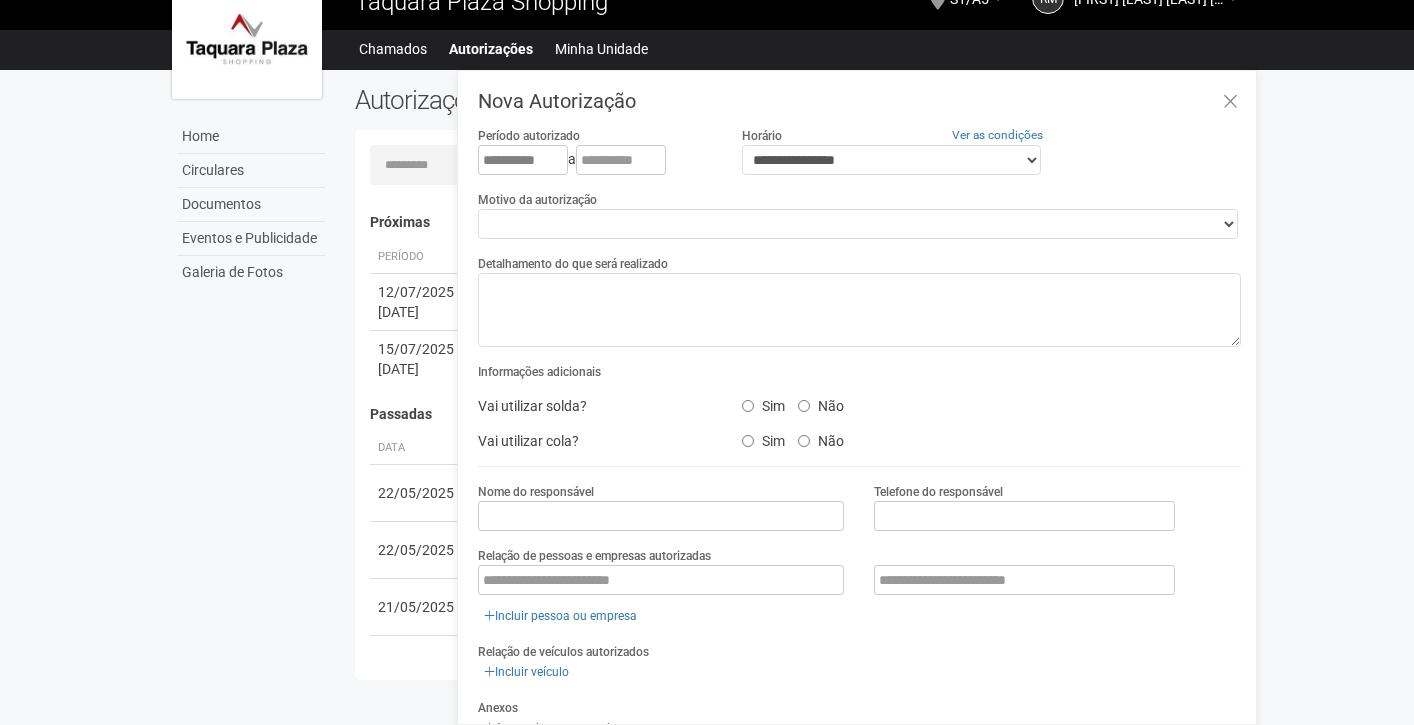 click on "**********" at bounding box center [595, 160] 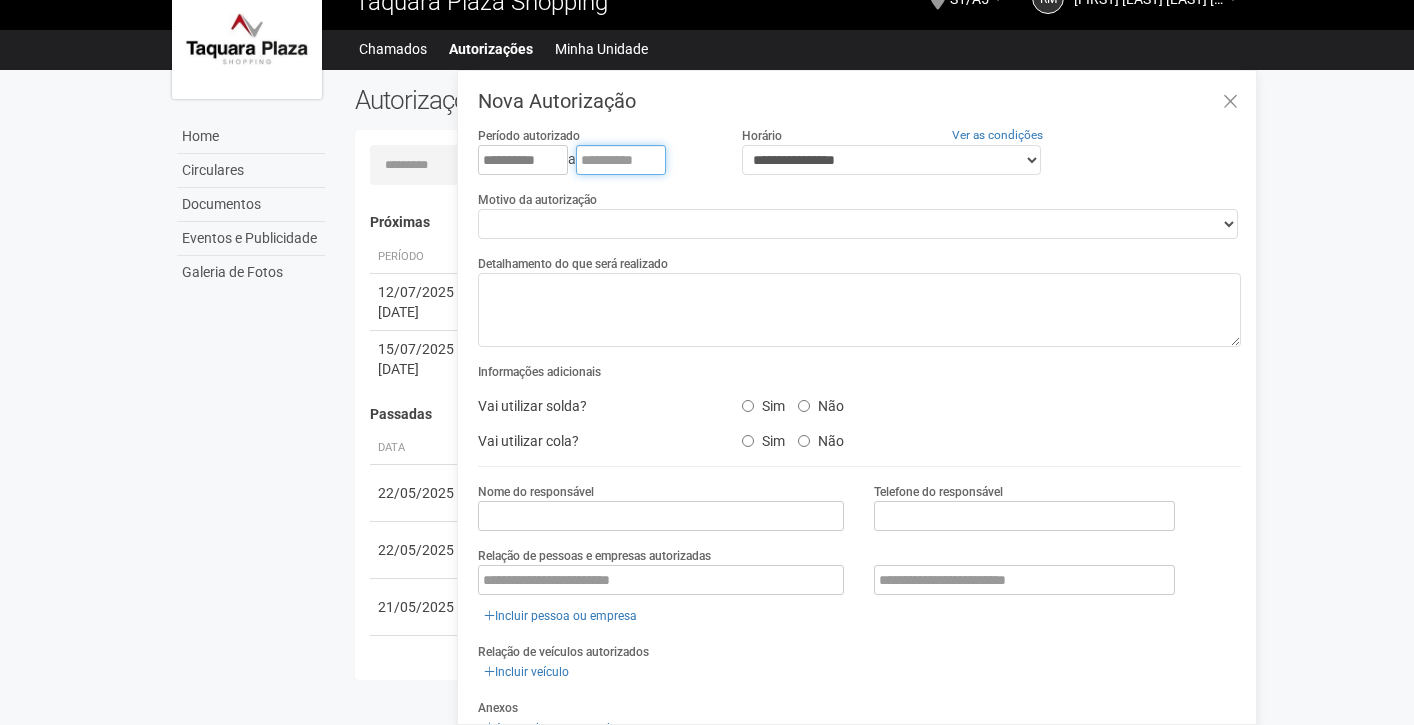 click at bounding box center [621, 160] 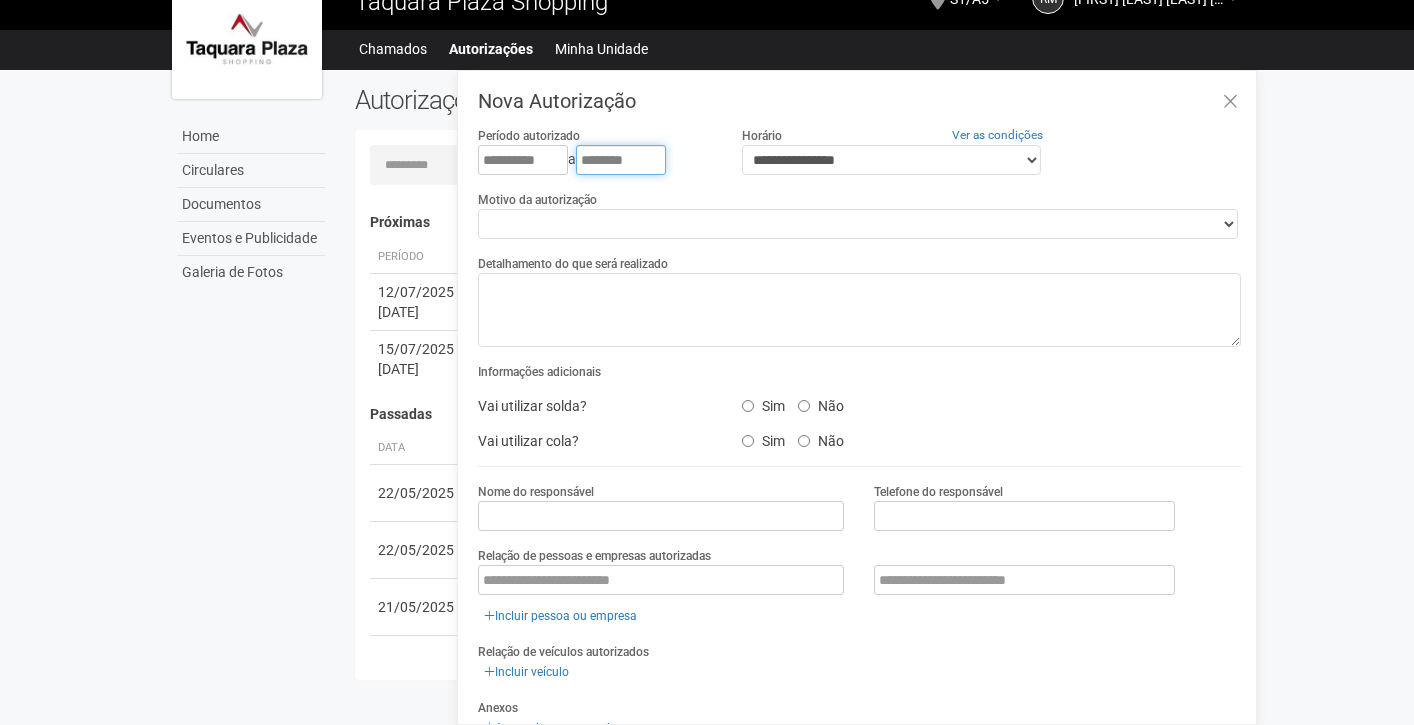 click on "********" at bounding box center (621, 160) 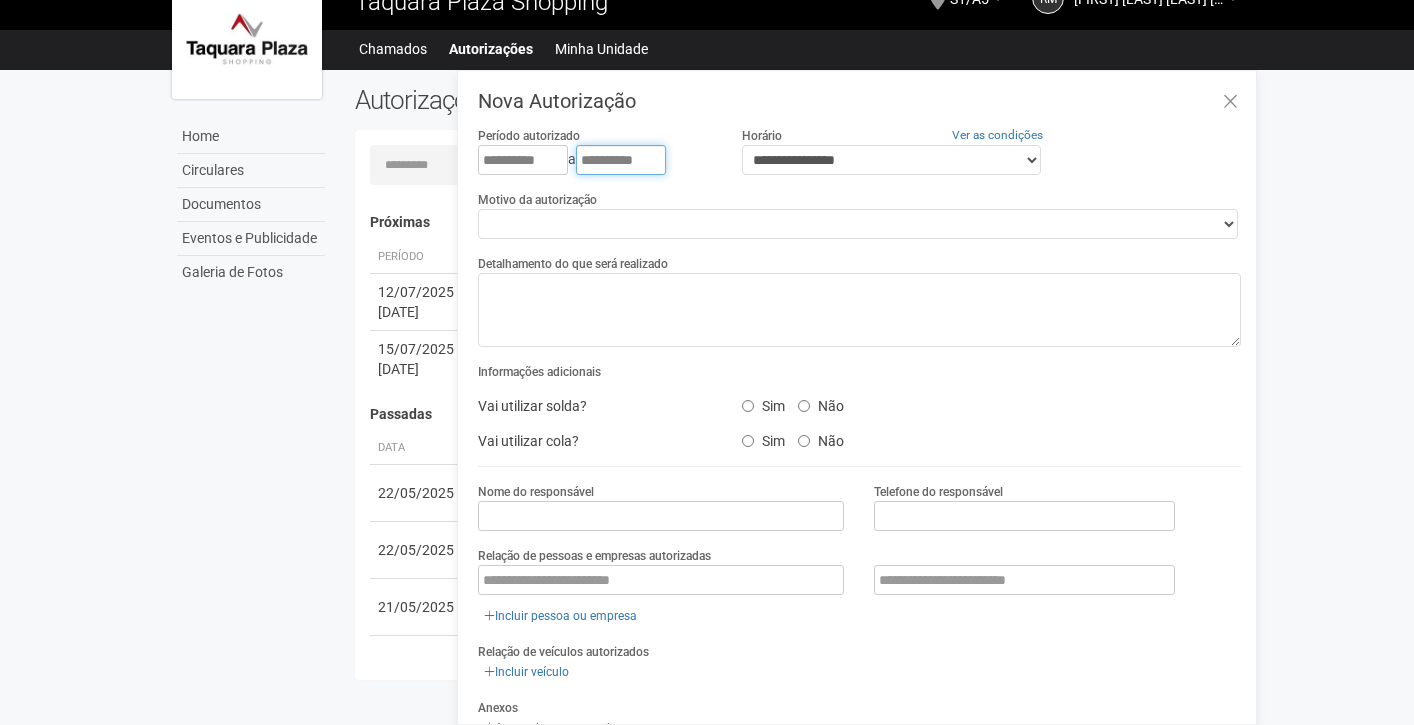 type on "**********" 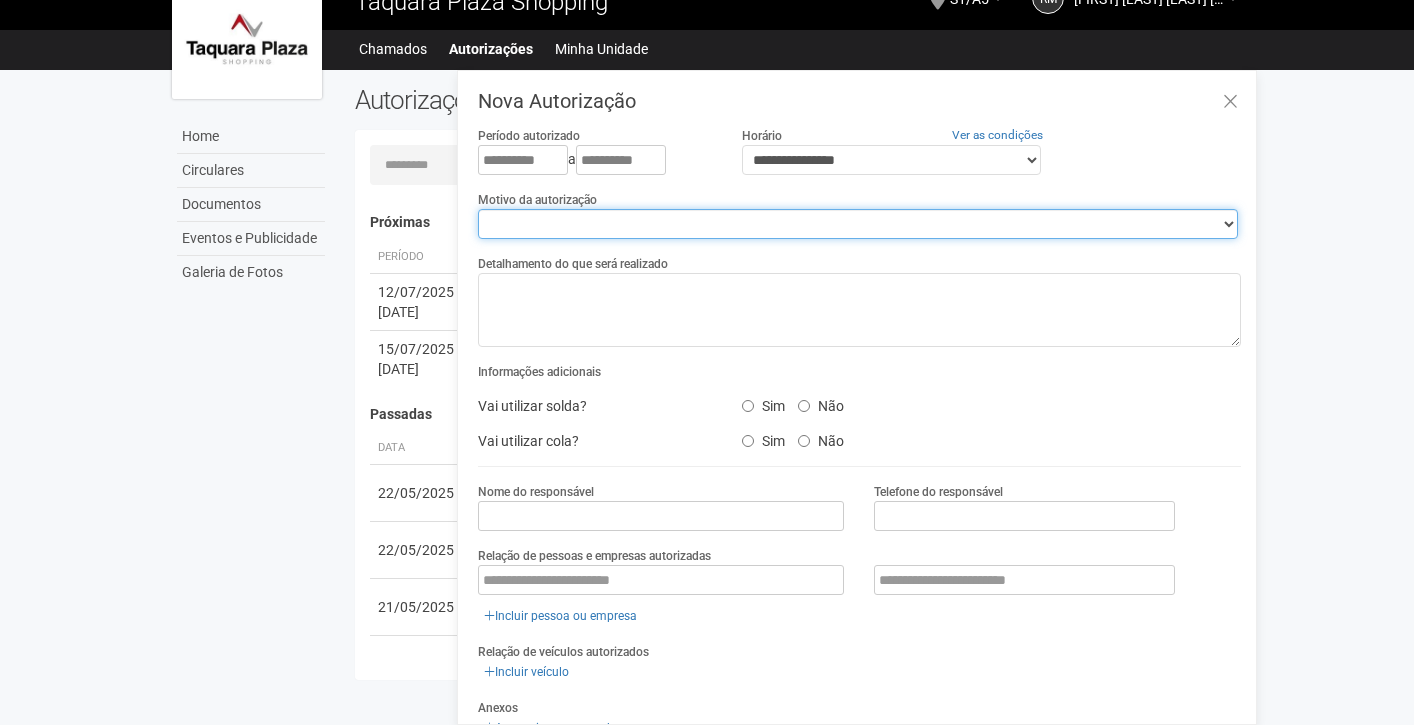 select on "******" 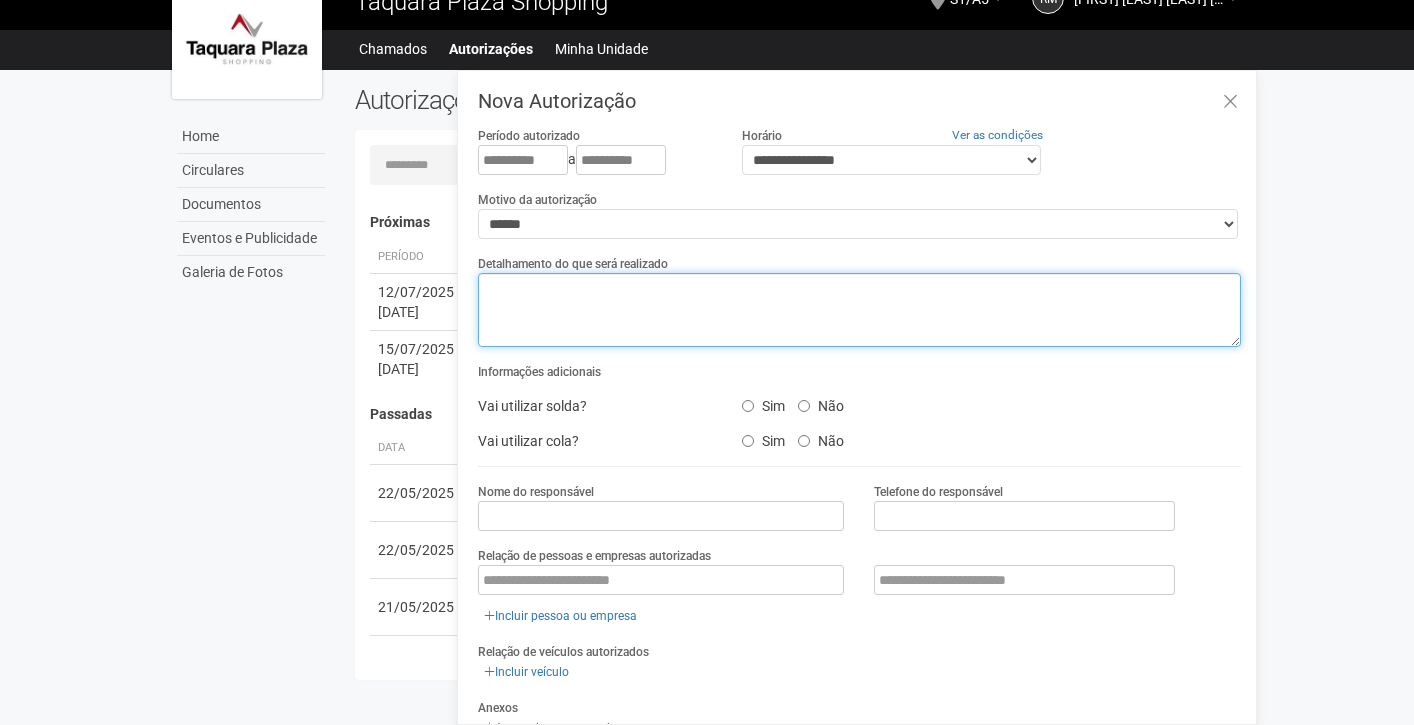 click at bounding box center (859, 310) 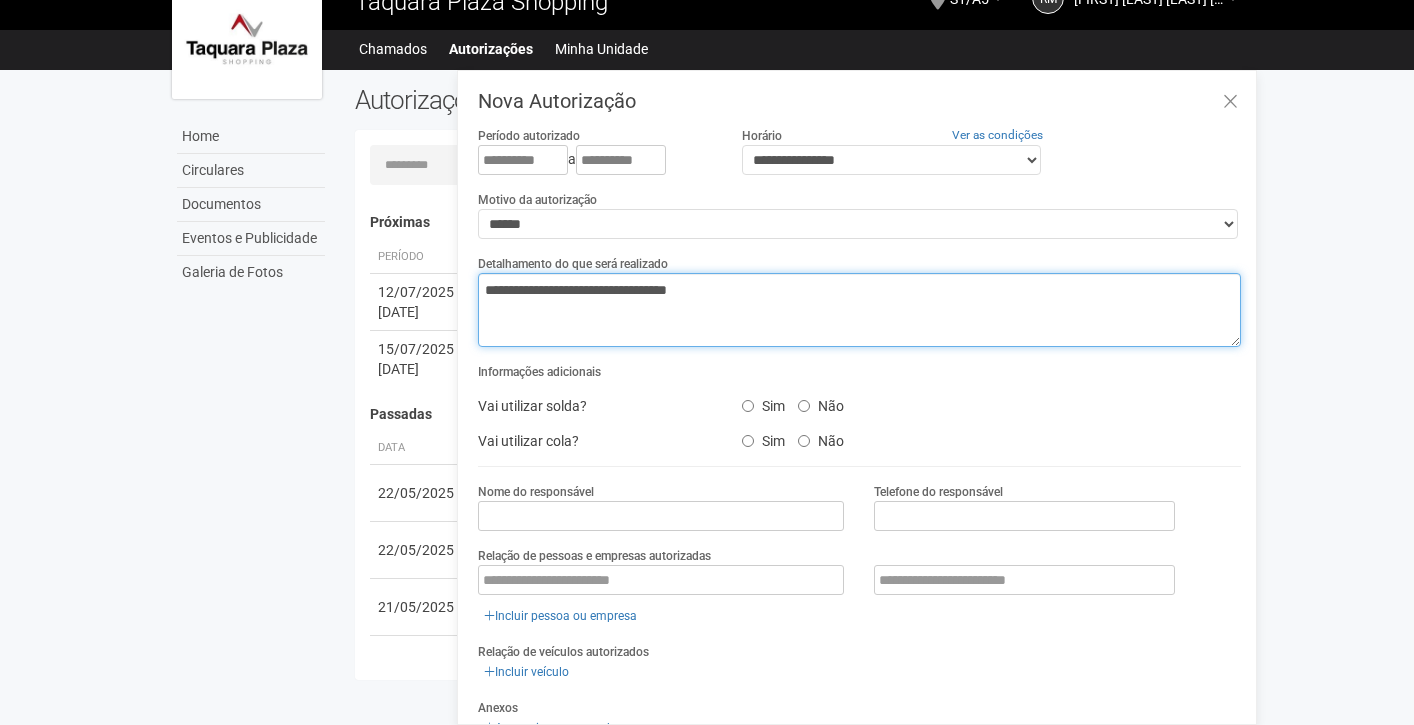 type on "**********" 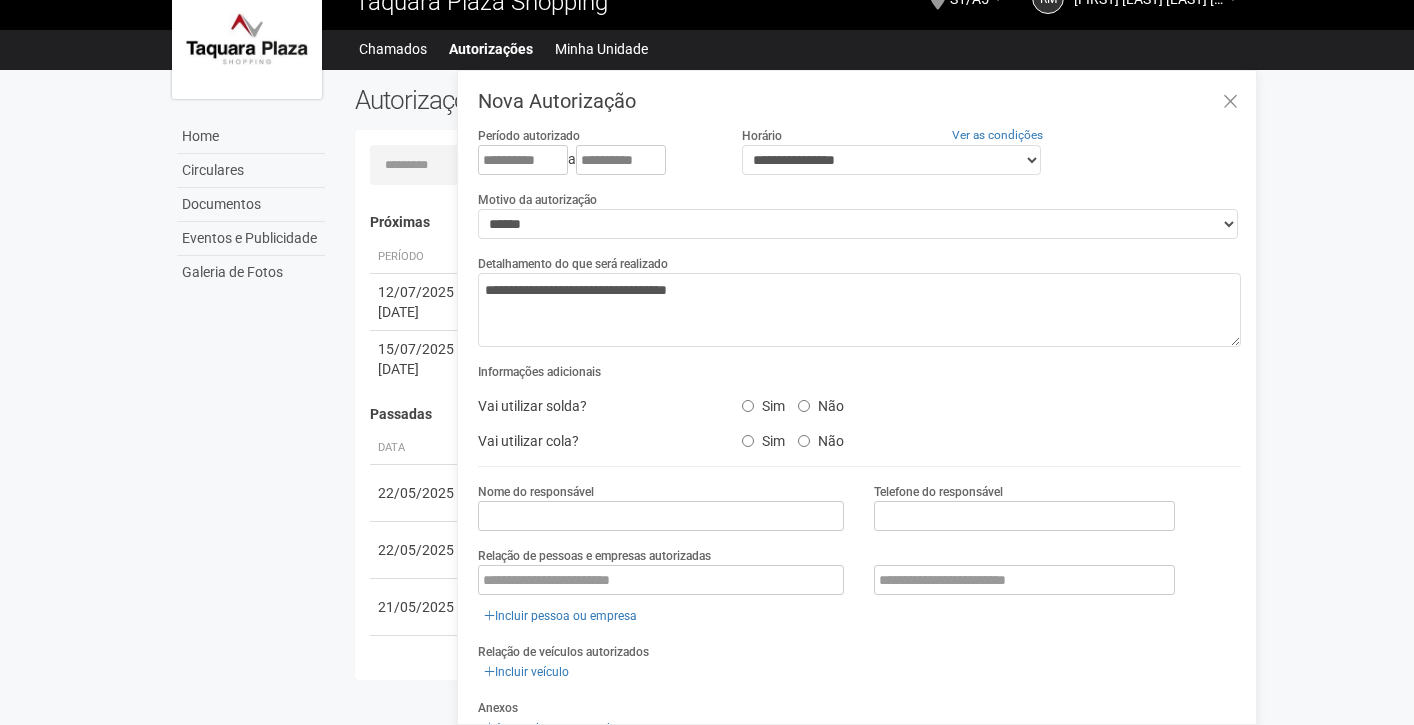 click on "Nome do responsável
Telefone do responsável" at bounding box center (859, 514) 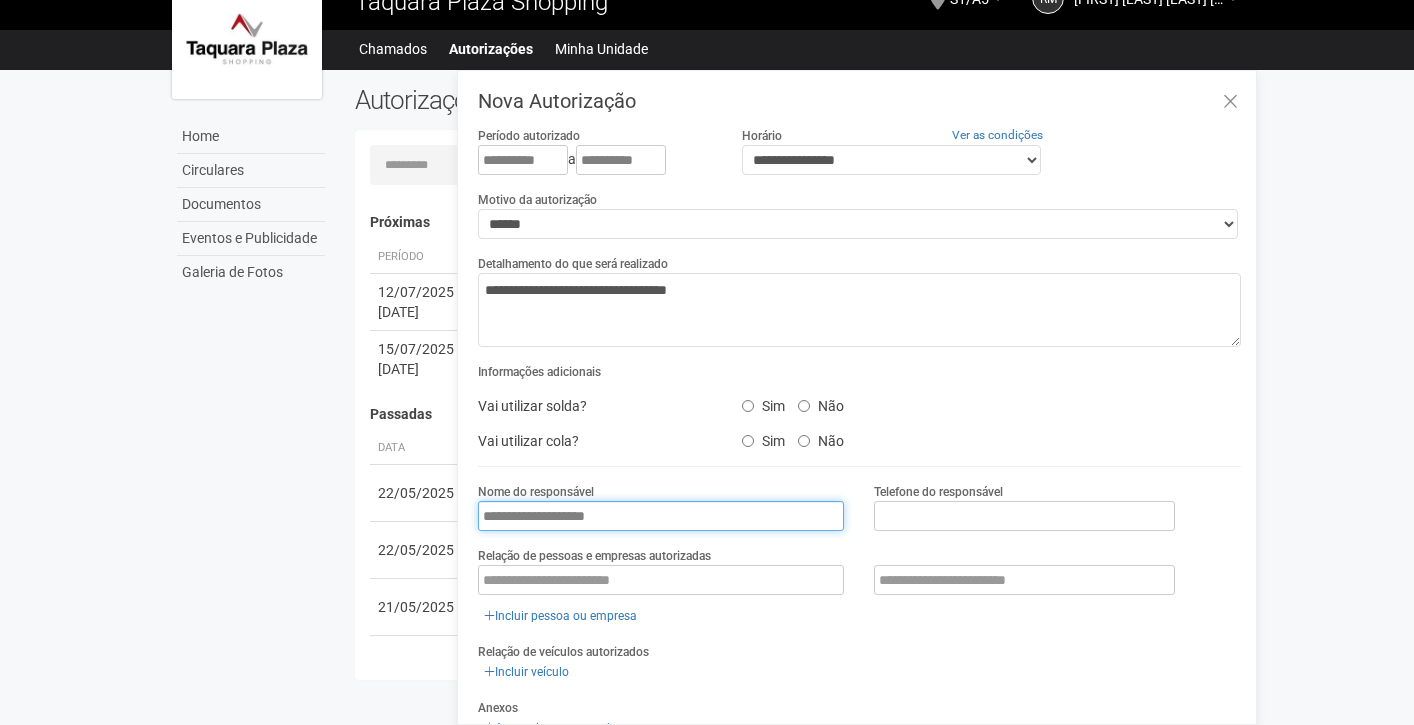 type on "**********" 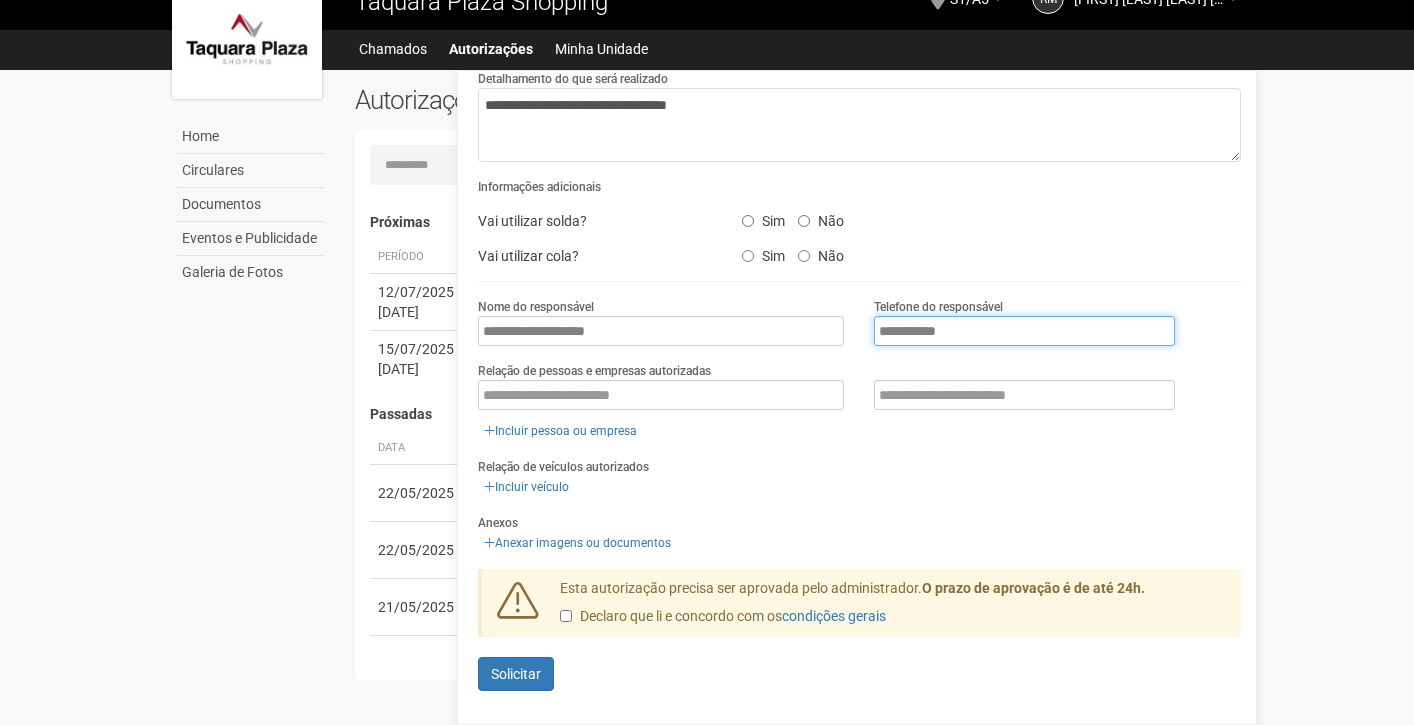 scroll, scrollTop: 185, scrollLeft: 0, axis: vertical 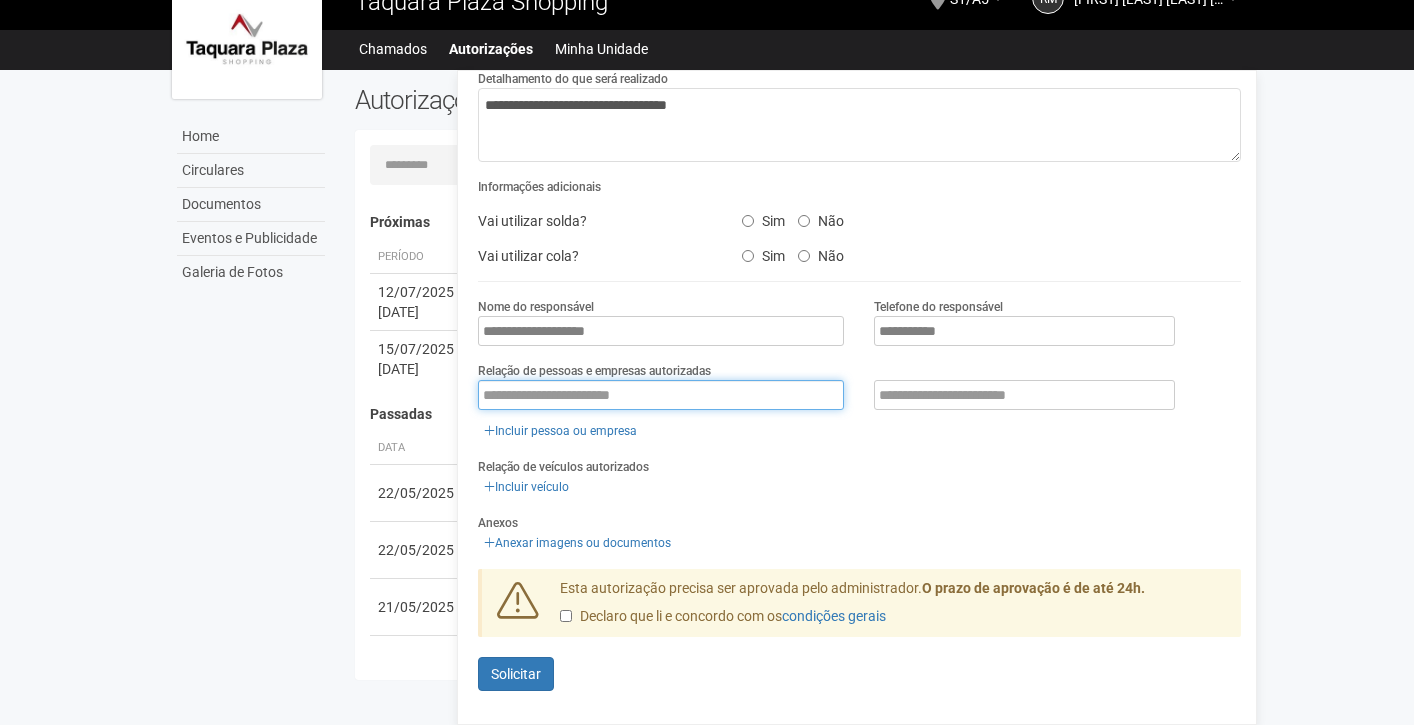 paste on "**********" 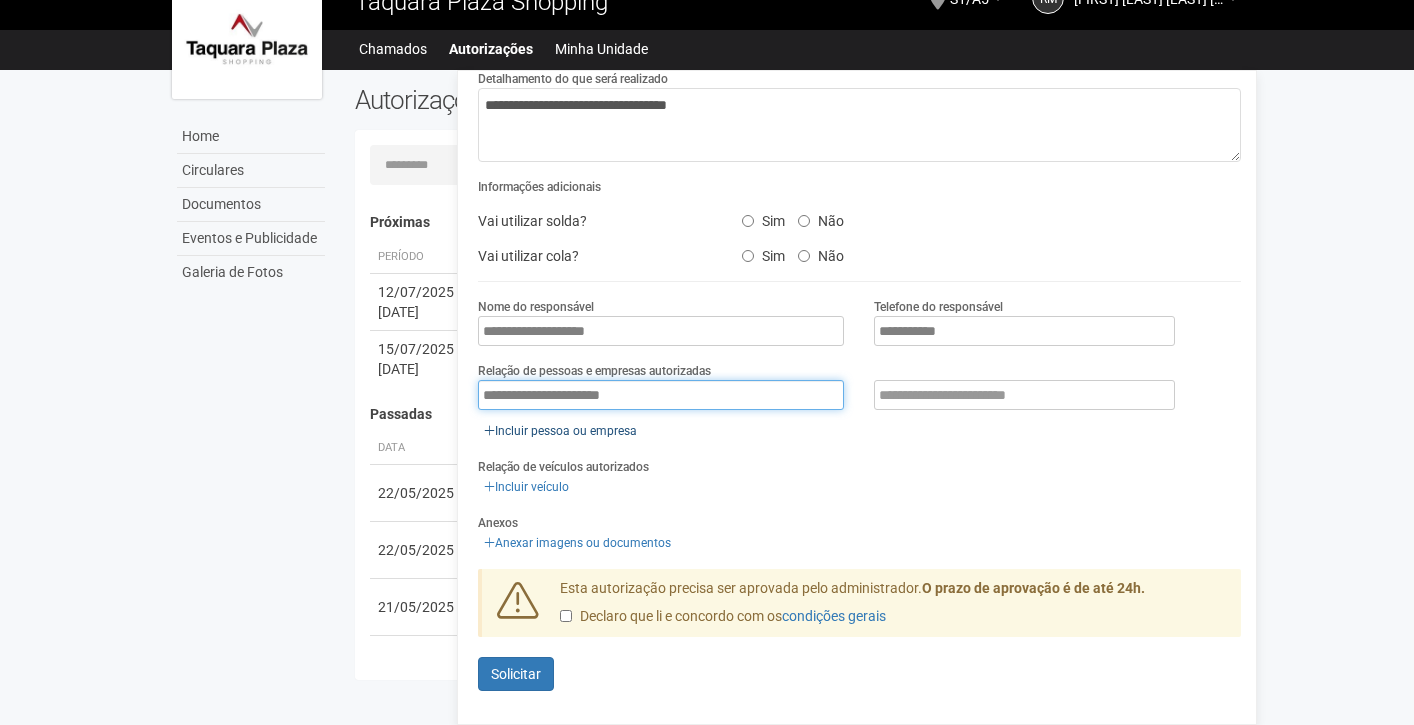 type on "**********" 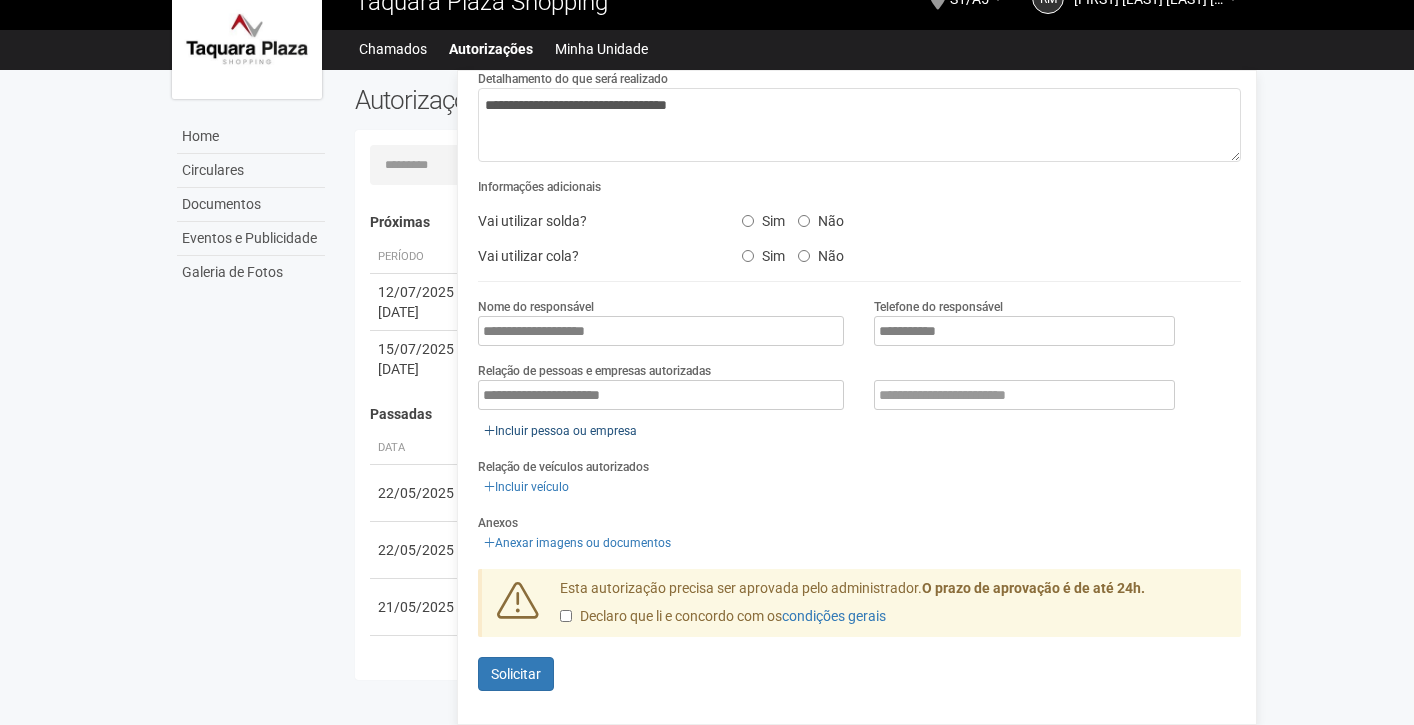click on "Incluir pessoa ou empresa" at bounding box center (560, 431) 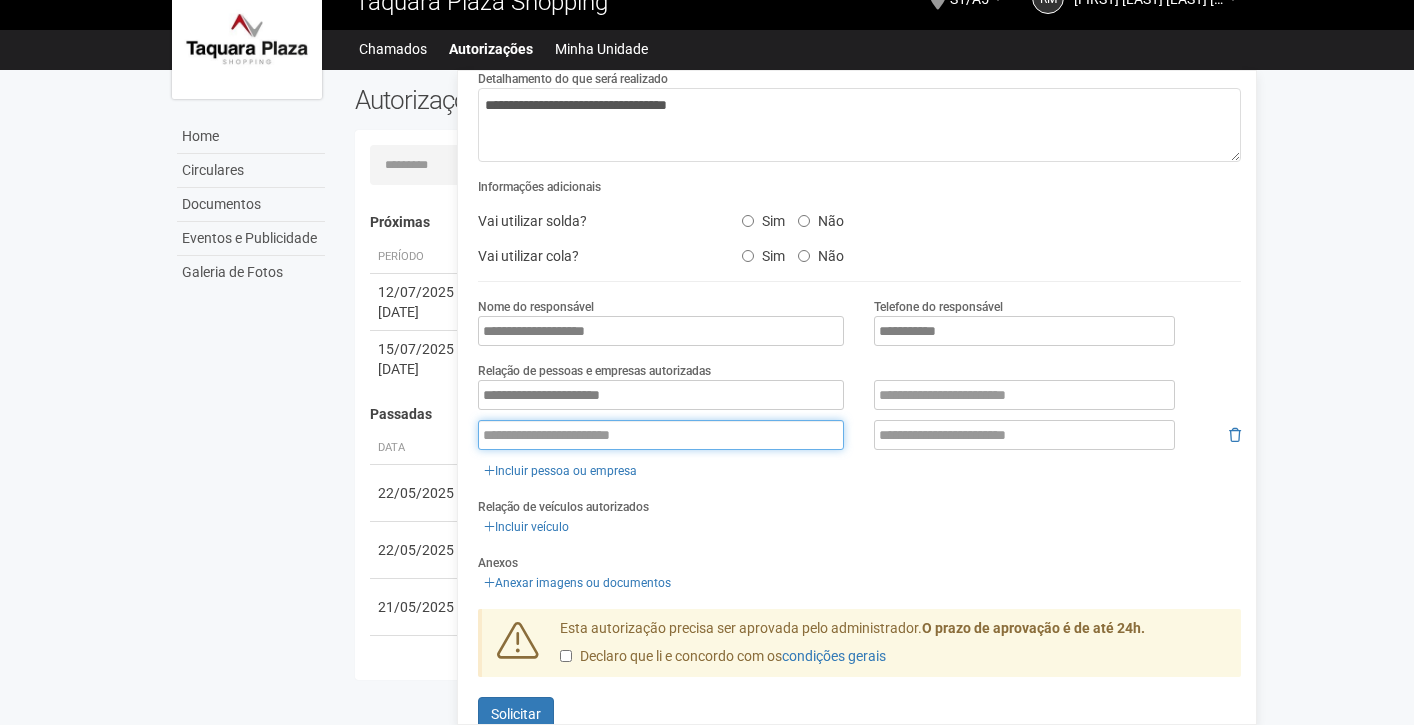 paste on "**********" 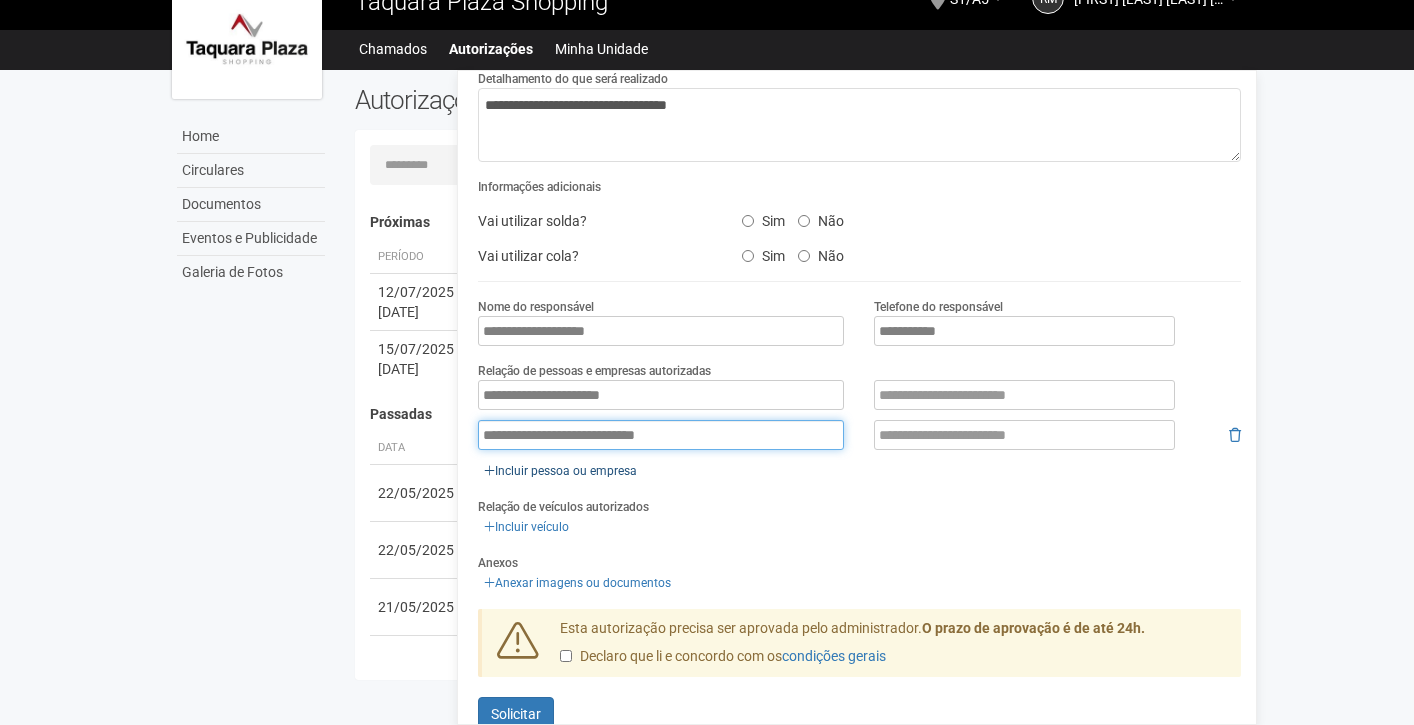 type on "**********" 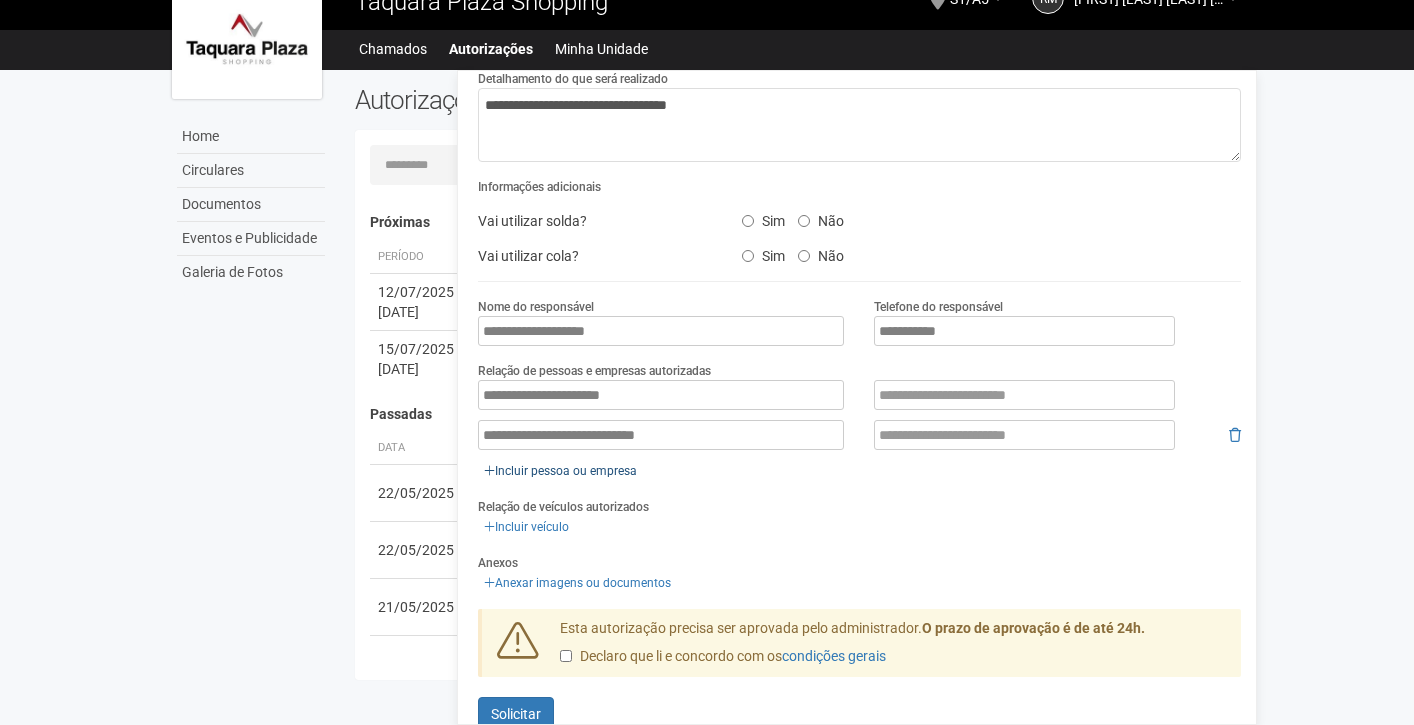 click on "Incluir pessoa ou empresa" at bounding box center (560, 471) 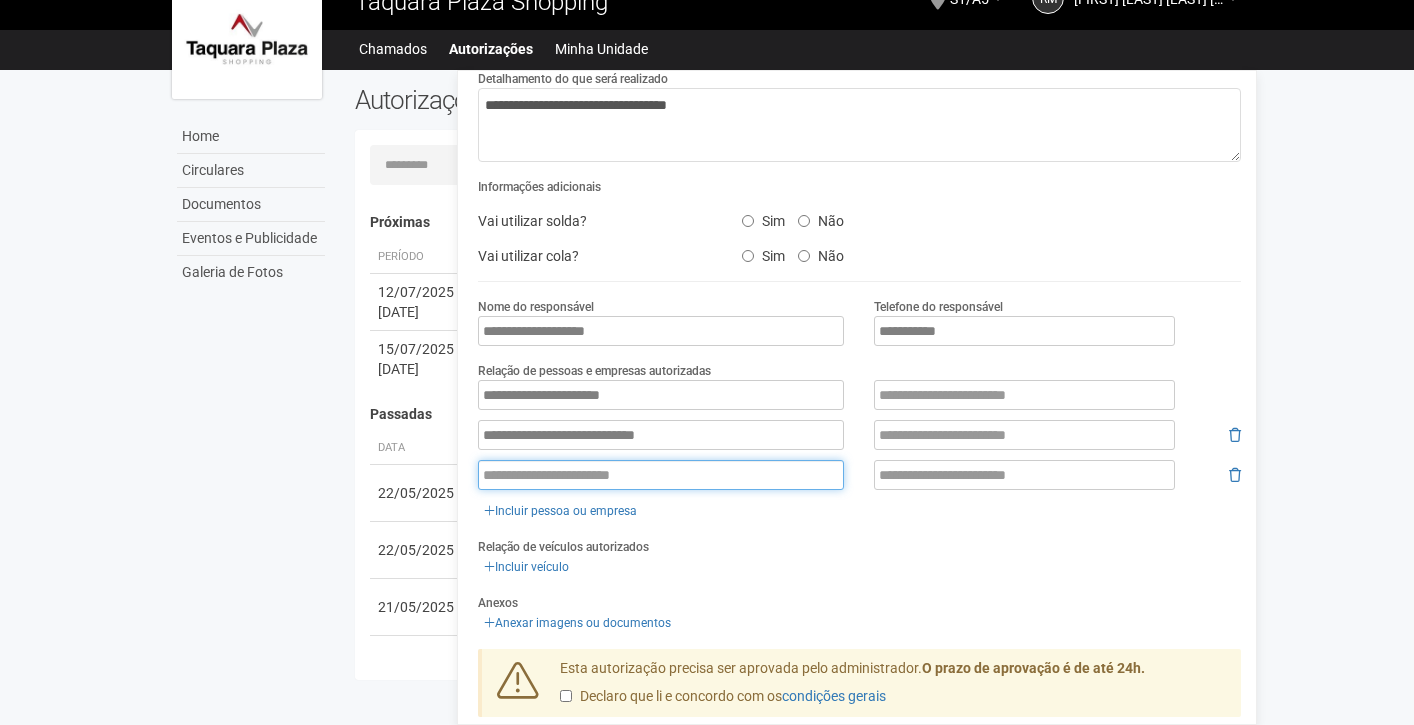 paste on "**********" 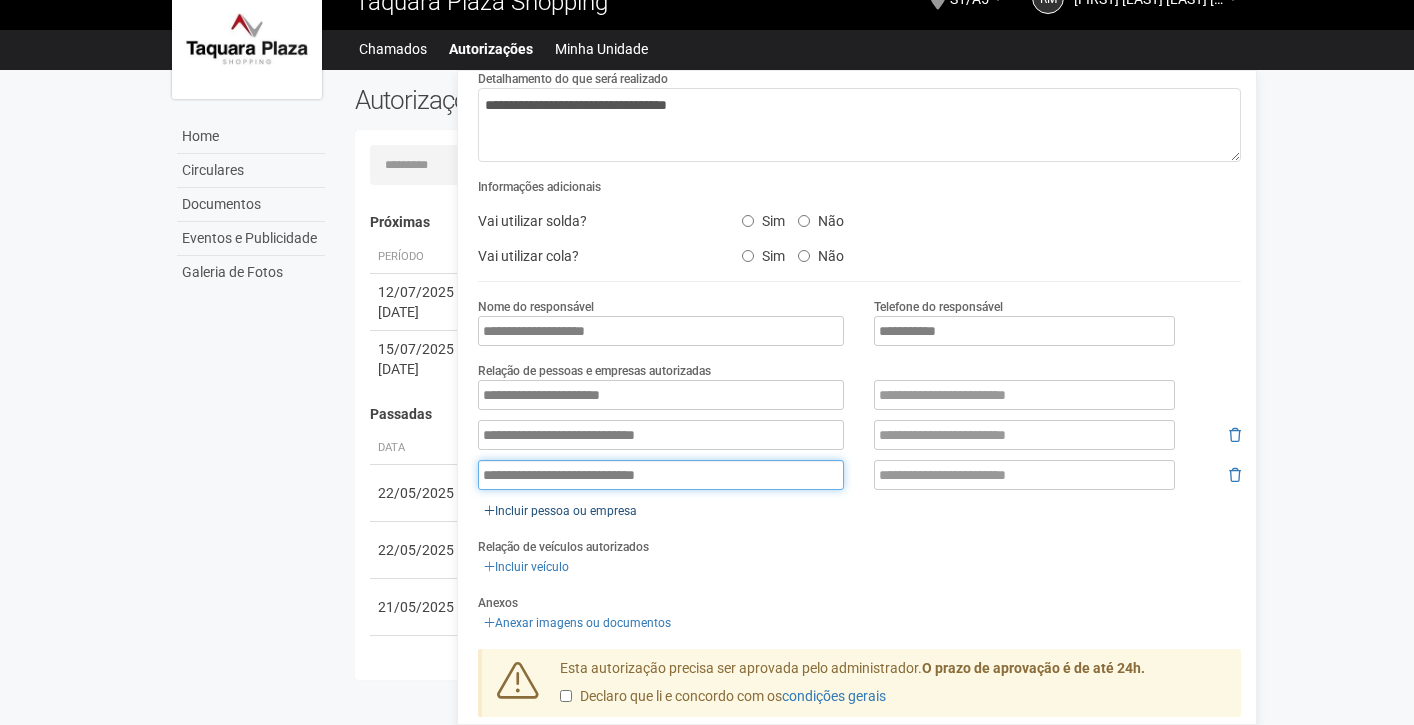 type on "**********" 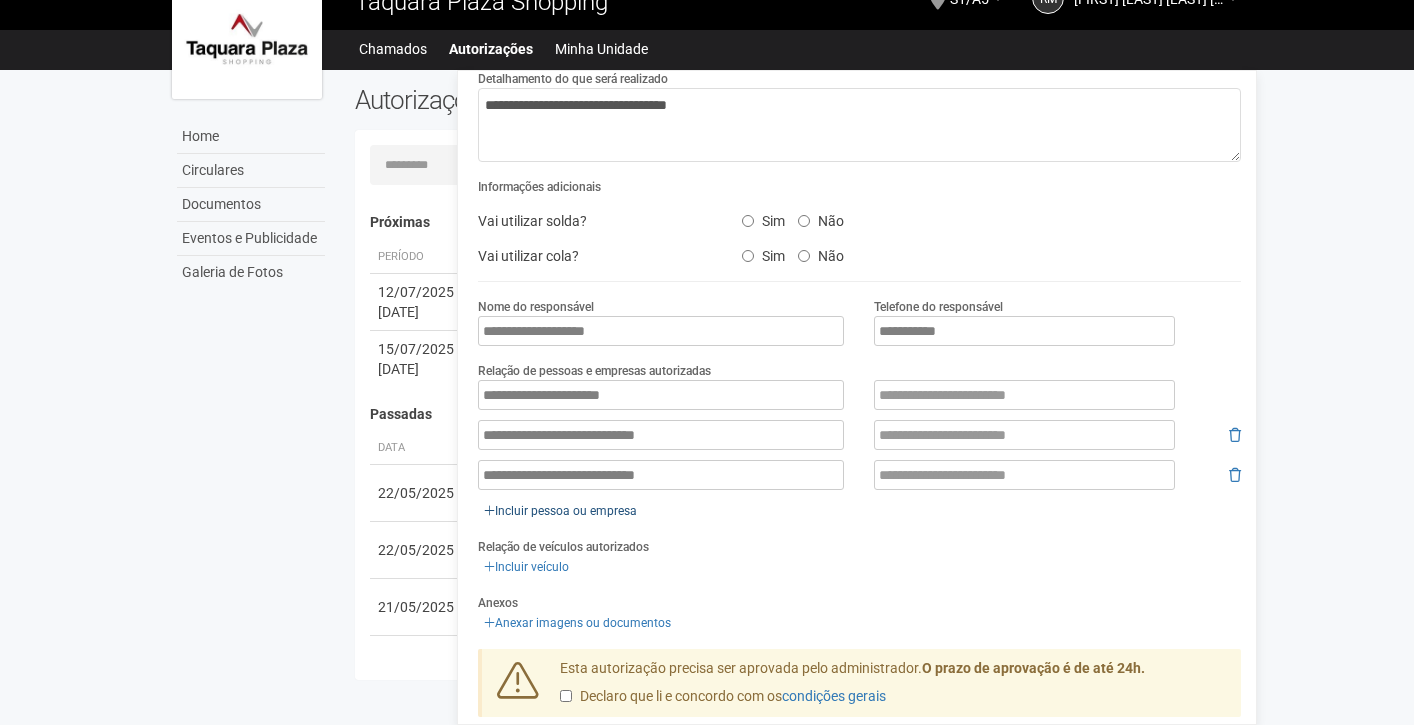 click on "Incluir pessoa ou empresa" at bounding box center (560, 511) 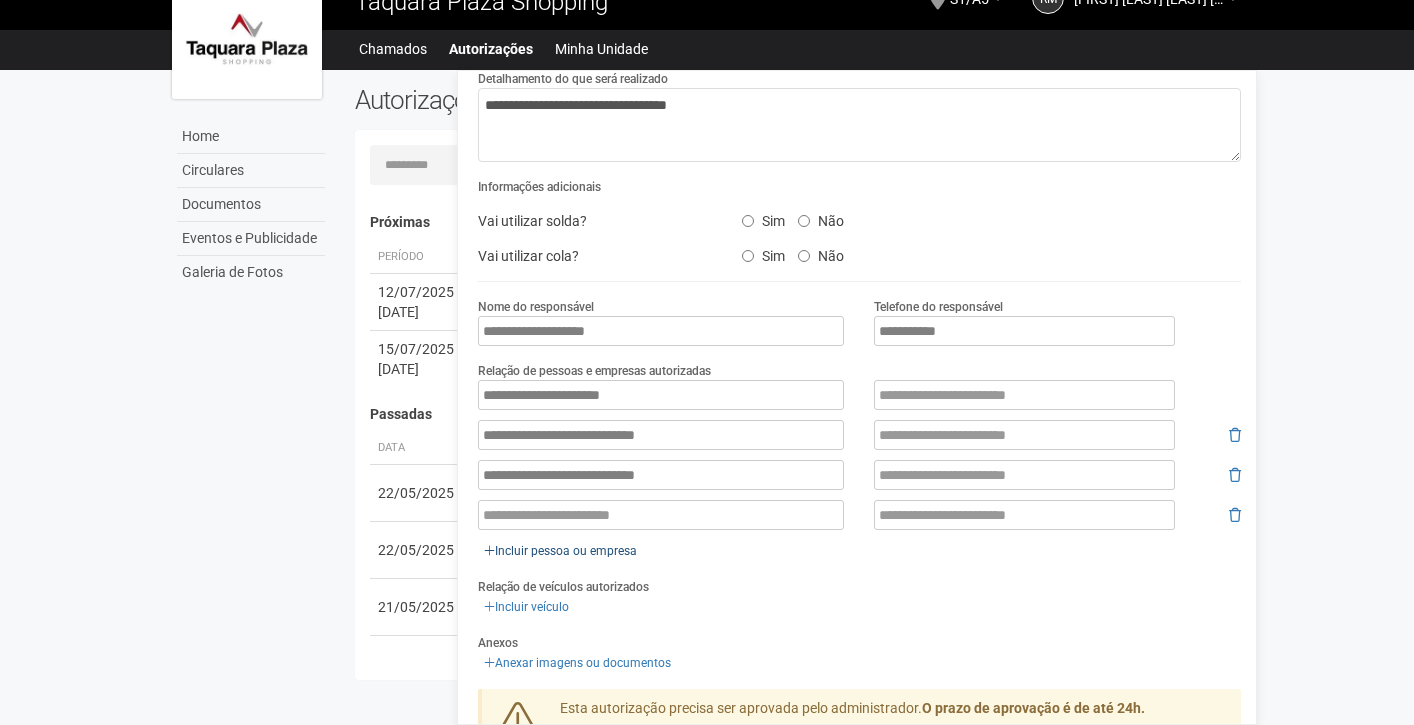 click on "Incluir pessoa ou empresa" at bounding box center [560, 551] 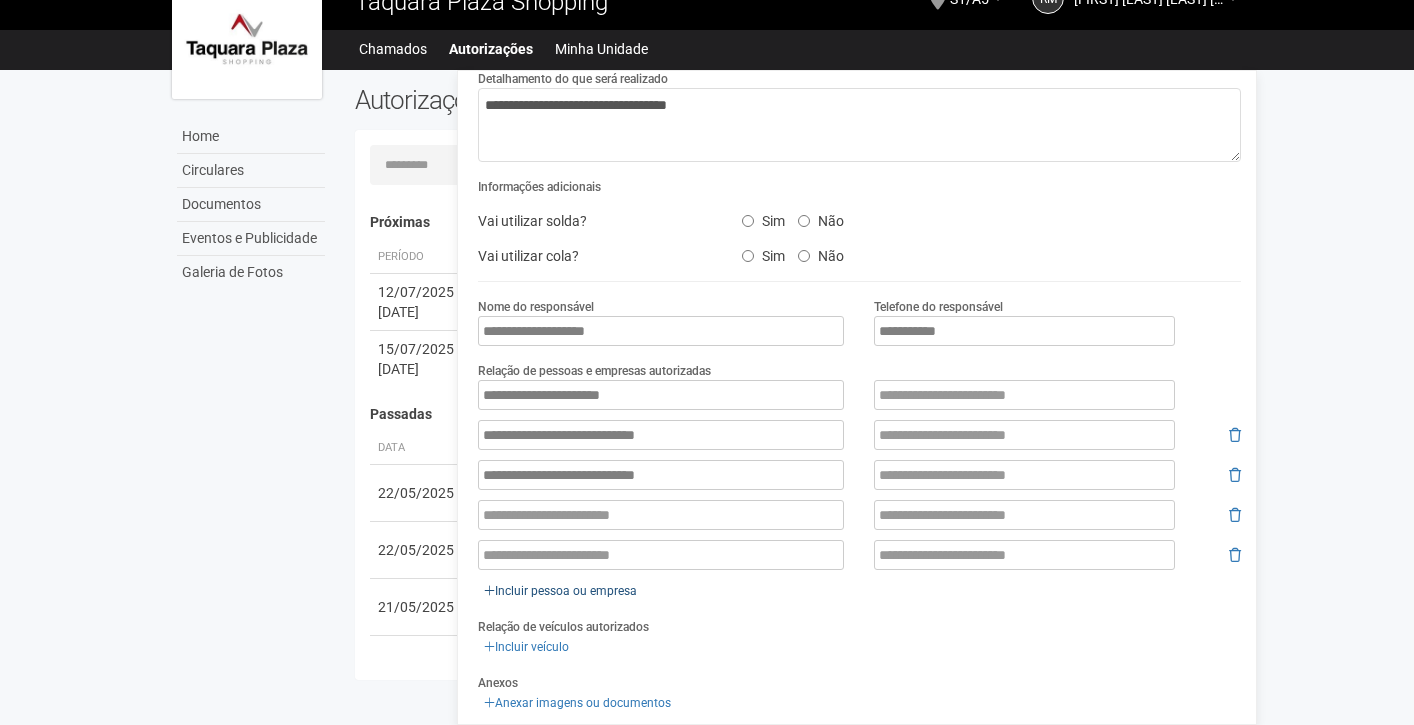 click on "Incluir pessoa ou empresa" at bounding box center (560, 591) 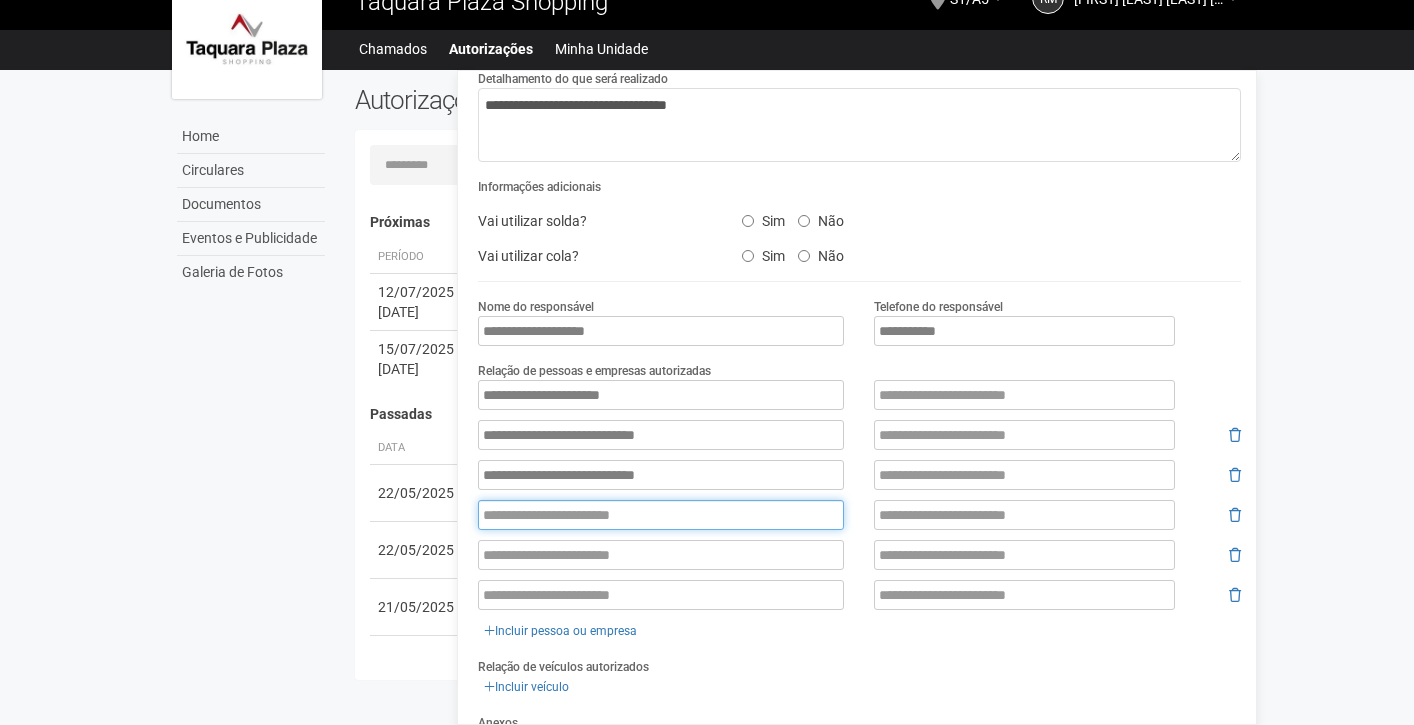 paste on "**********" 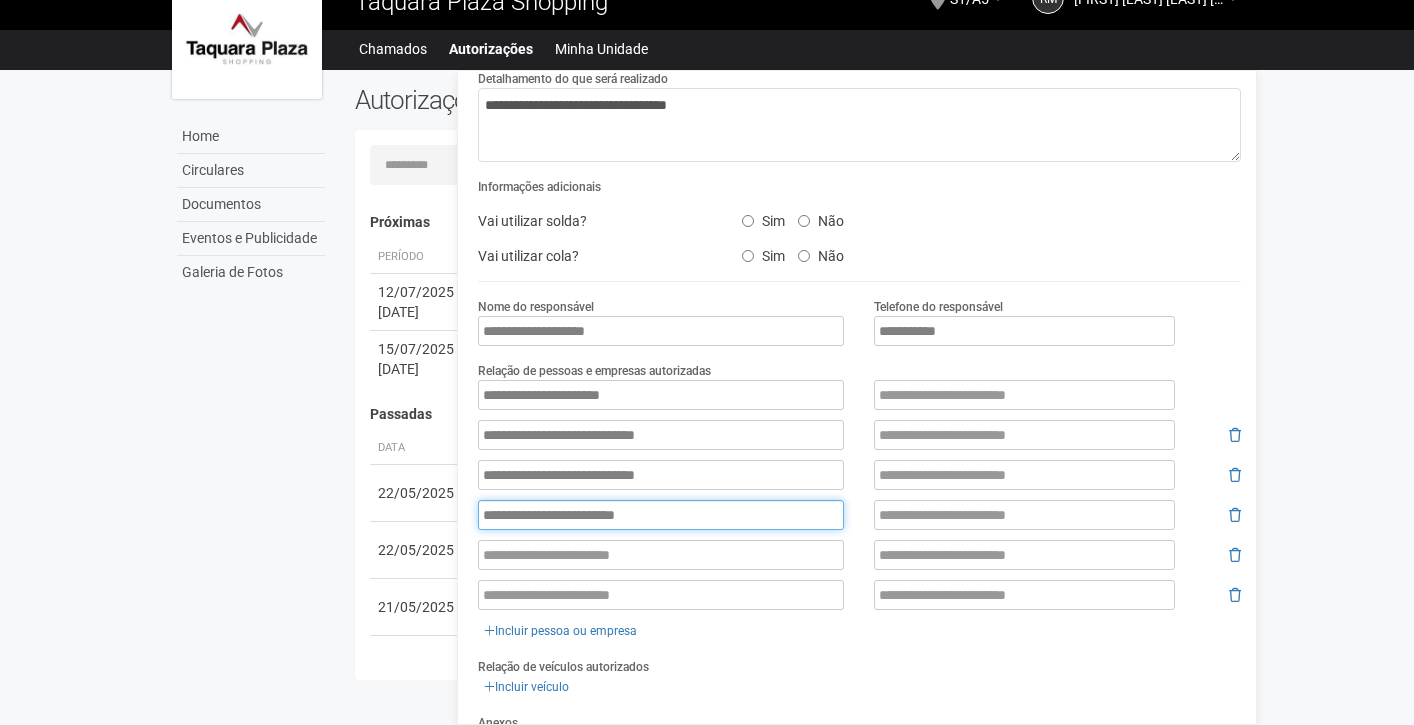 type on "**********" 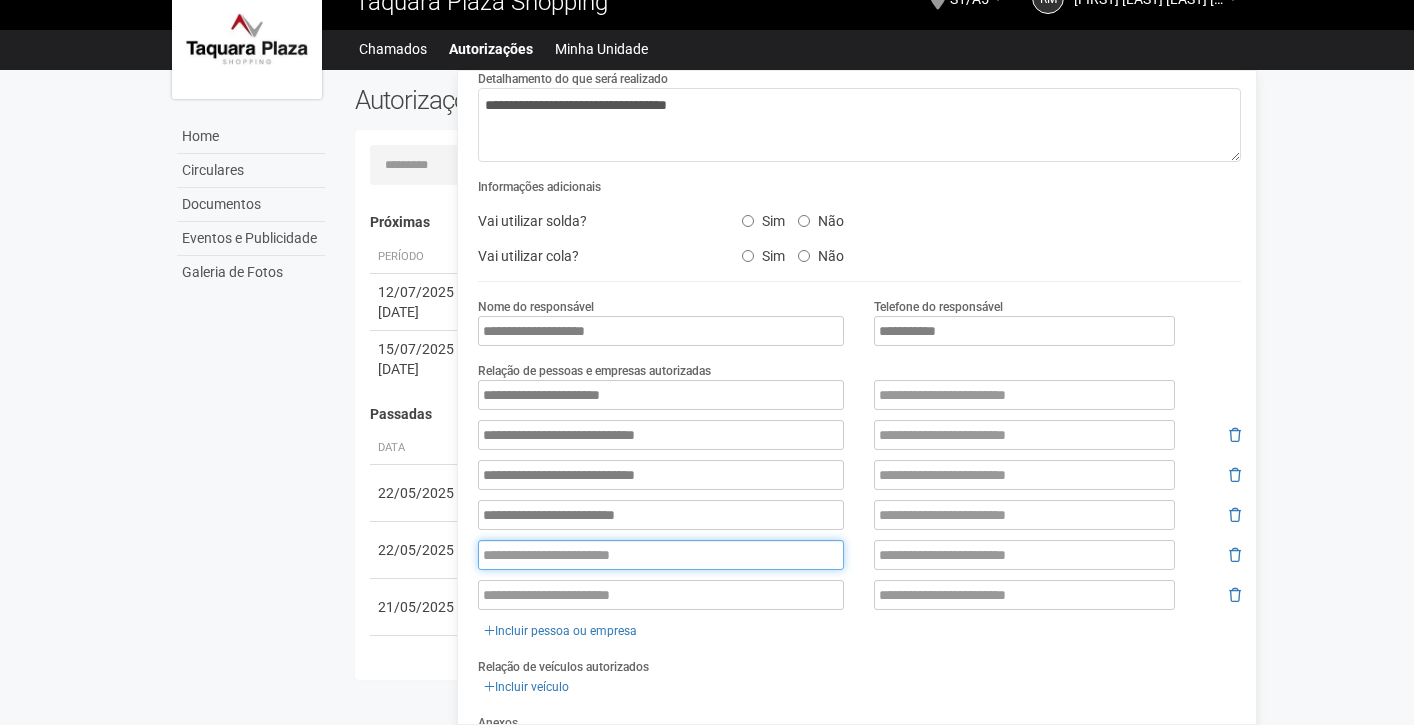 paste on "**********" 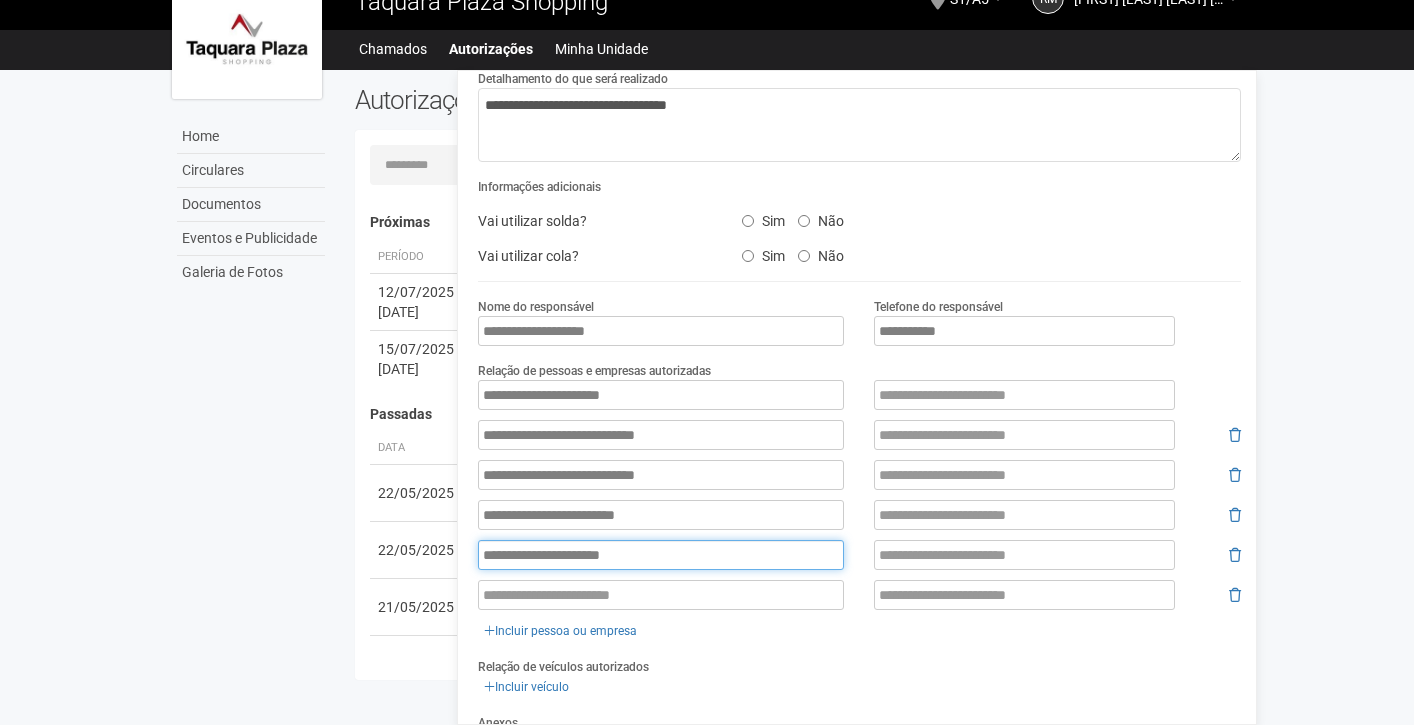 type on "**********" 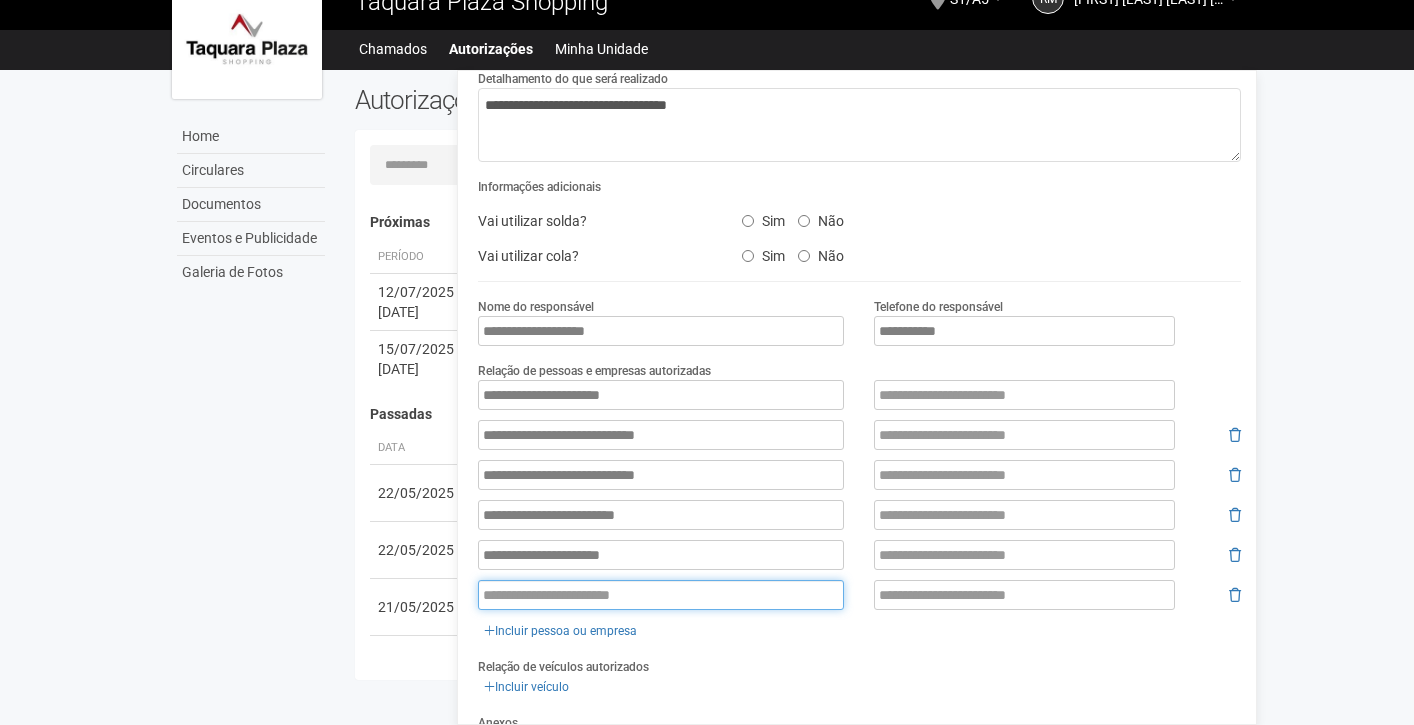 paste on "**********" 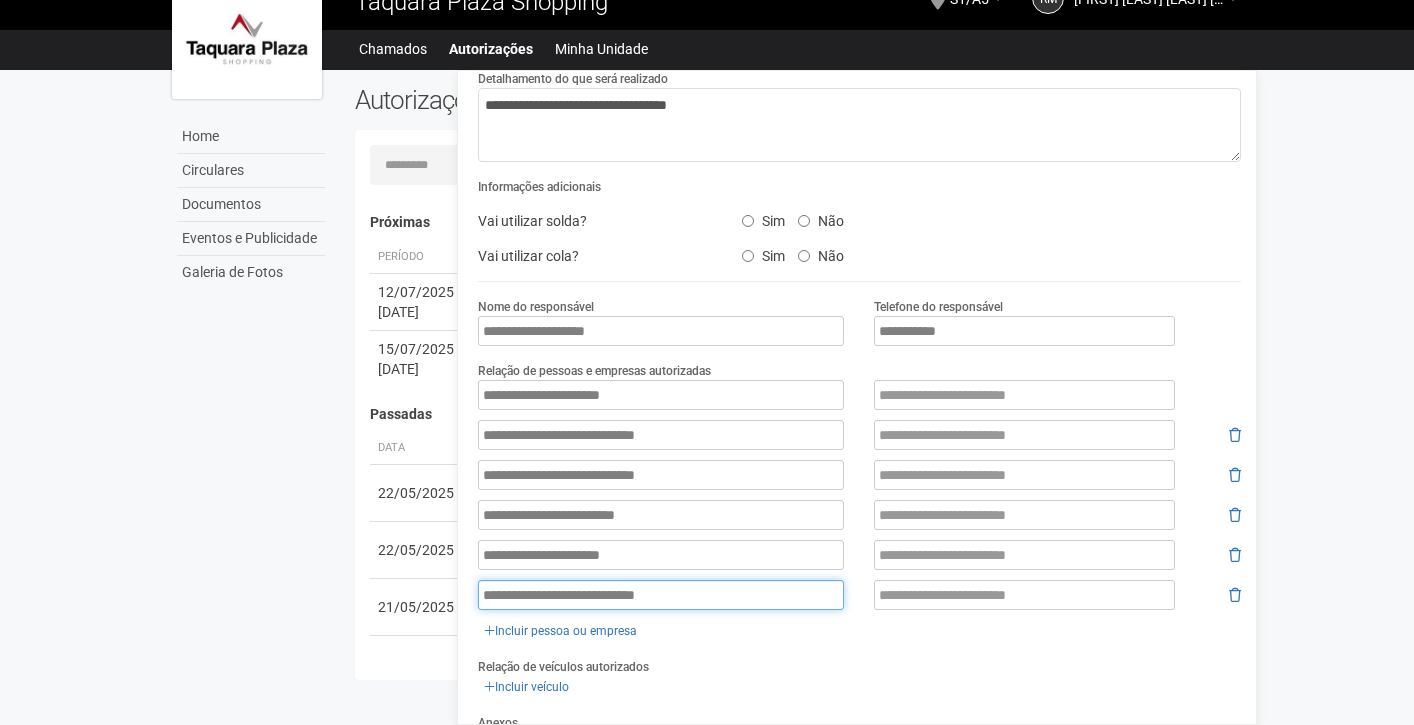 type on "**********" 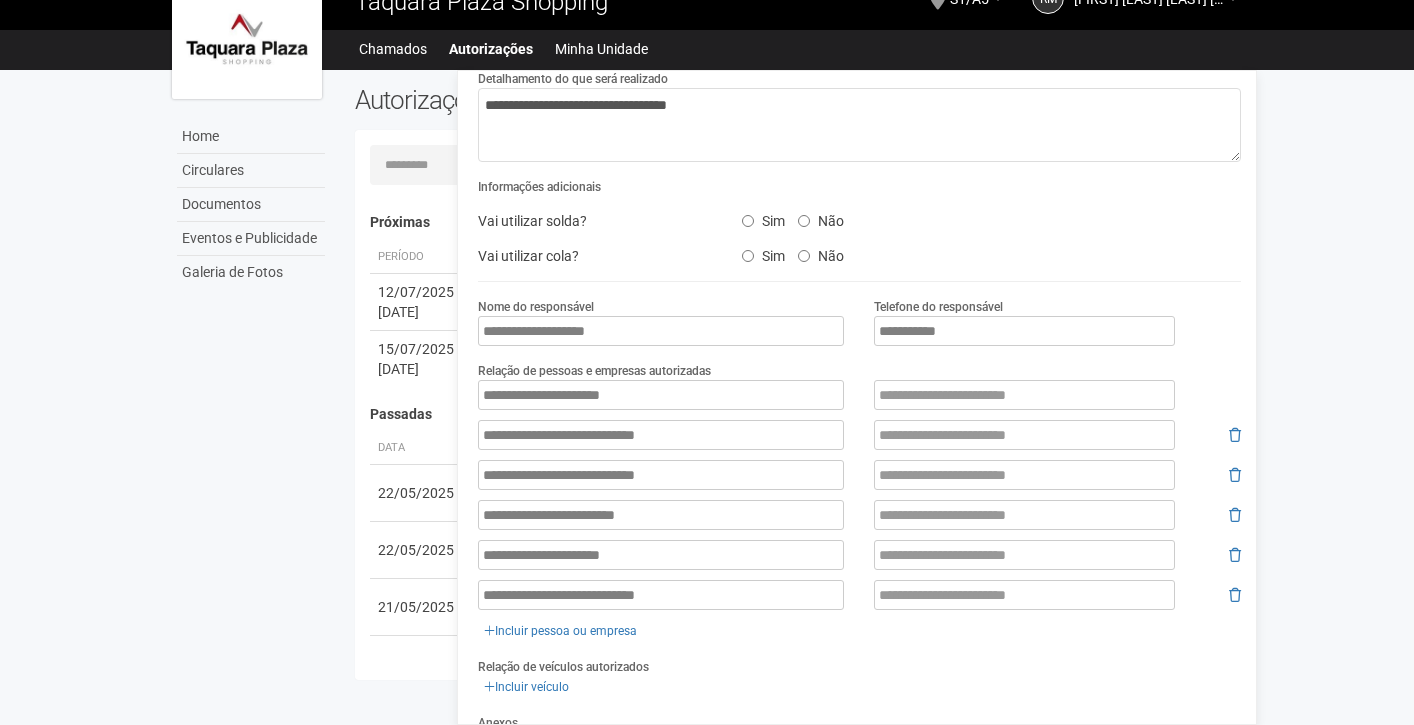 click on "**********" at bounding box center [859, 415] 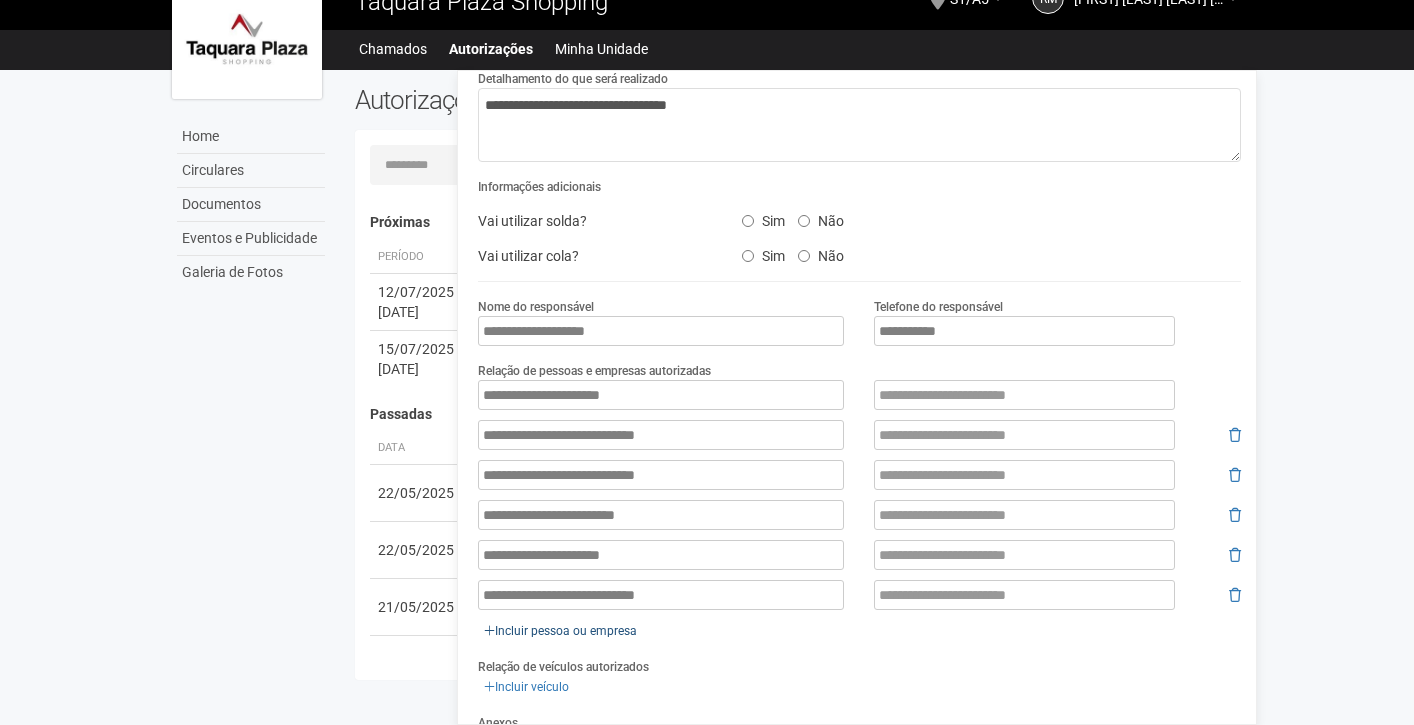 click on "Incluir pessoa ou empresa" at bounding box center [560, 631] 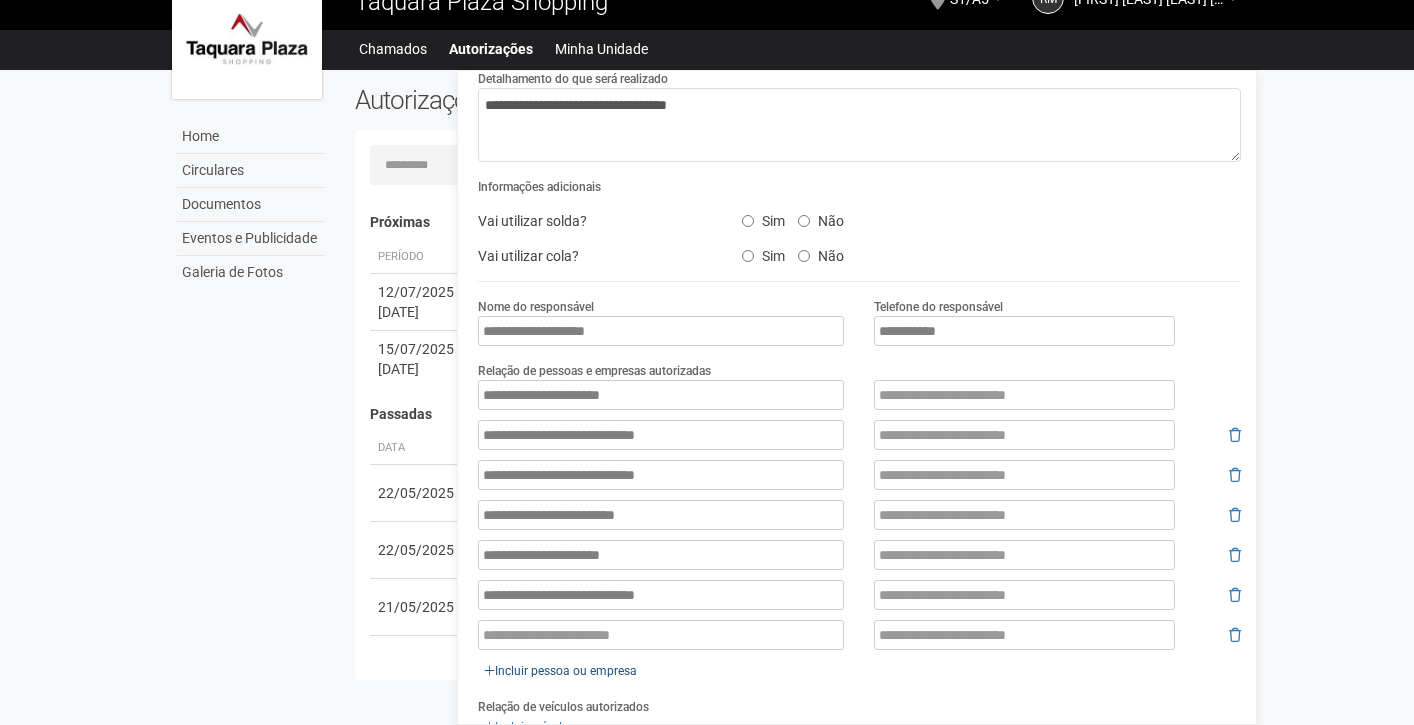 click on "Incluir pessoa ou empresa" at bounding box center (560, 671) 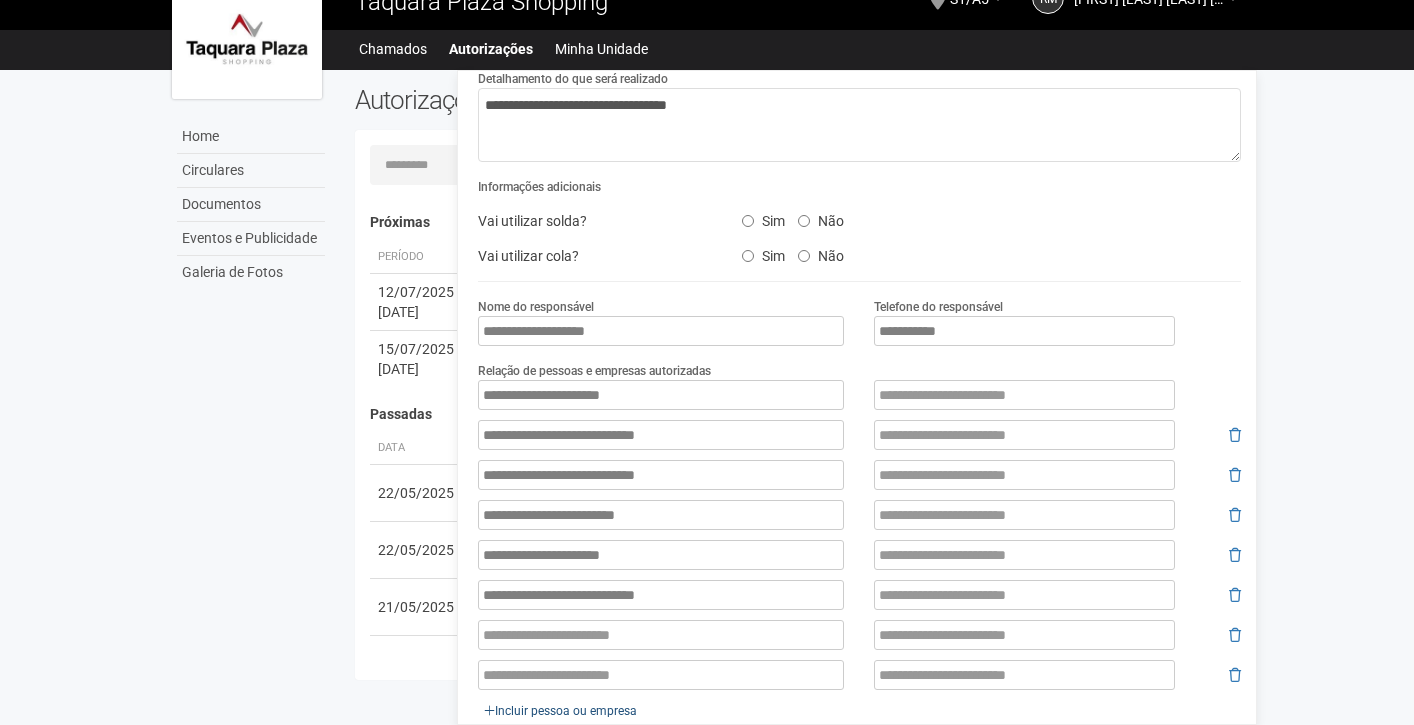 click on "Incluir pessoa ou empresa" at bounding box center [560, 711] 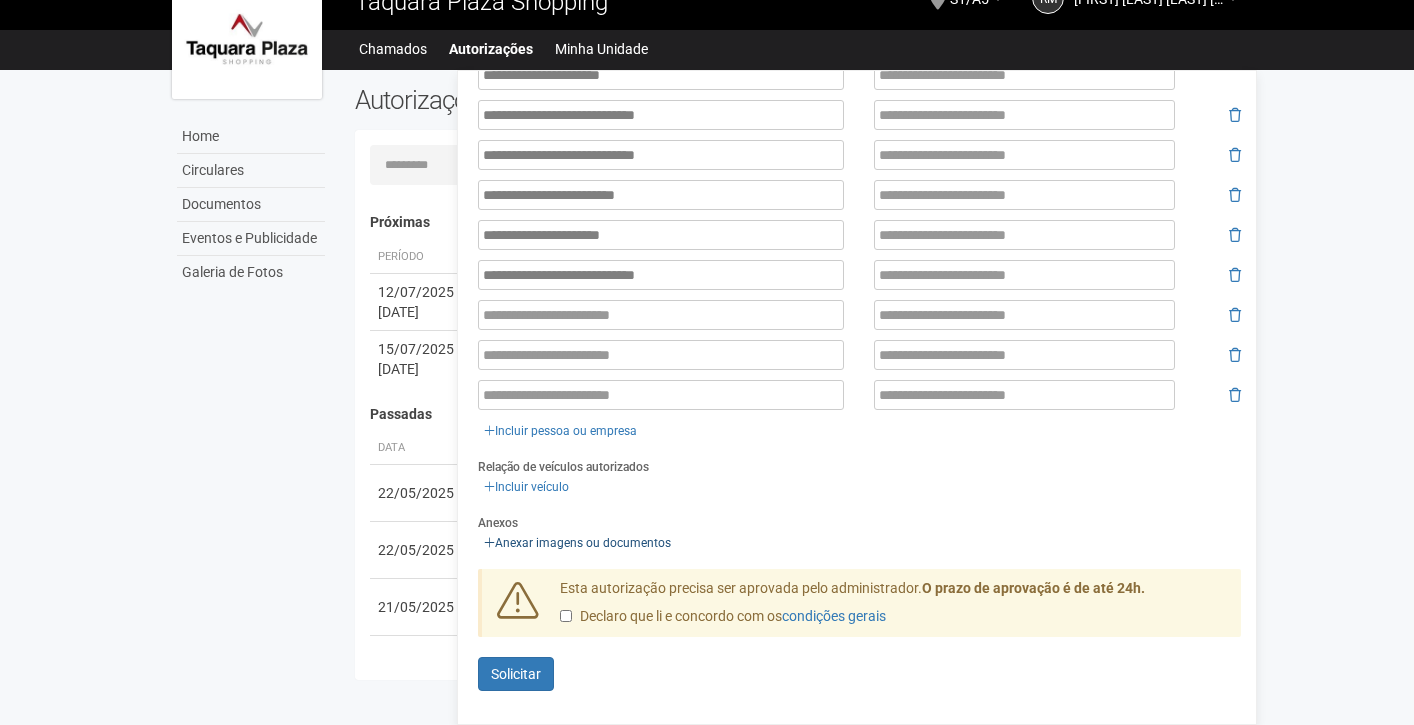 scroll, scrollTop: 505, scrollLeft: 0, axis: vertical 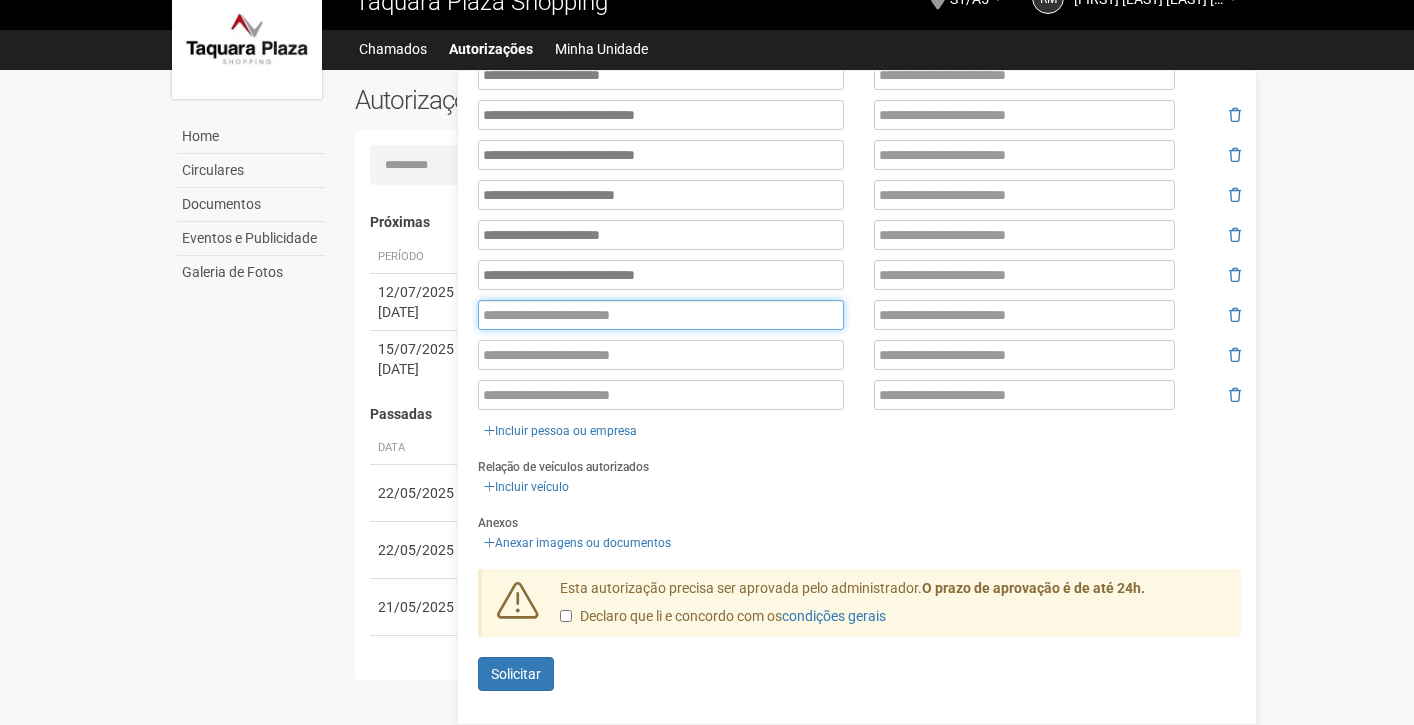 paste on "**********" 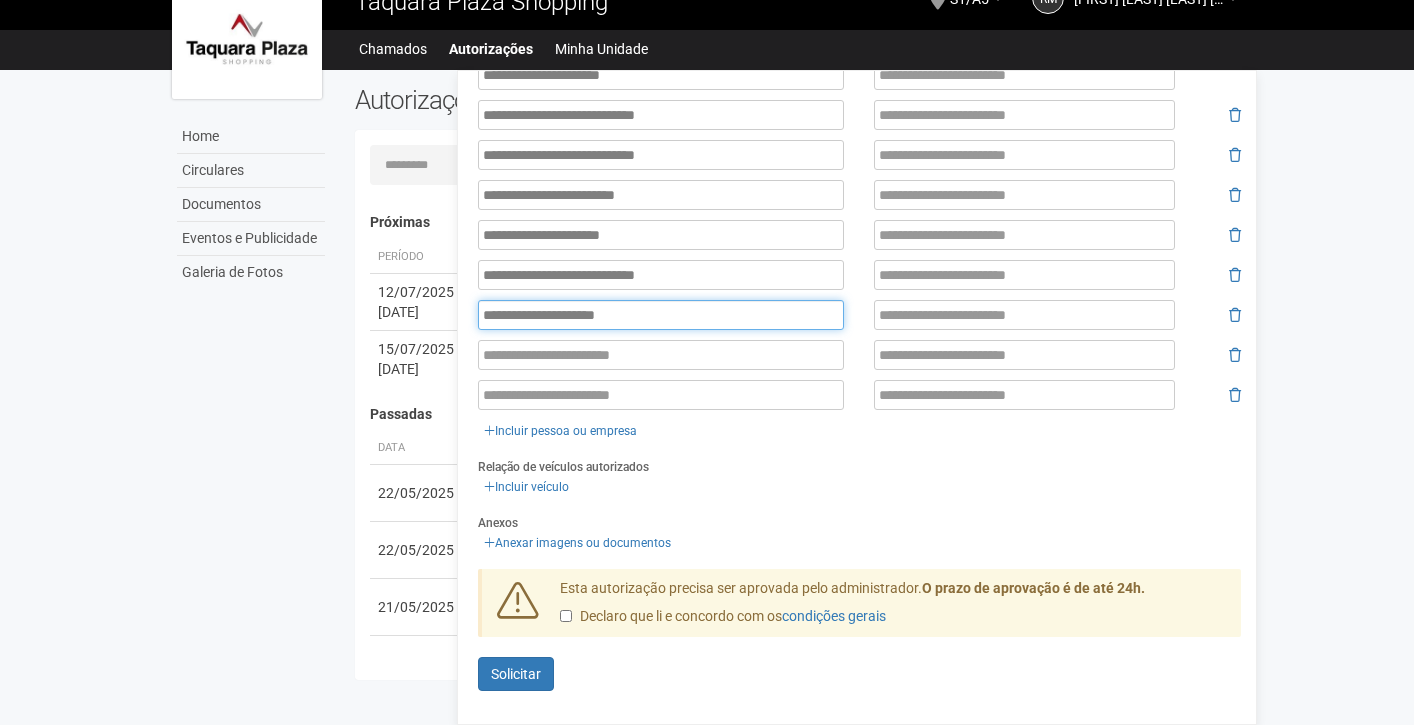 type on "**********" 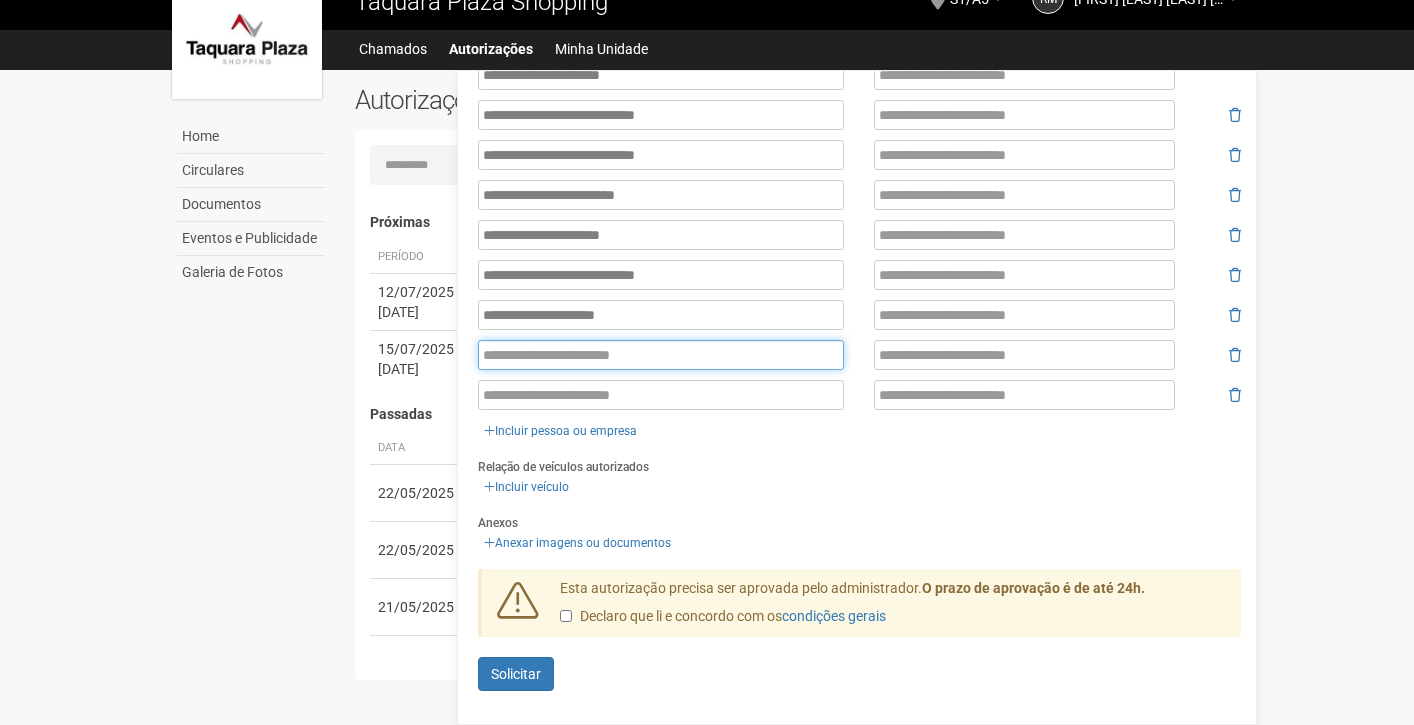 paste on "**********" 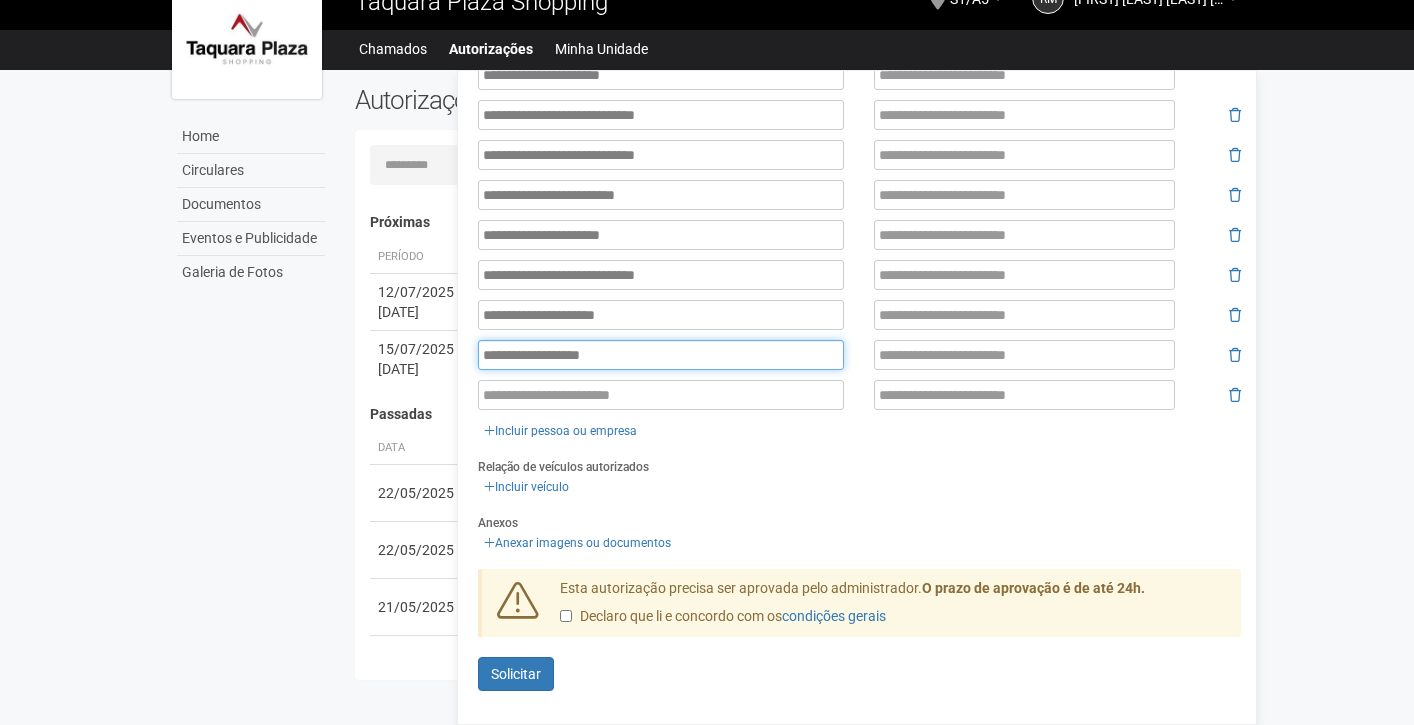 type on "**********" 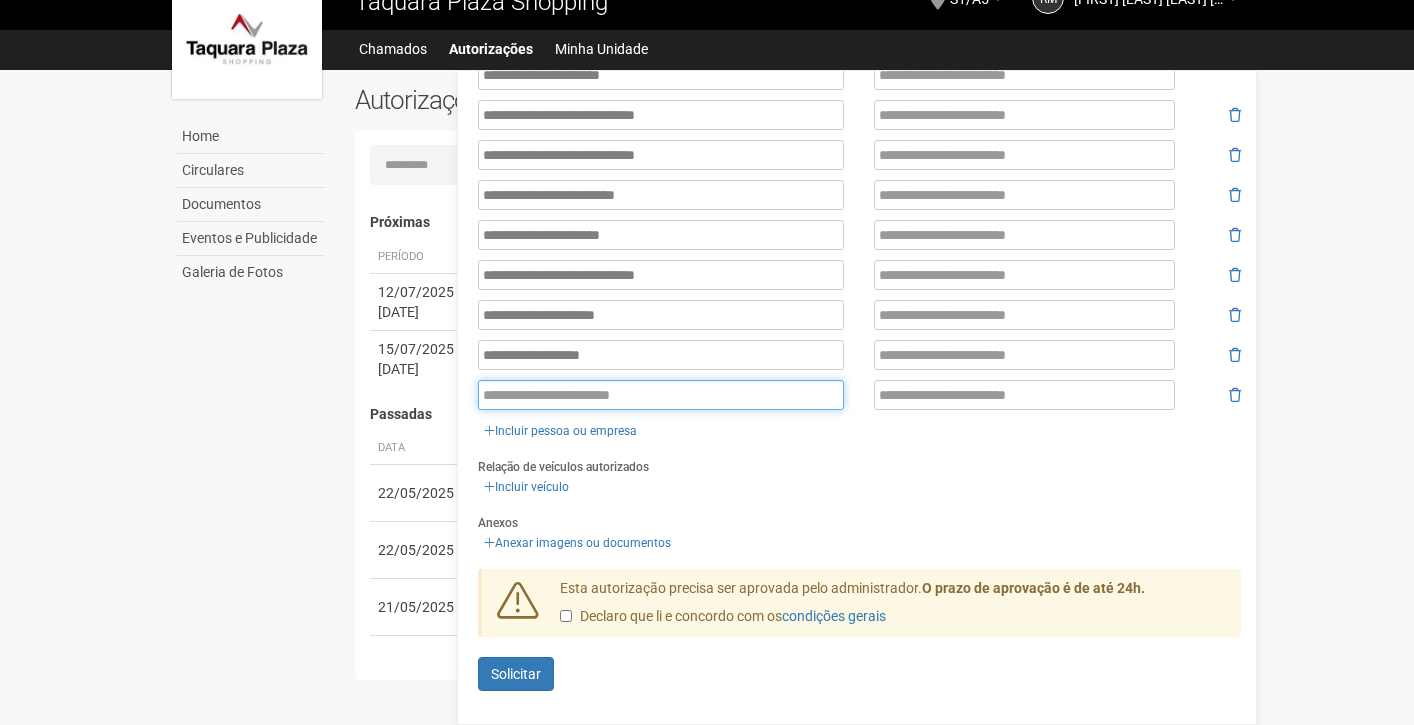 paste on "**********" 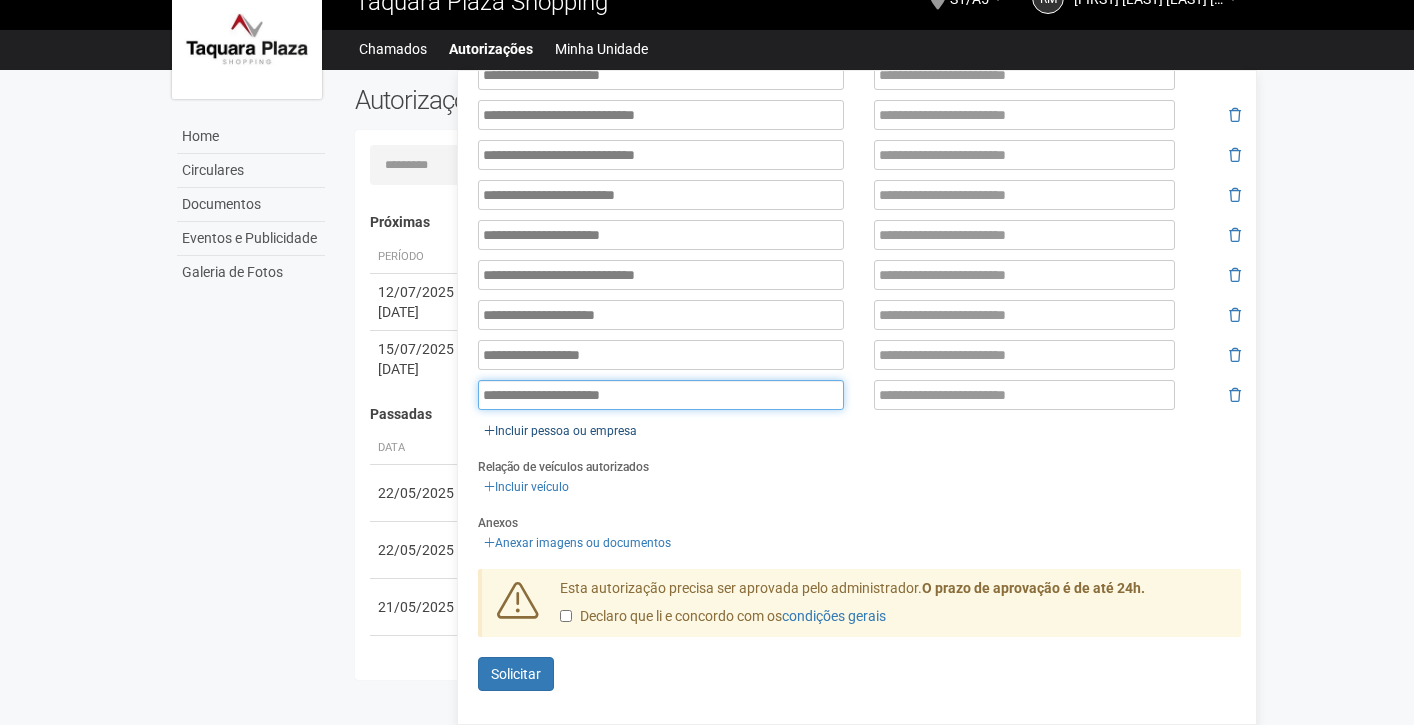 type on "**********" 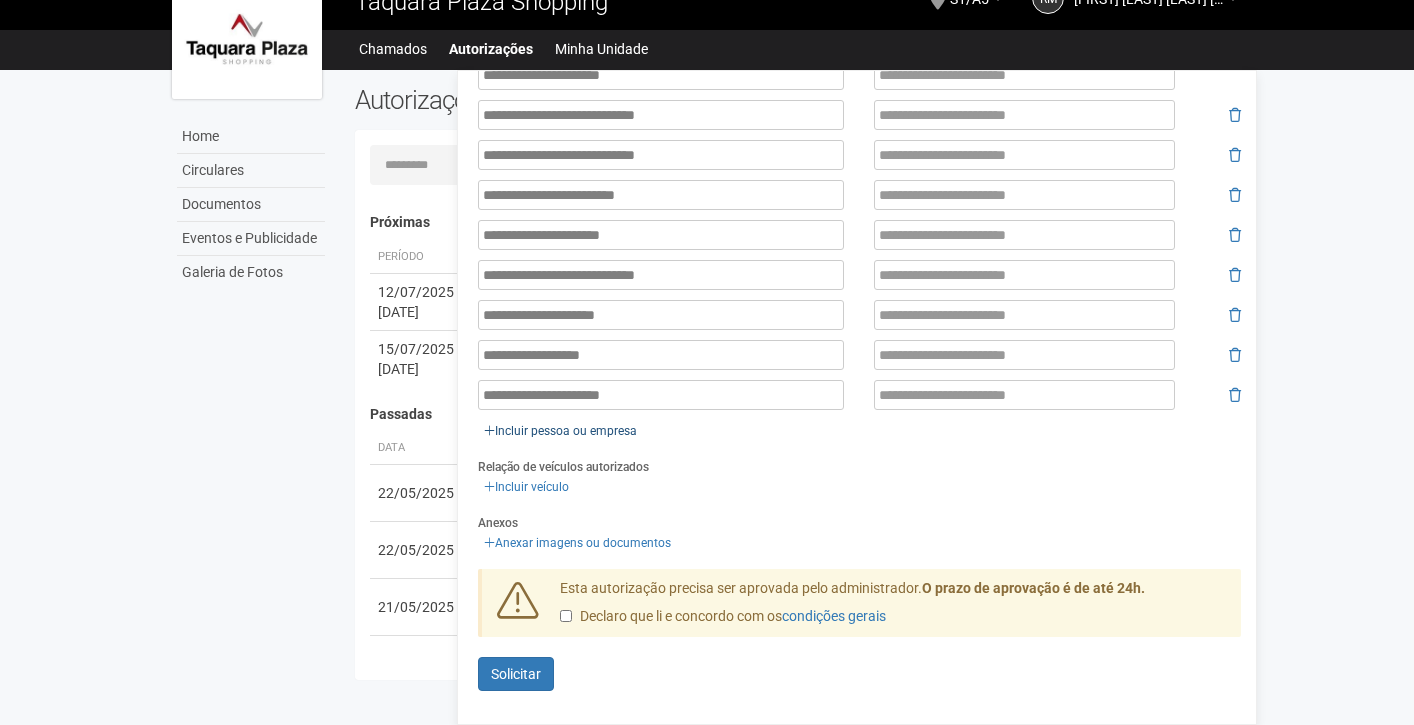 click on "Incluir pessoa ou empresa" at bounding box center [560, 431] 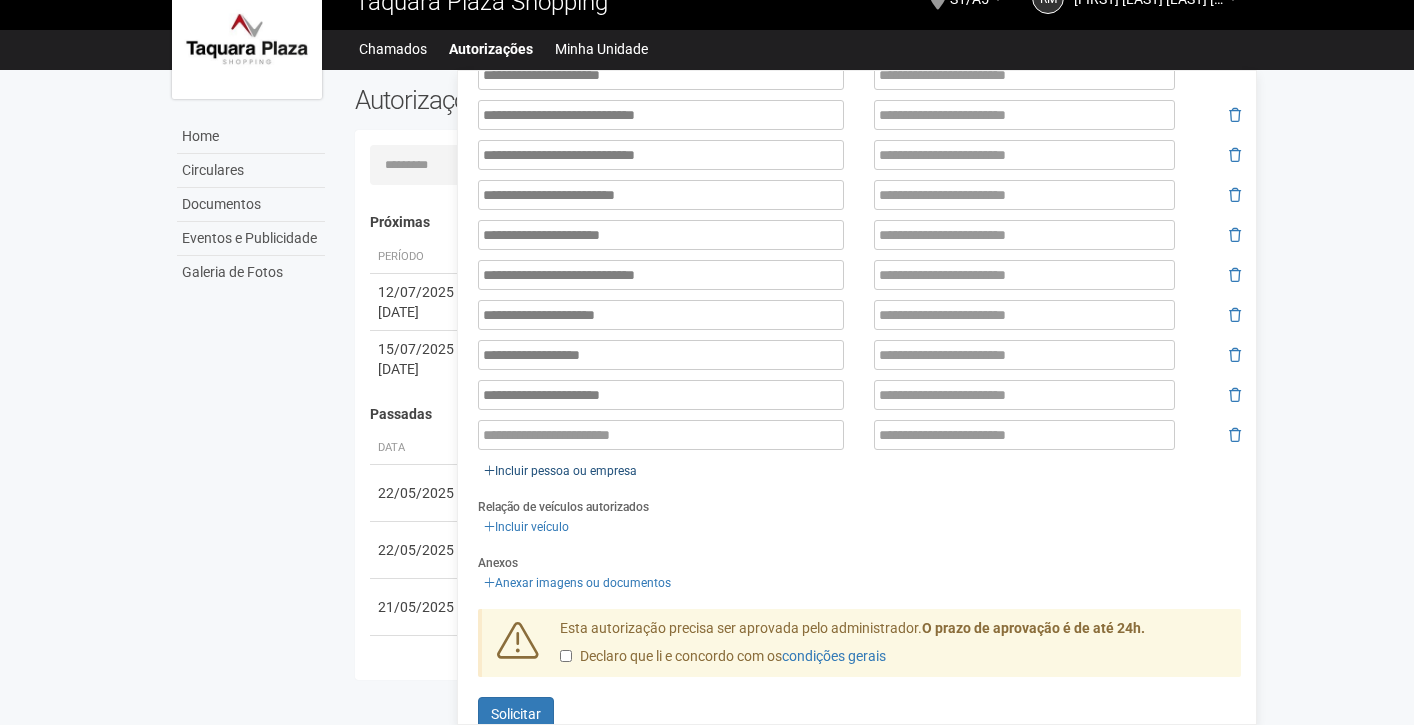 click on "Incluir pessoa ou empresa" at bounding box center (560, 471) 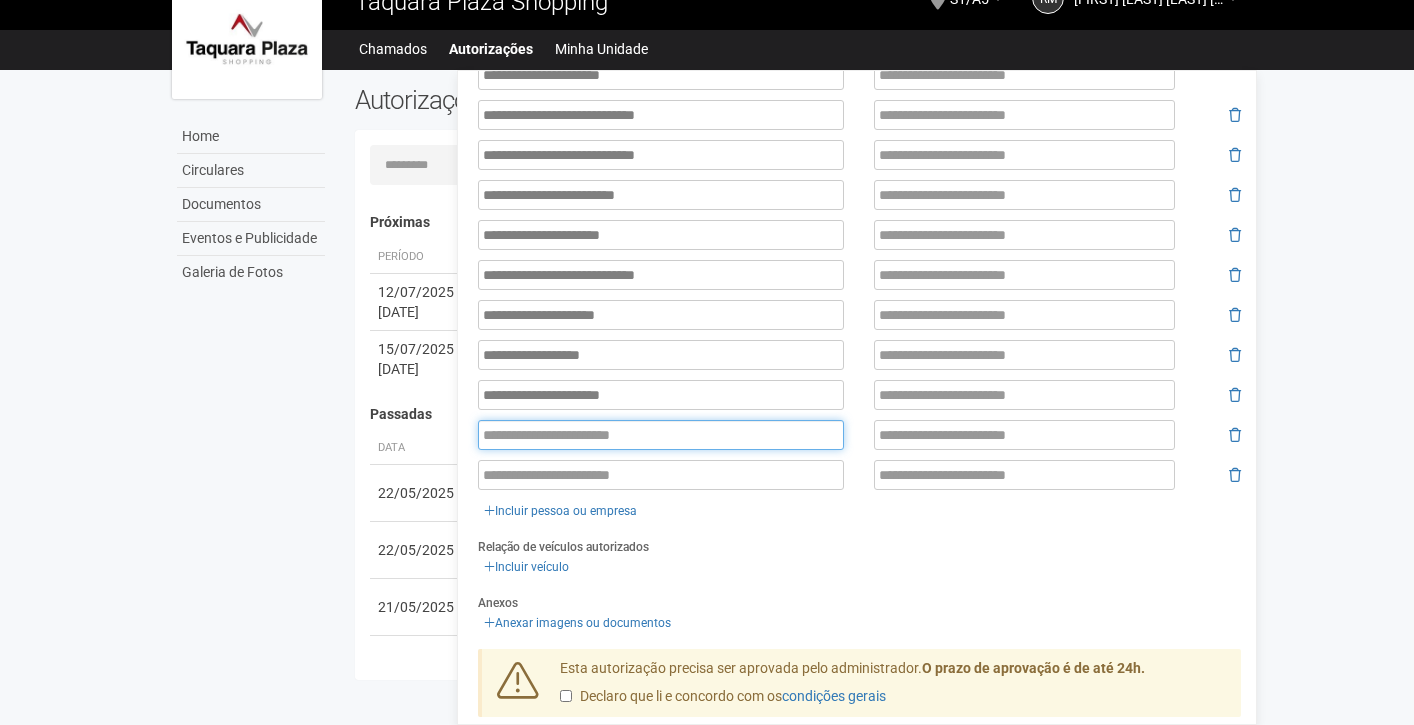 paste on "**********" 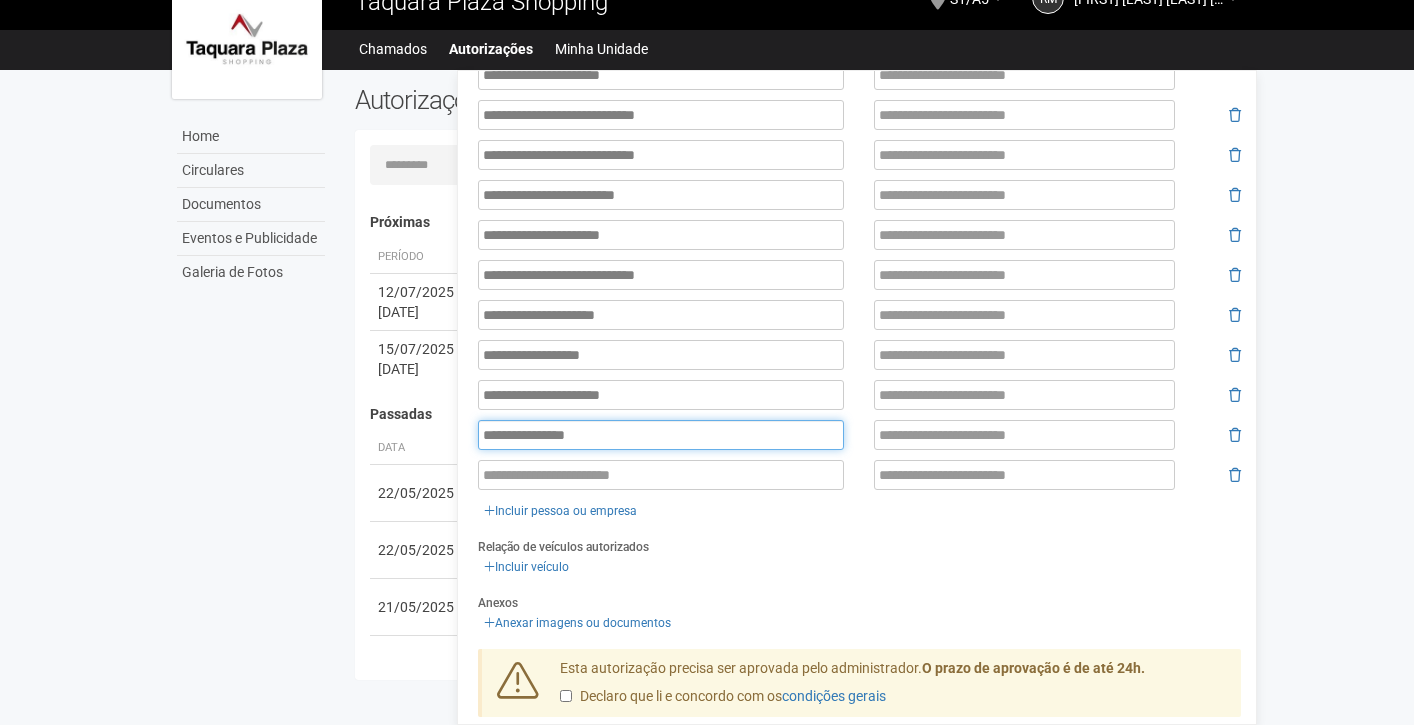 type on "**********" 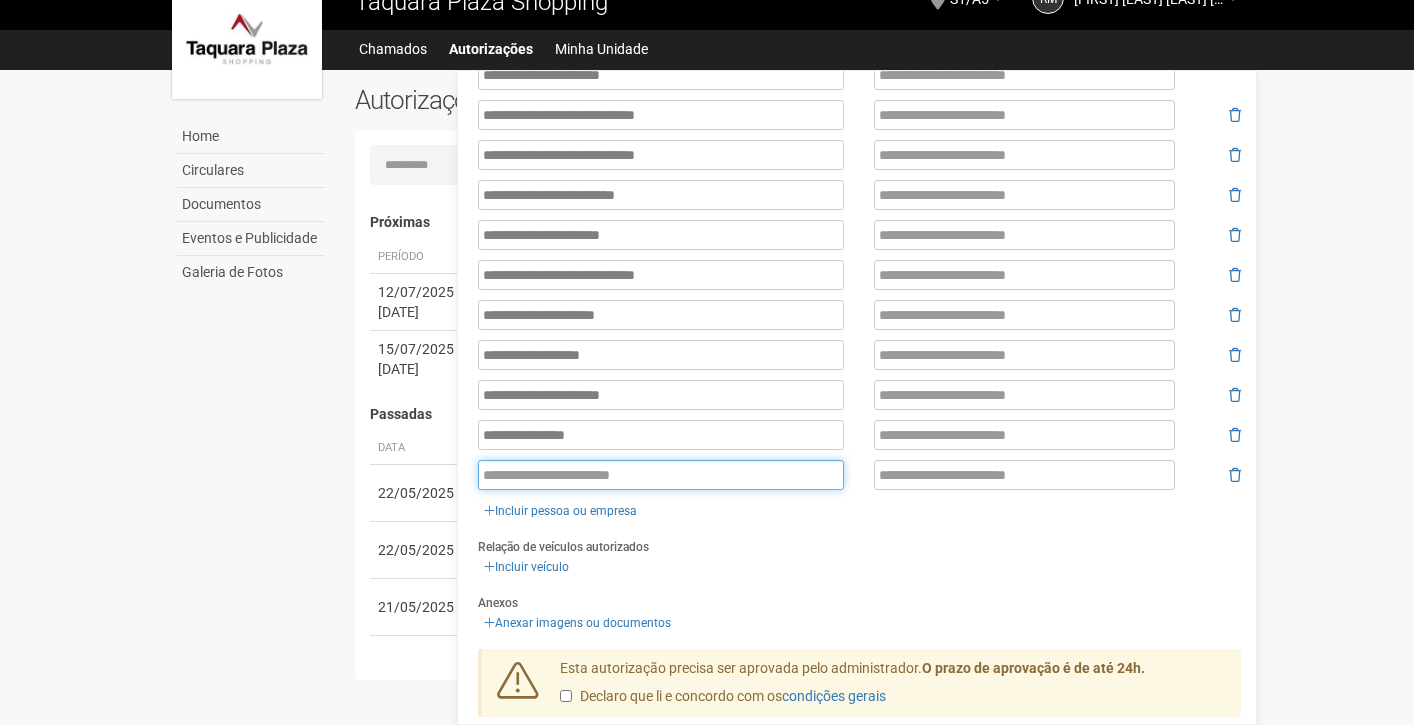 paste on "**********" 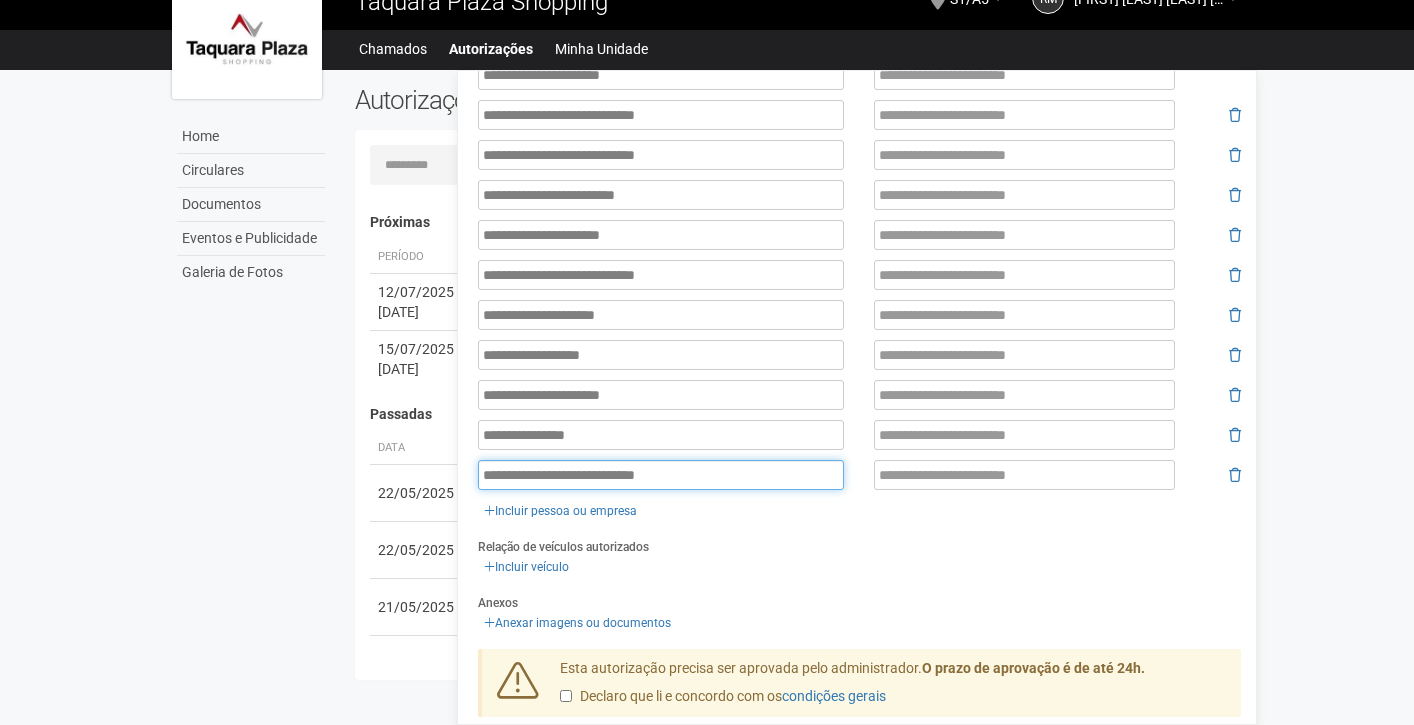 type on "**********" 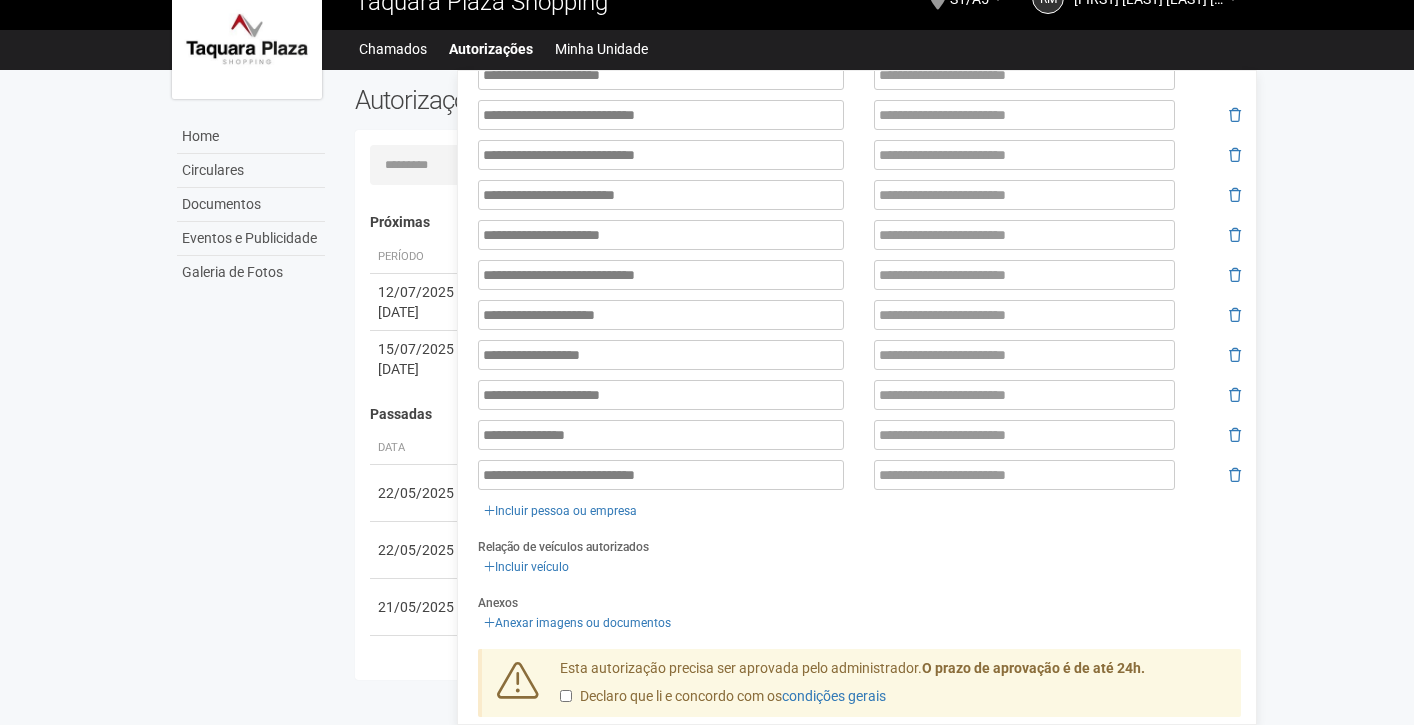 click on "Taquara Plaza Shopping" at bounding box center (481, 2) 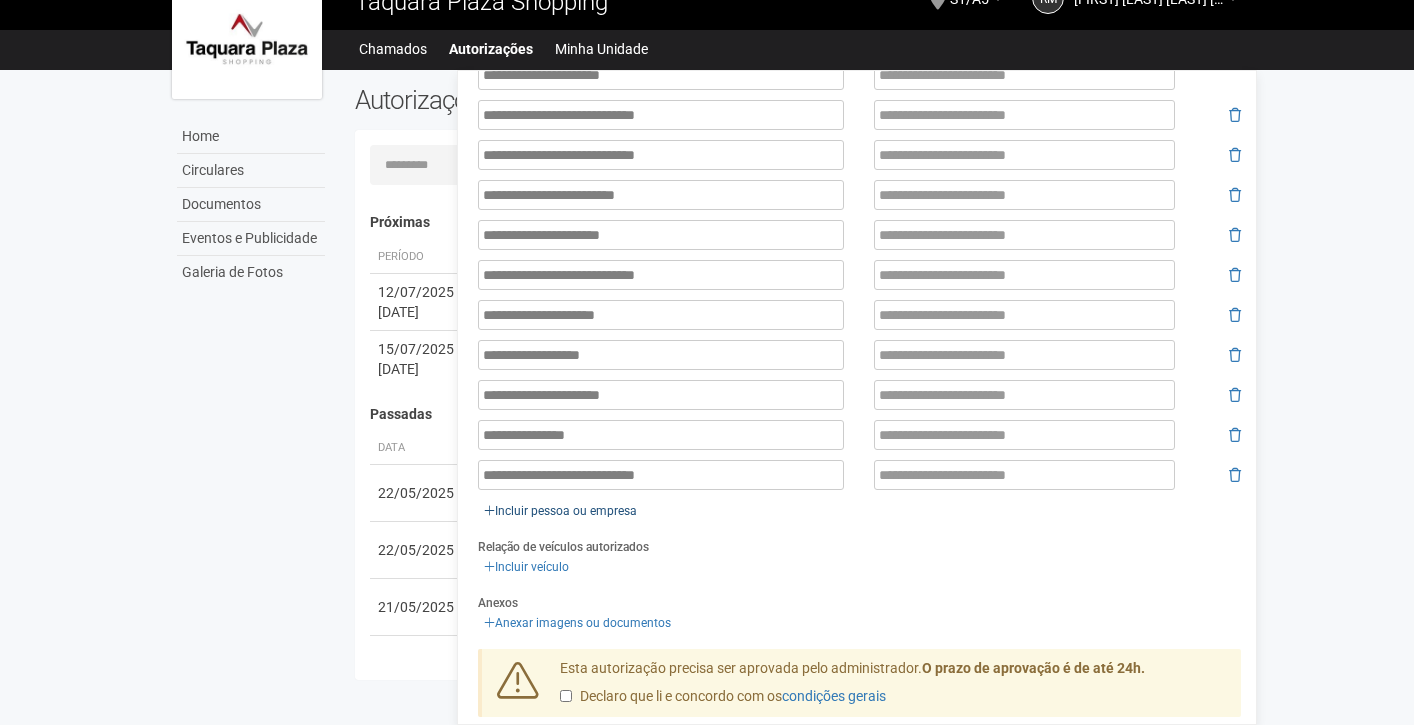 click on "Incluir pessoa ou empresa" at bounding box center [560, 511] 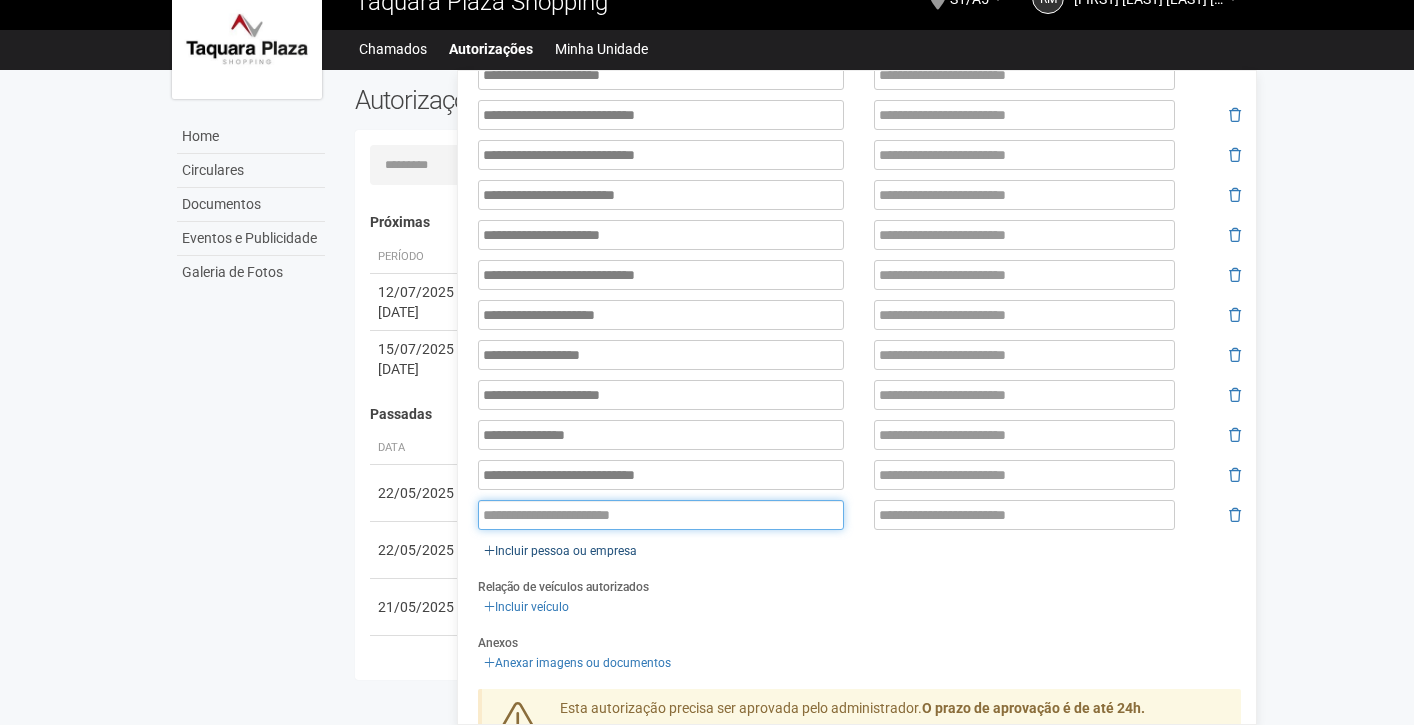 paste on "**********" 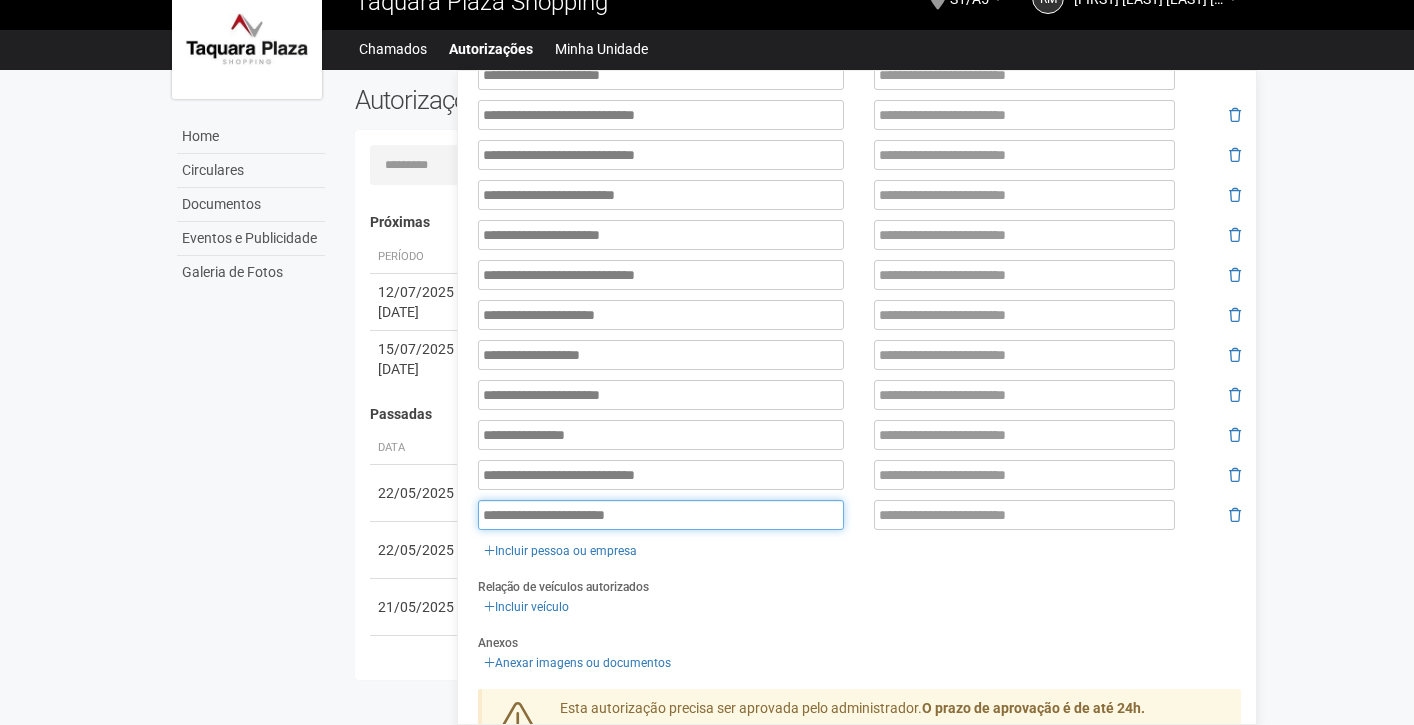 type on "**********" 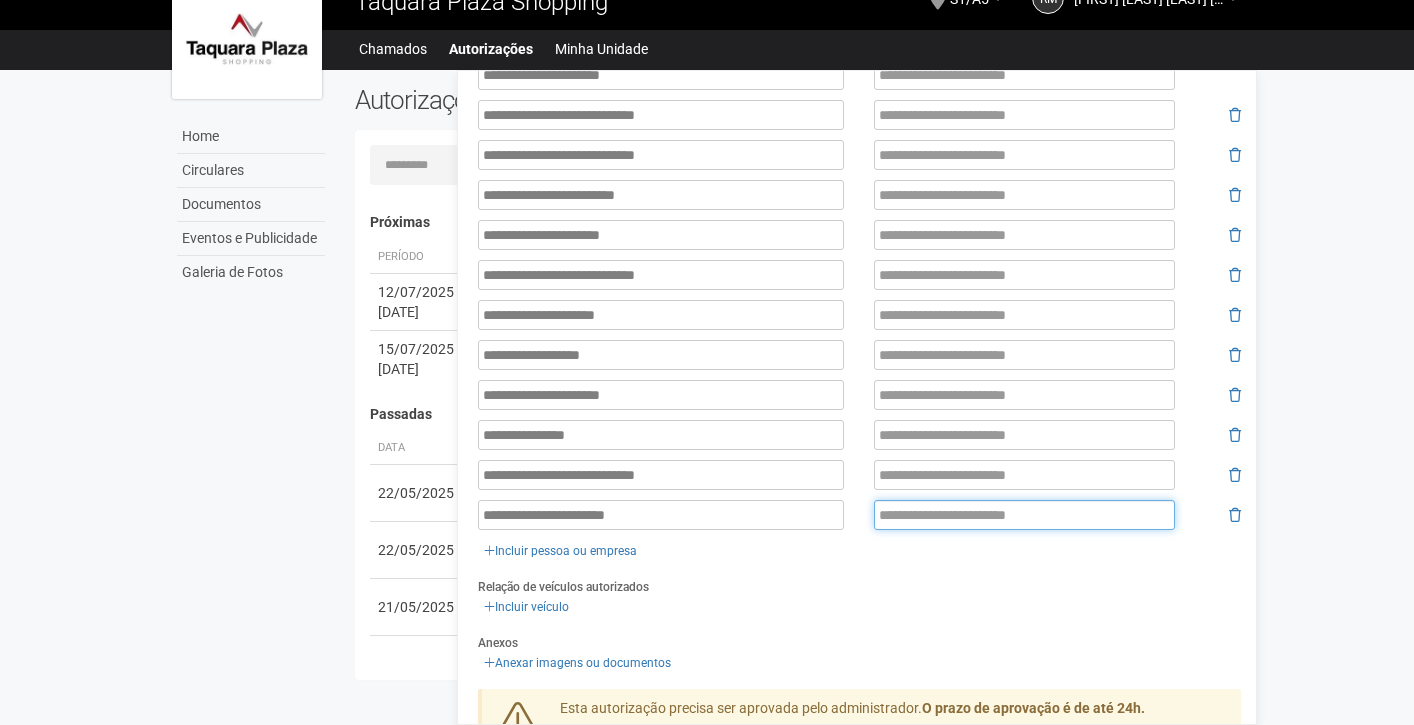 click at bounding box center (1024, 515) 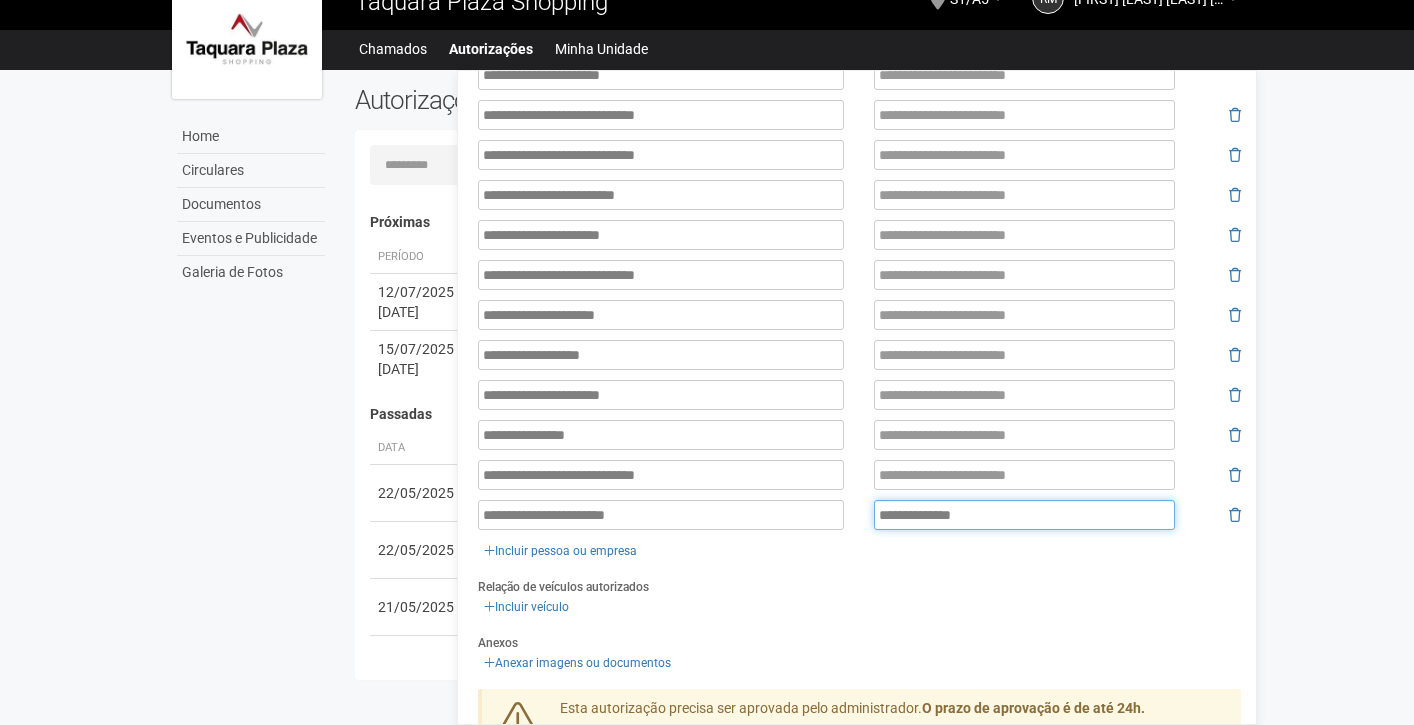type on "**********" 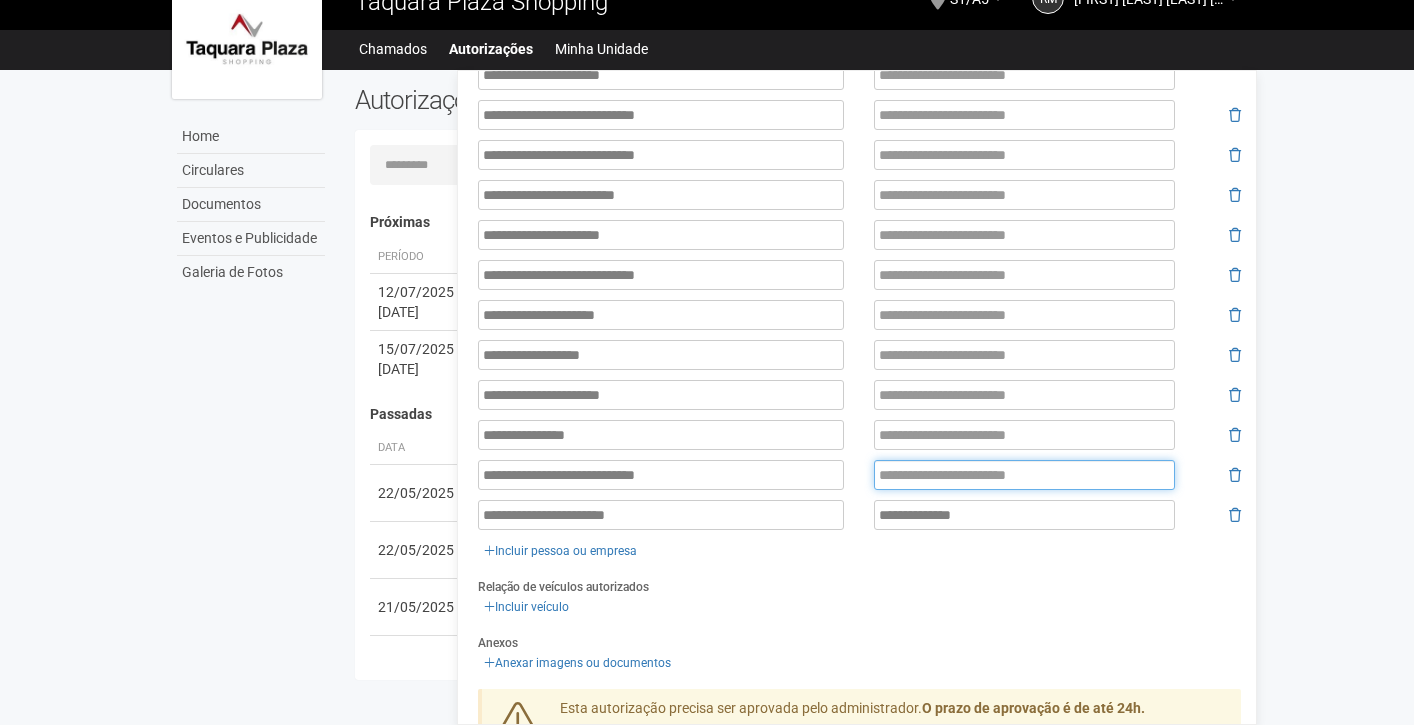 click at bounding box center [1024, 475] 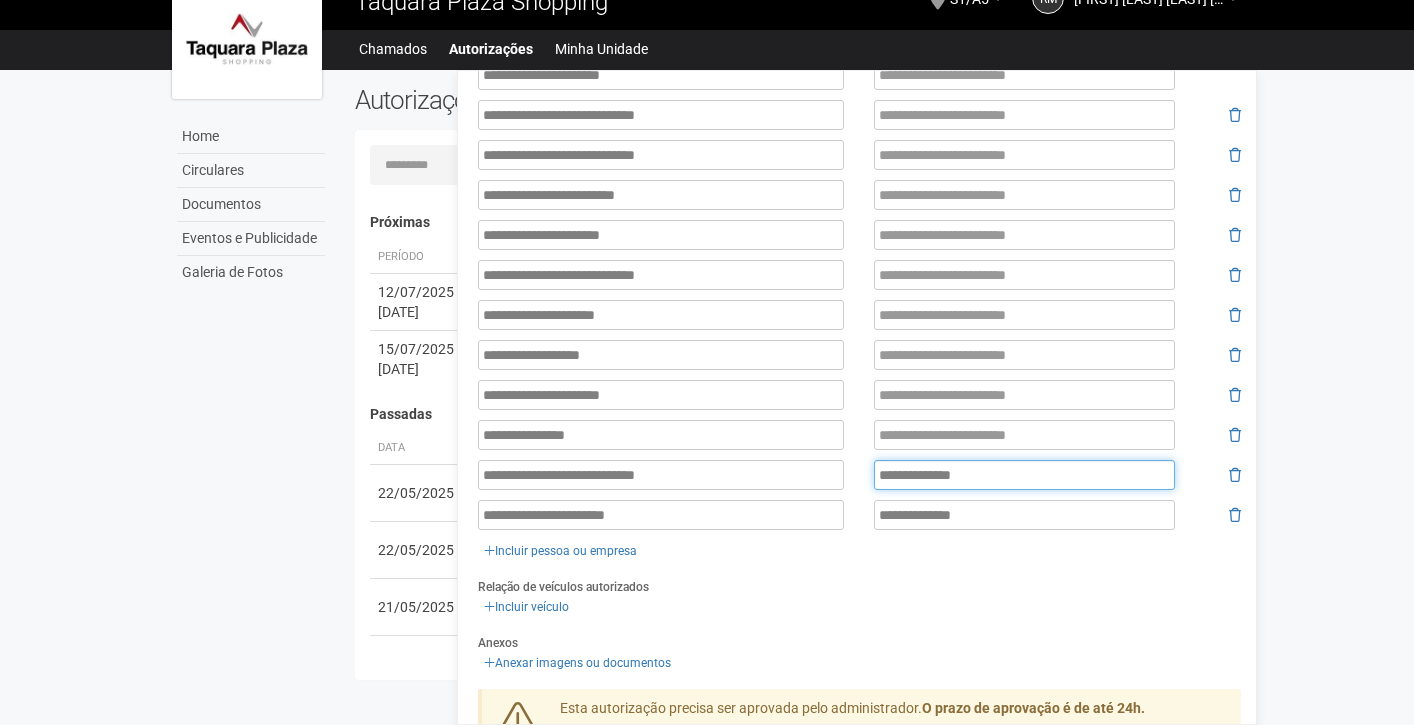 type on "**********" 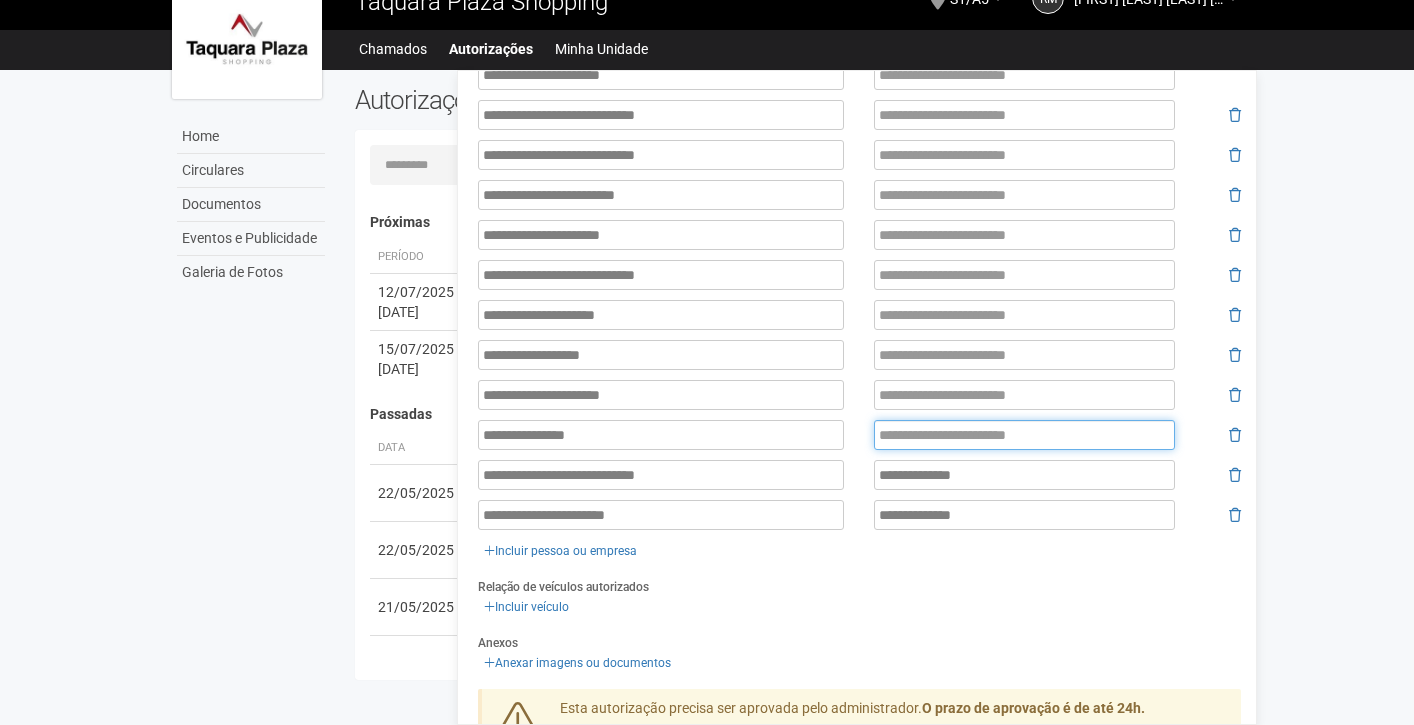 click at bounding box center (1024, 435) 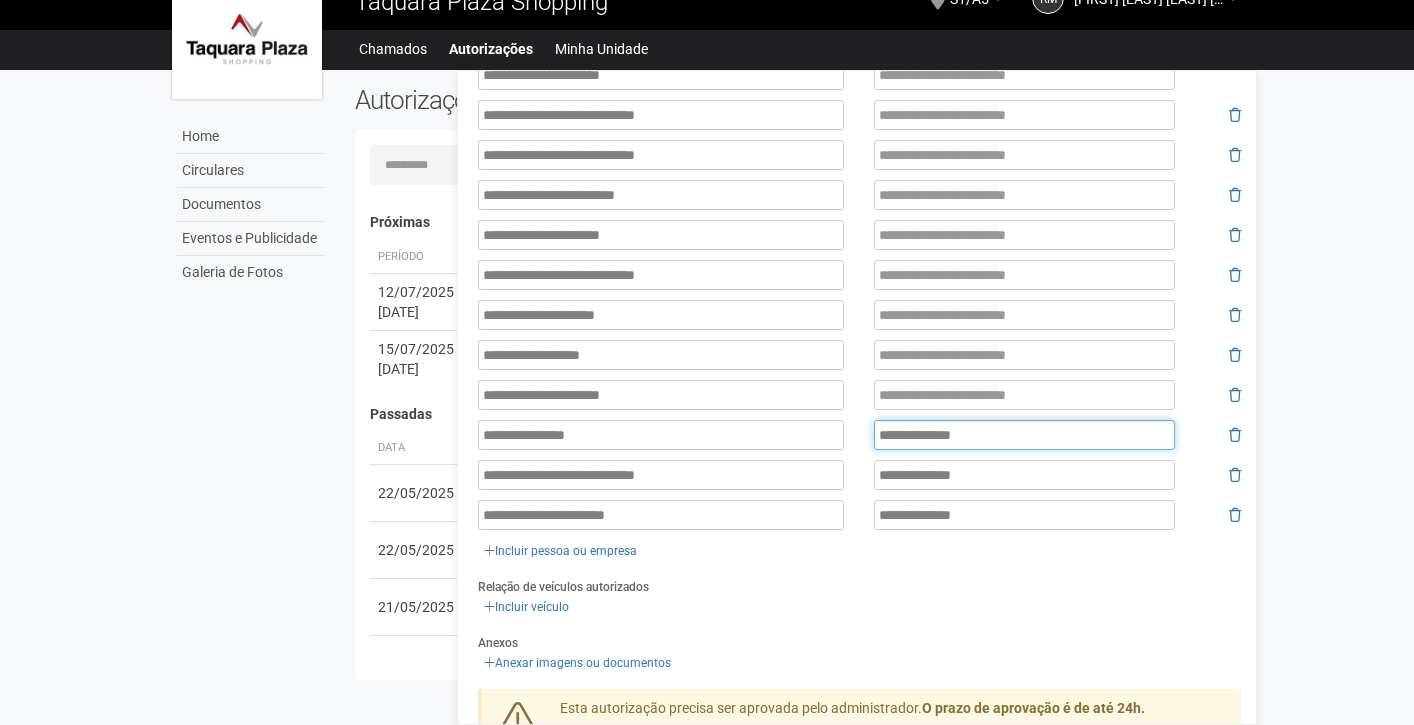 type on "**********" 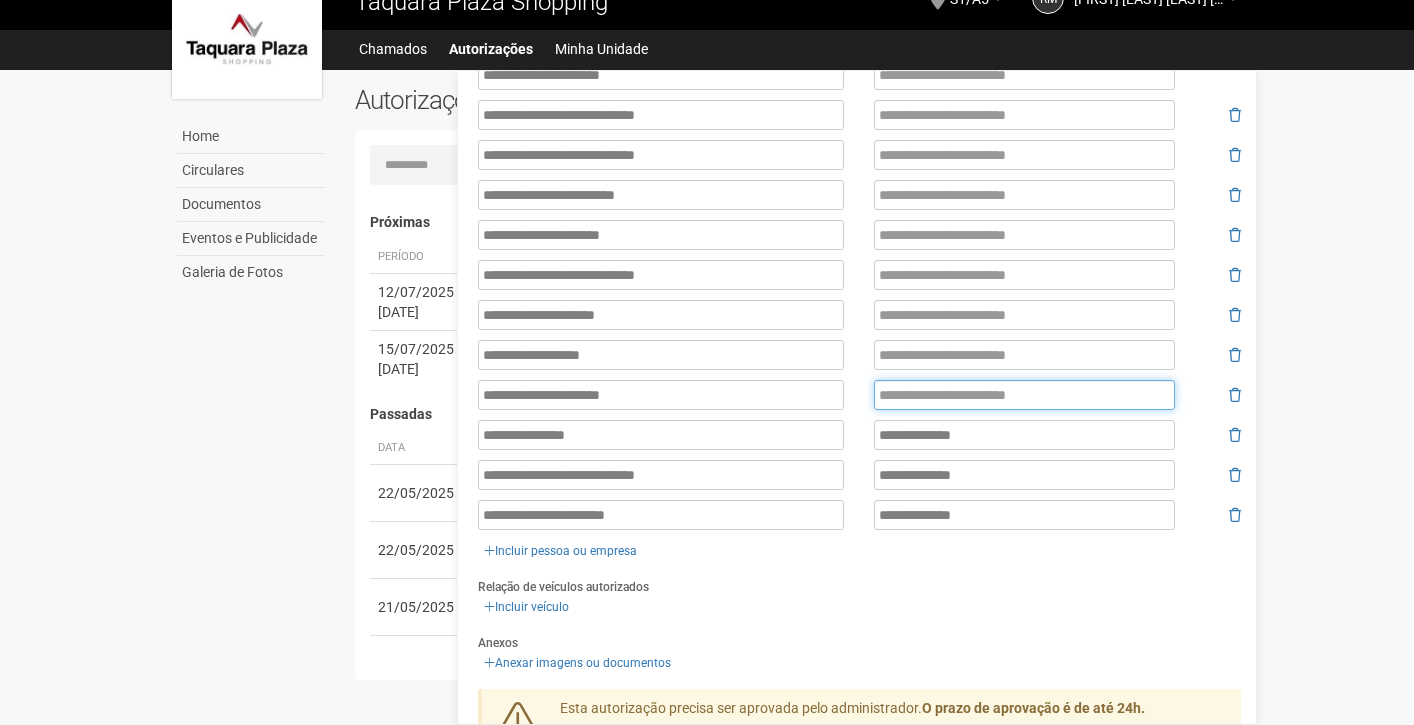 click at bounding box center (1024, 395) 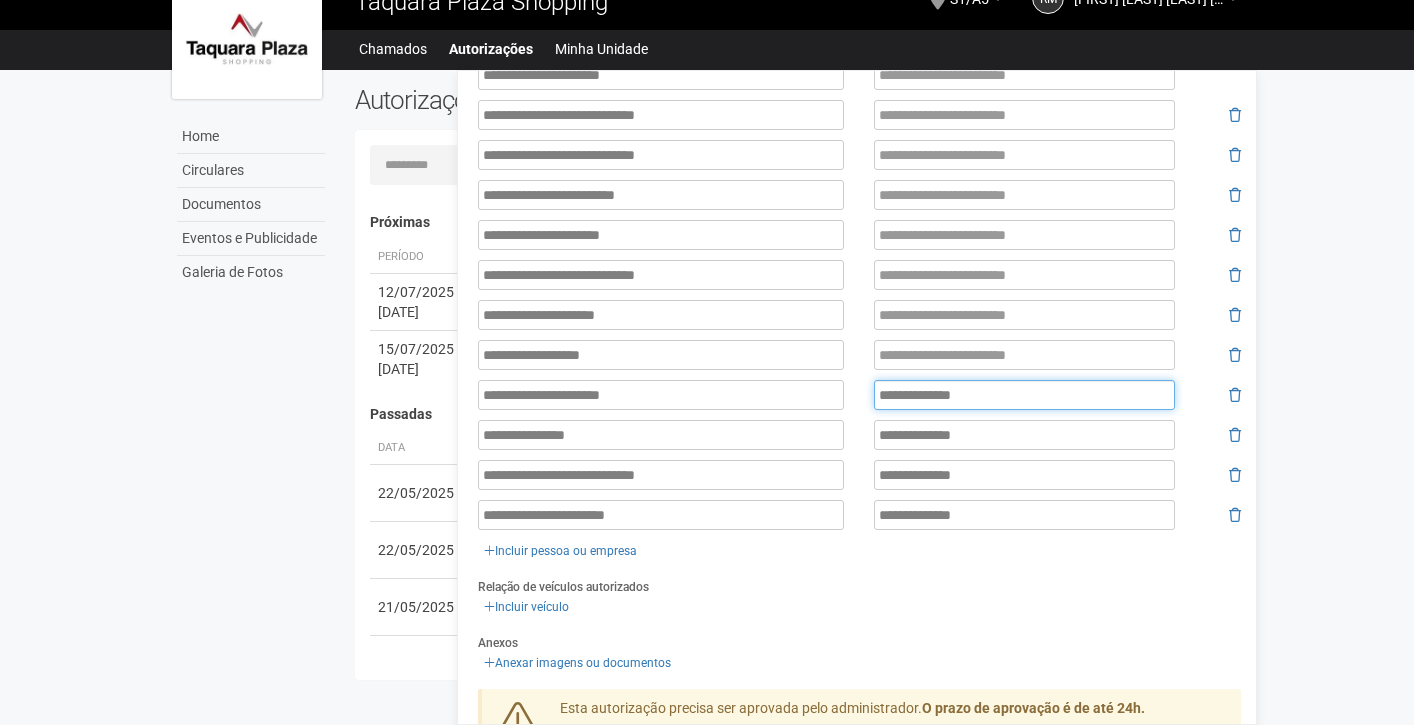 type on "**********" 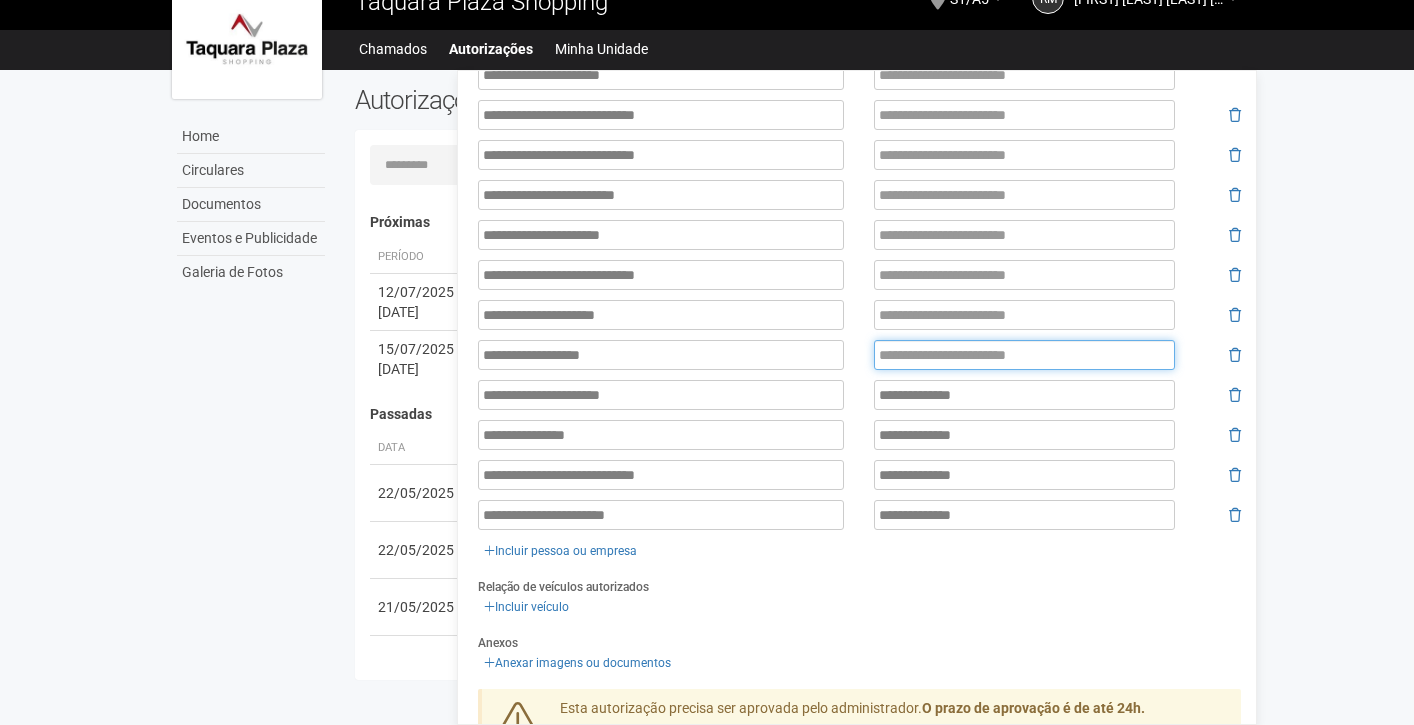 click at bounding box center [1024, 355] 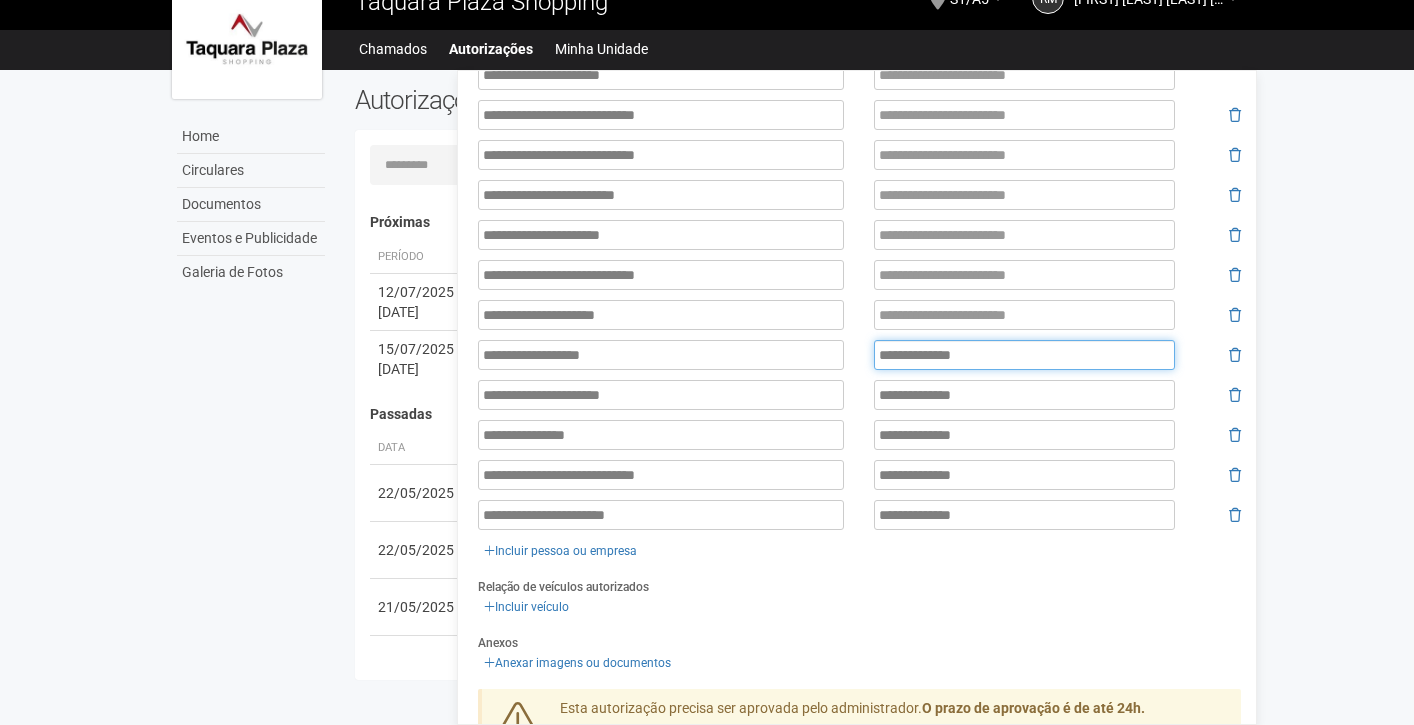 type on "**********" 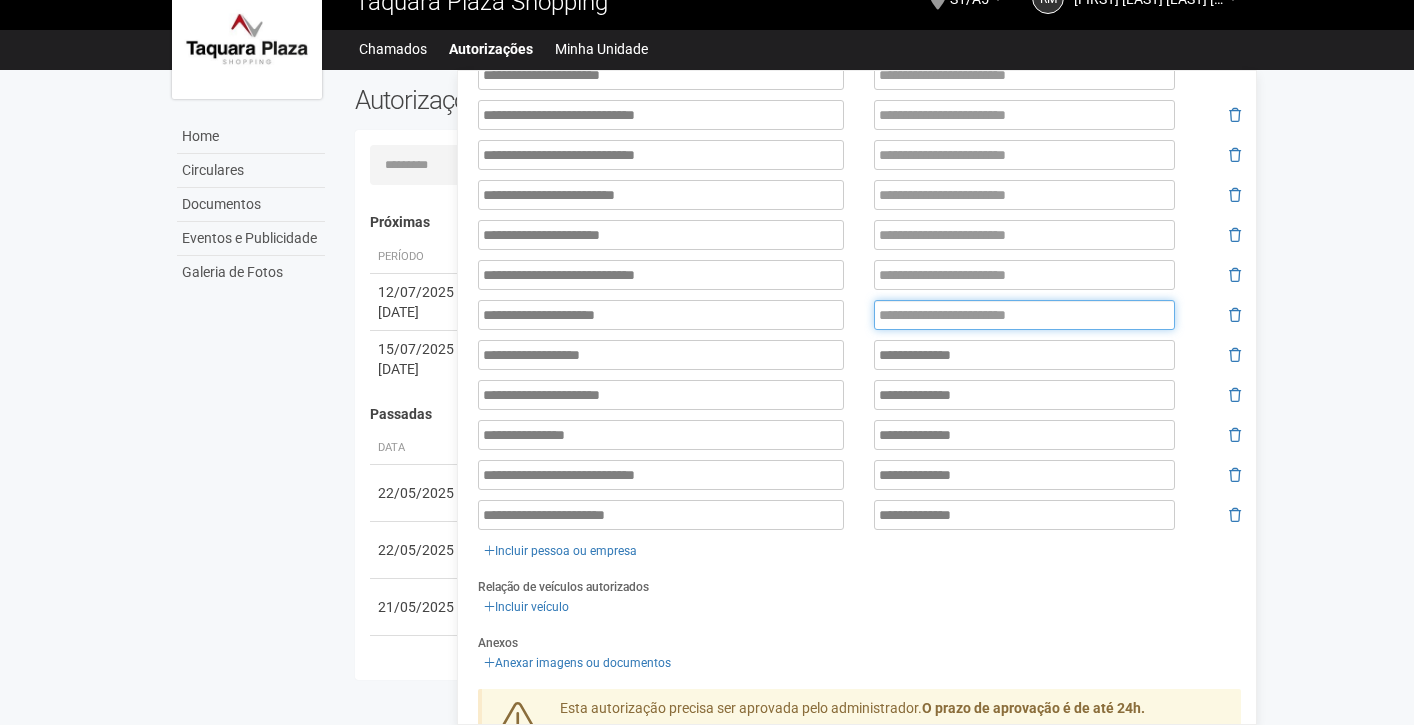 click at bounding box center (1024, 315) 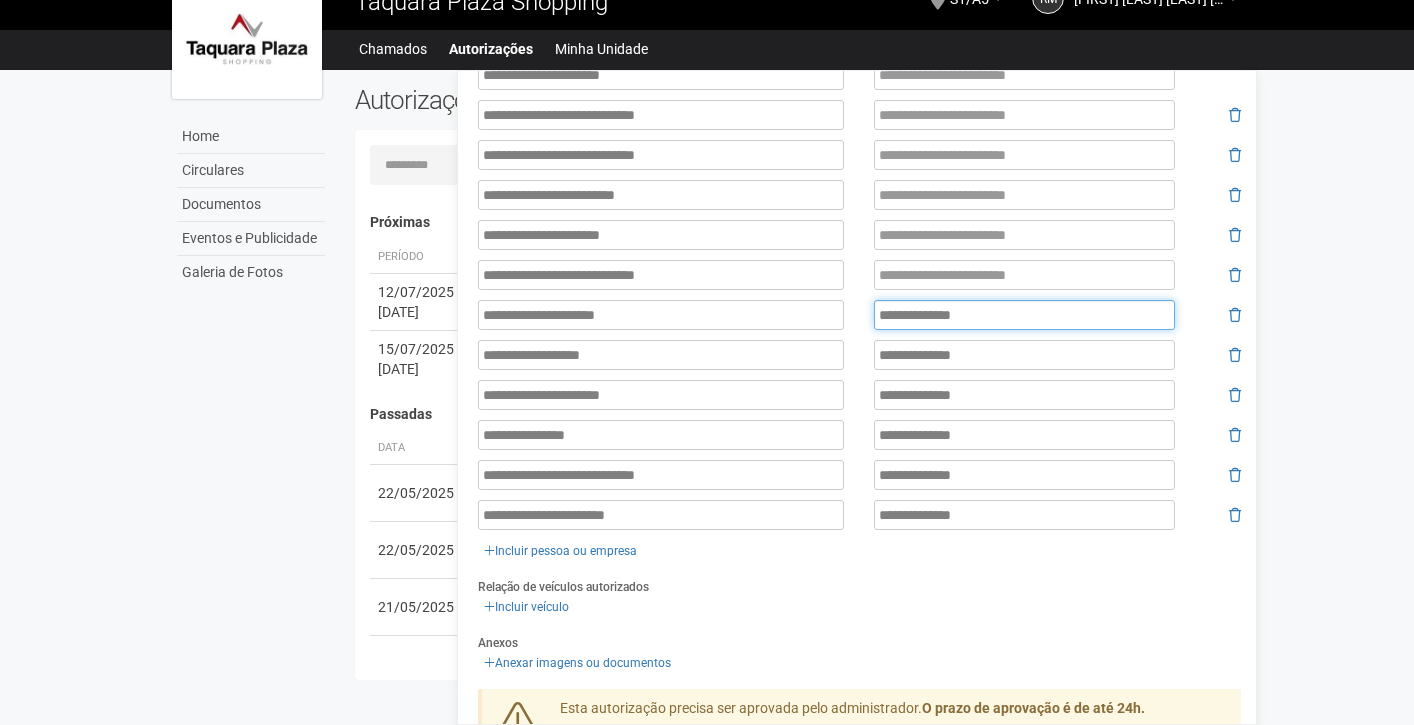 type on "**********" 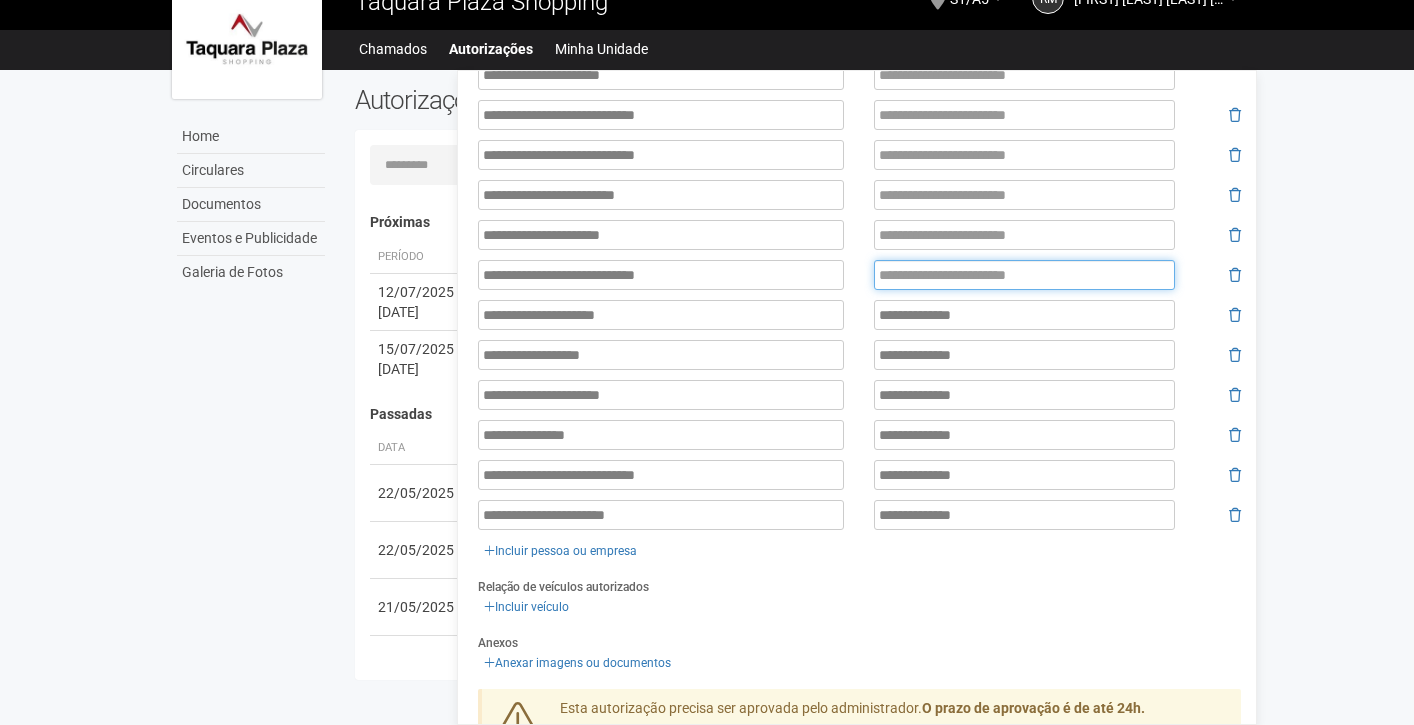 click at bounding box center (1024, 275) 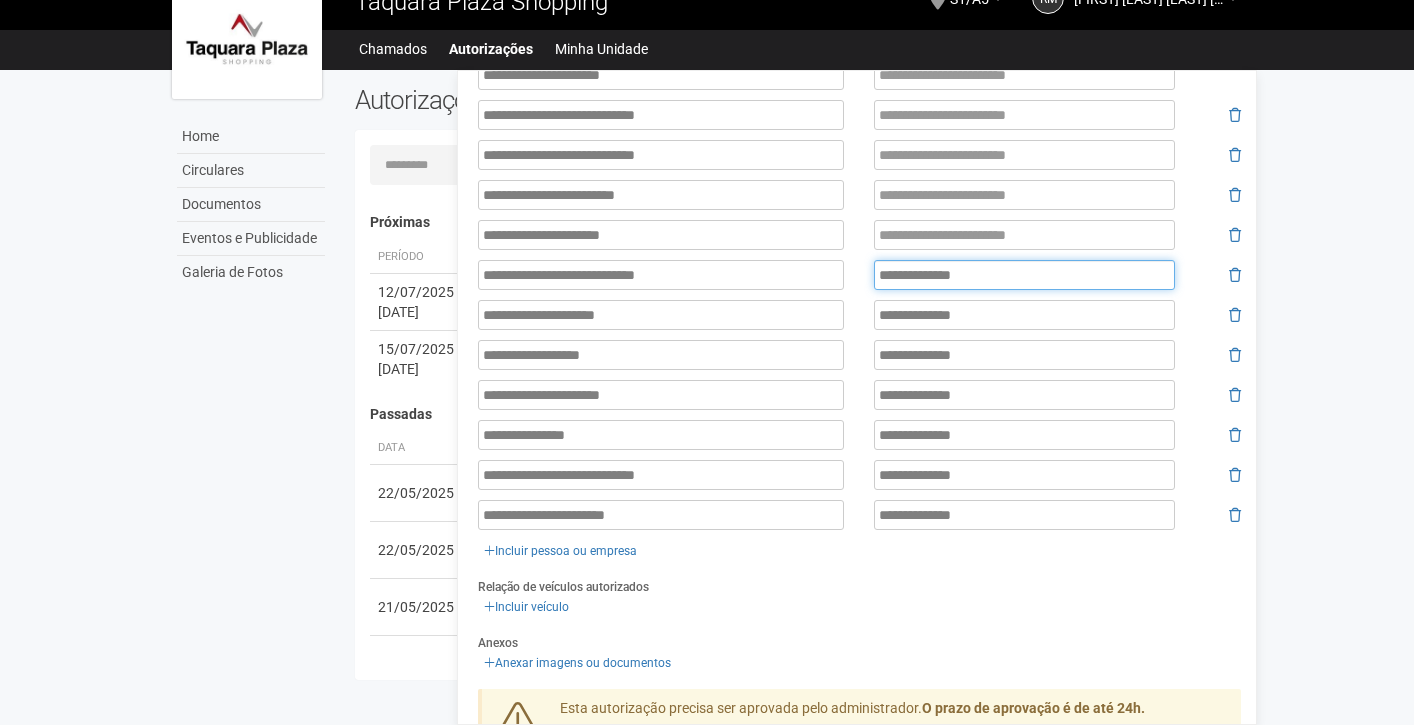 type on "**********" 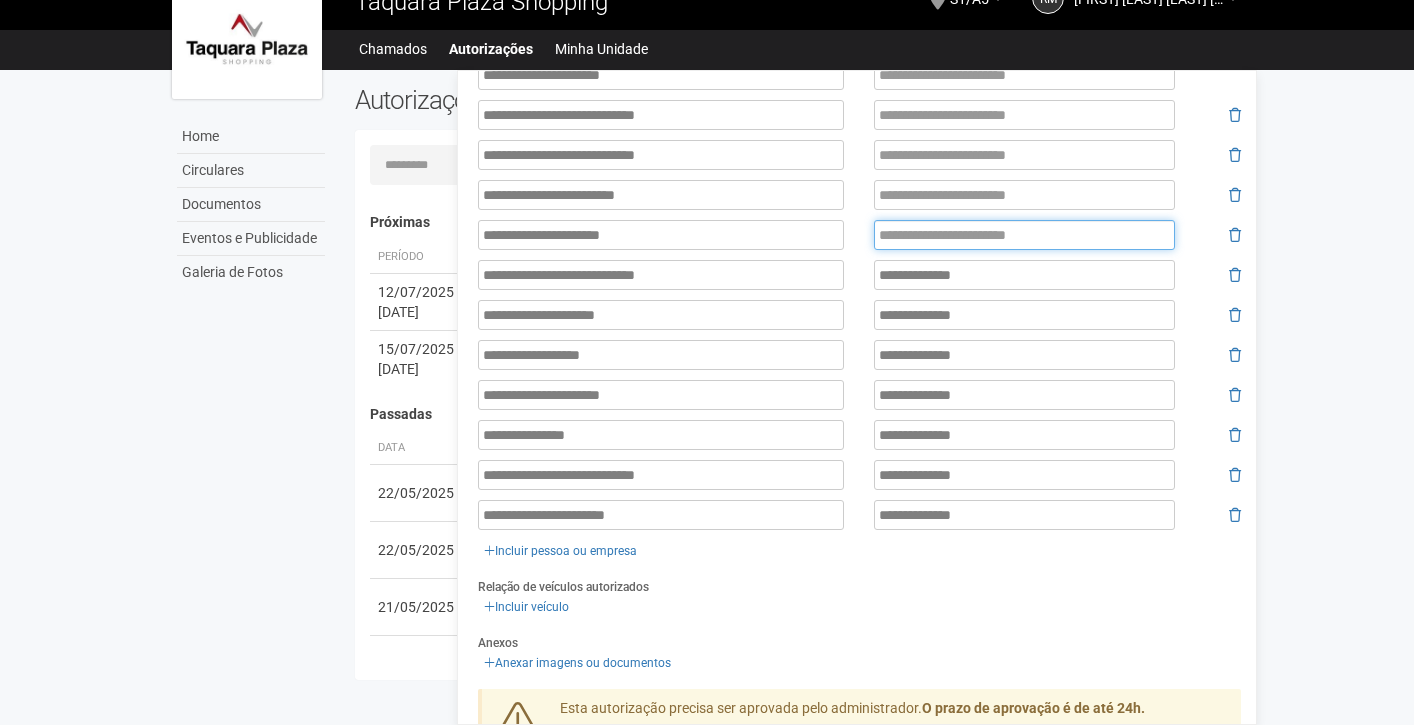 click at bounding box center (1024, 235) 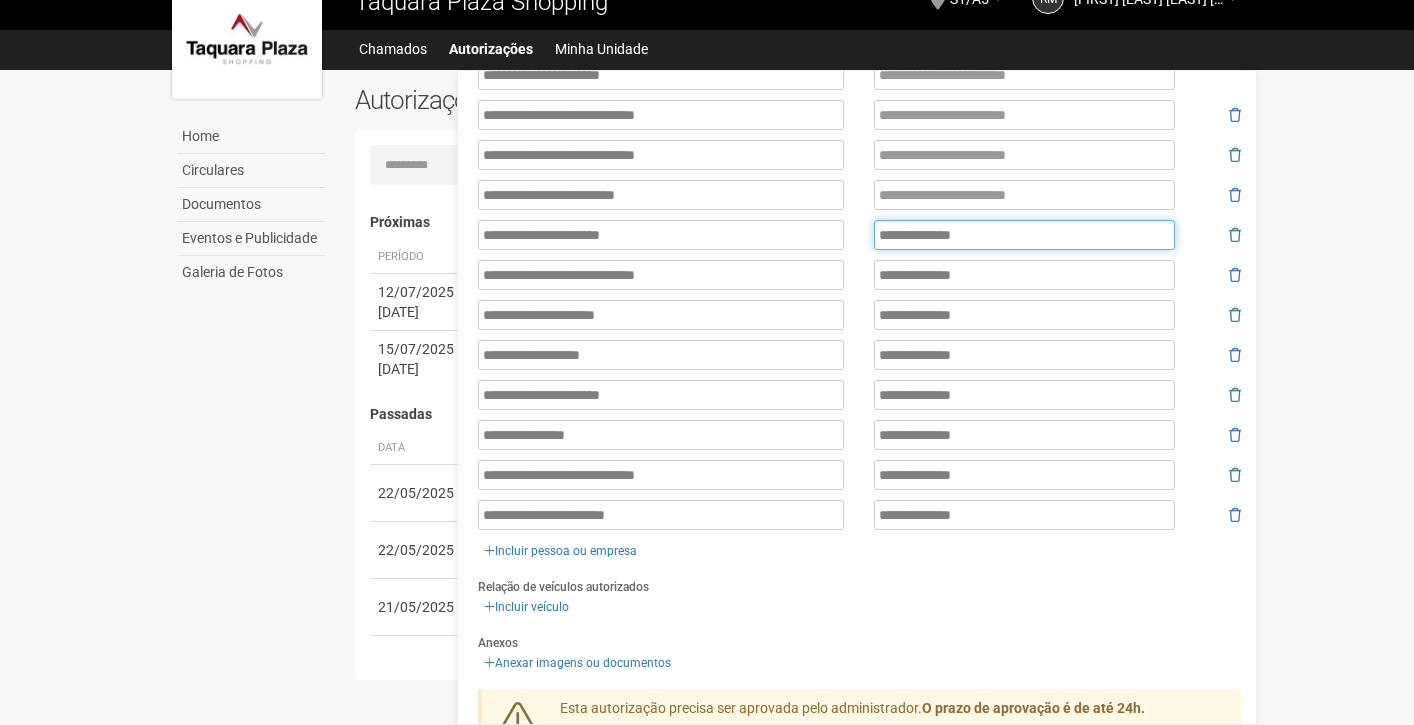 type on "**********" 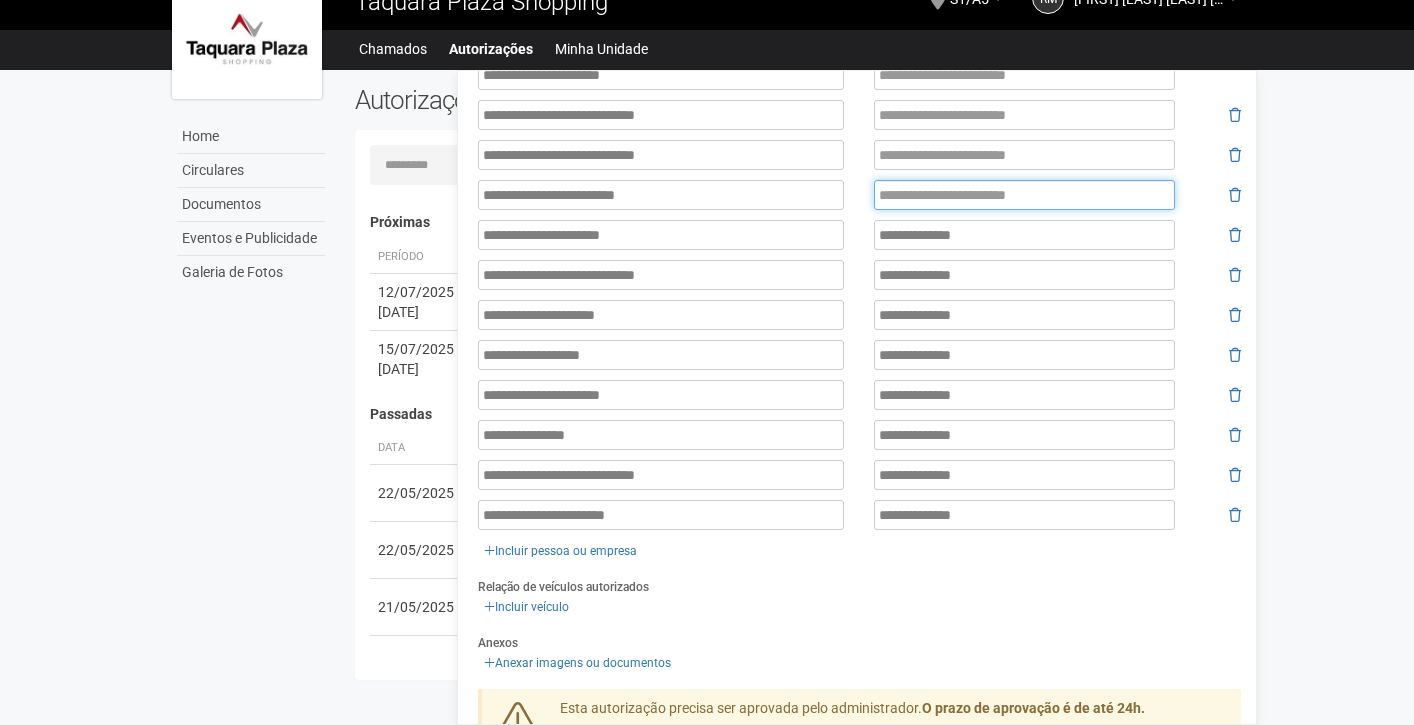 click at bounding box center [1024, 195] 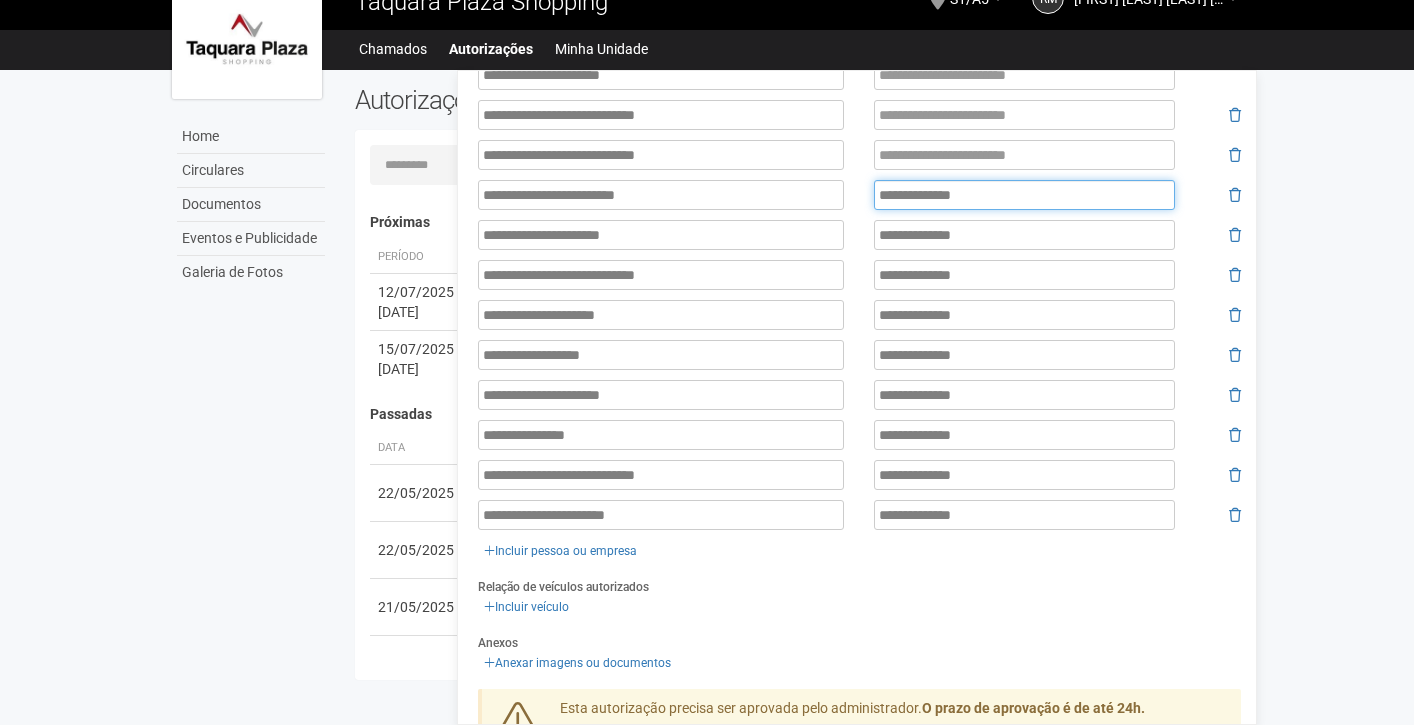 type on "**********" 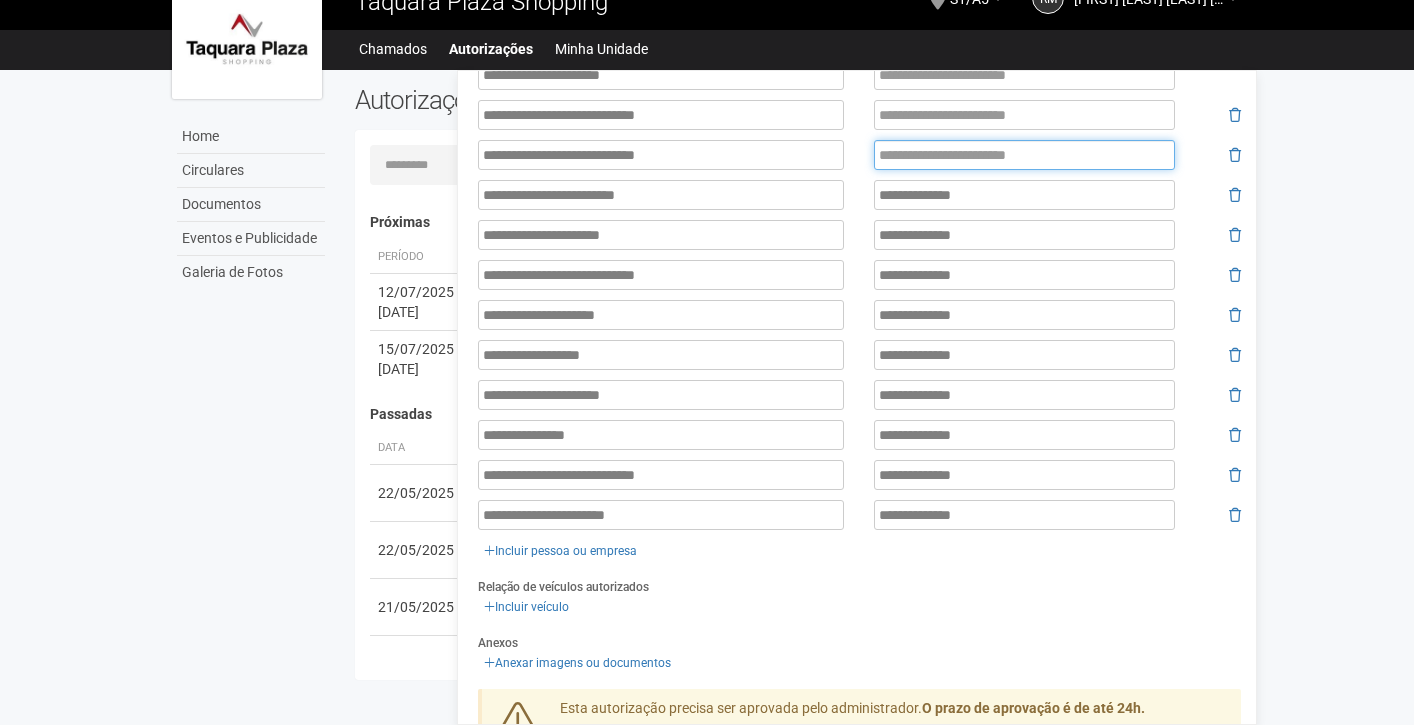 click at bounding box center [1024, 155] 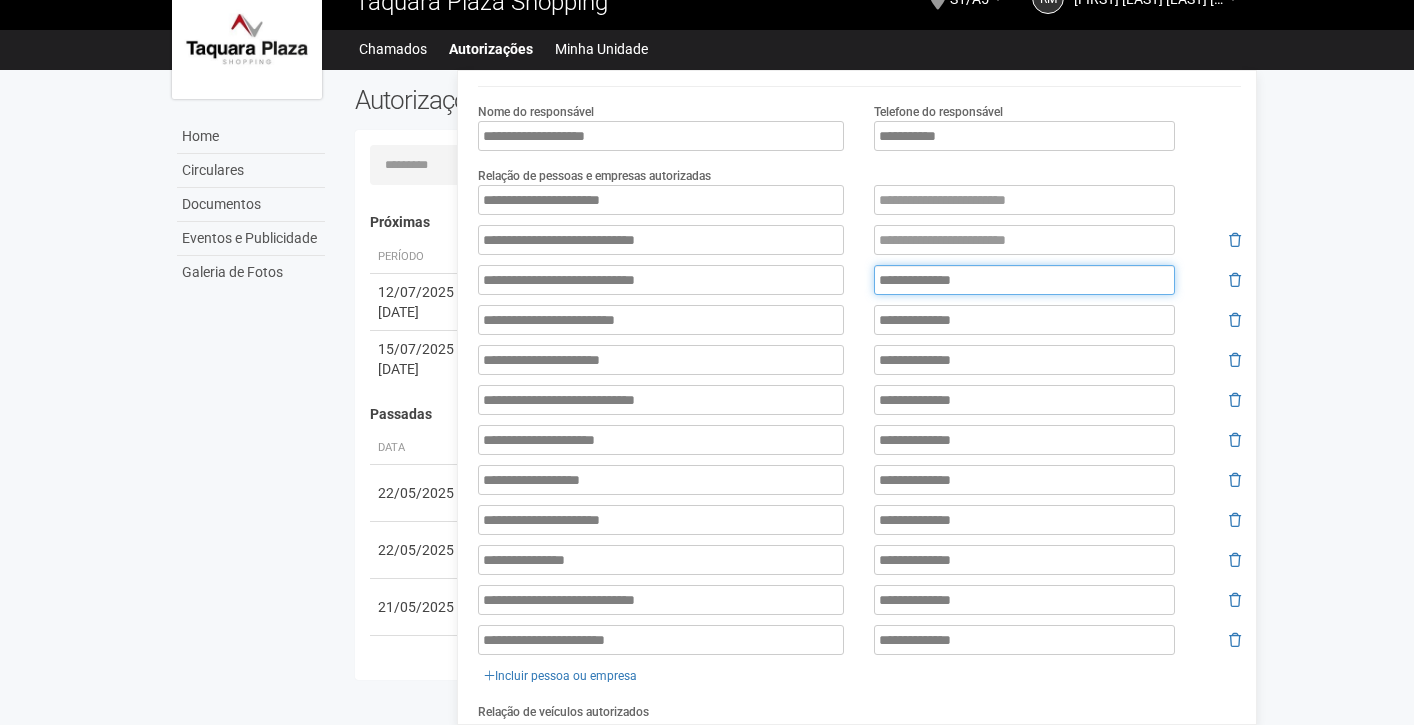 scroll, scrollTop: 375, scrollLeft: 0, axis: vertical 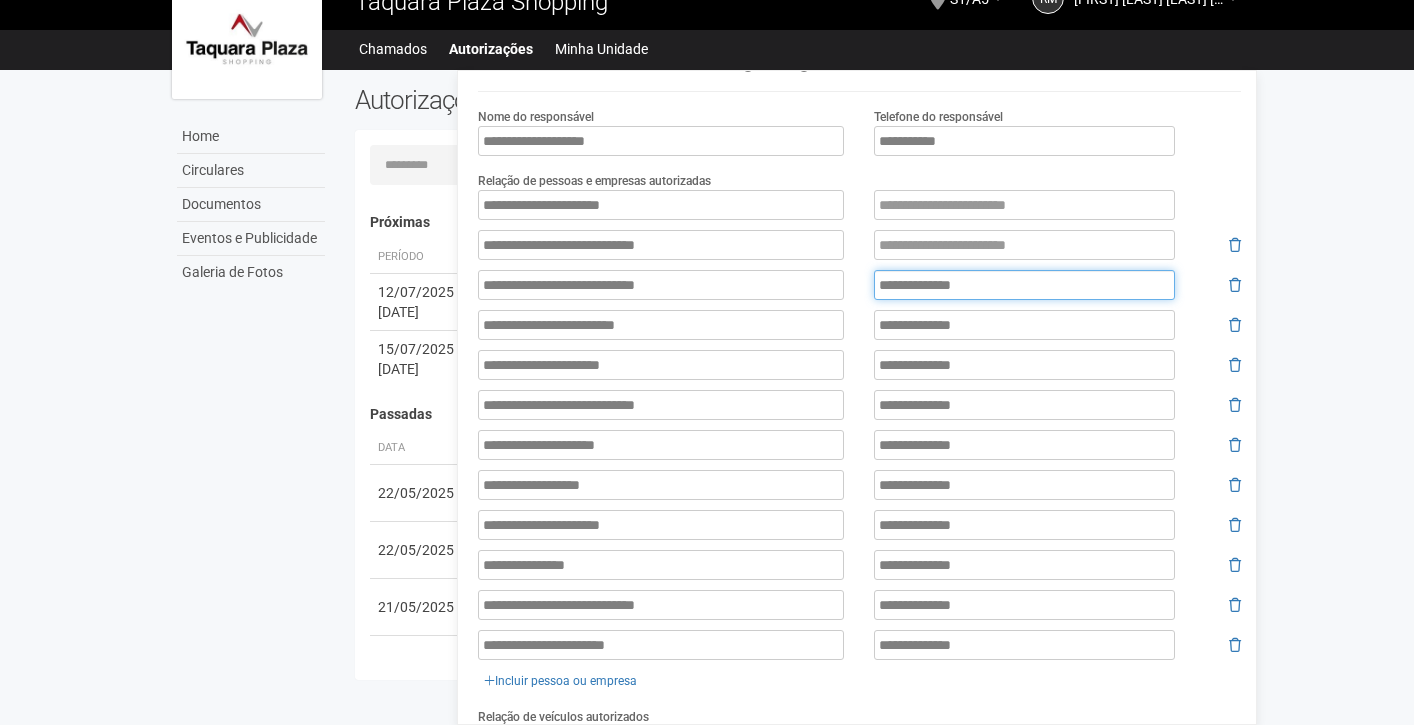 type on "**********" 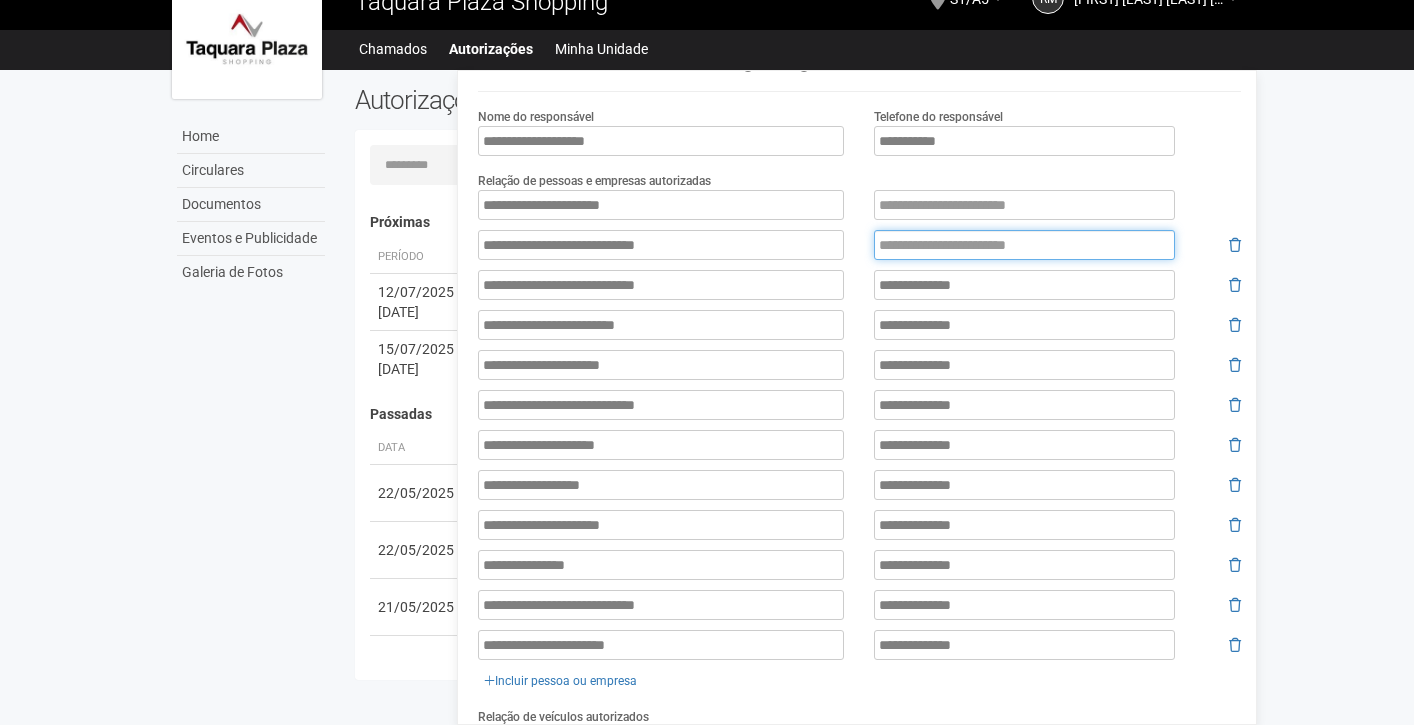 click at bounding box center [1024, 245] 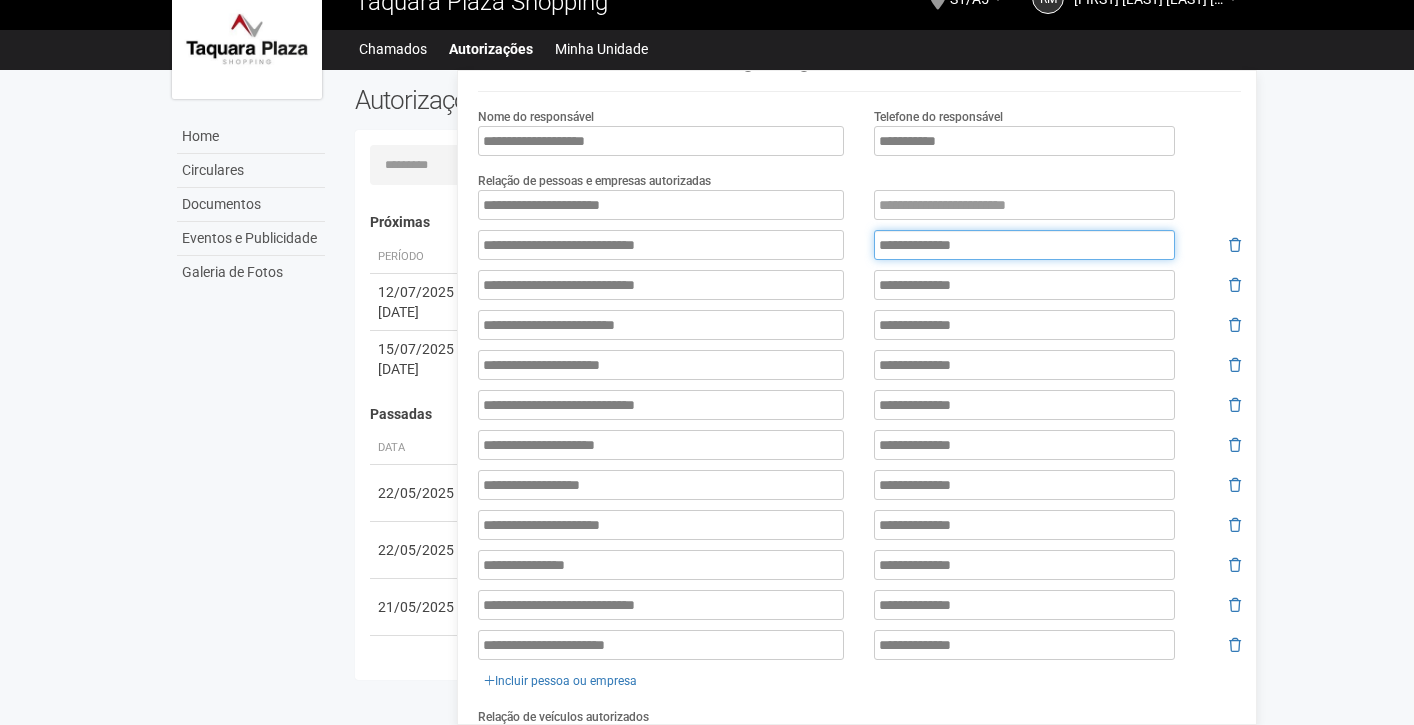 type on "**********" 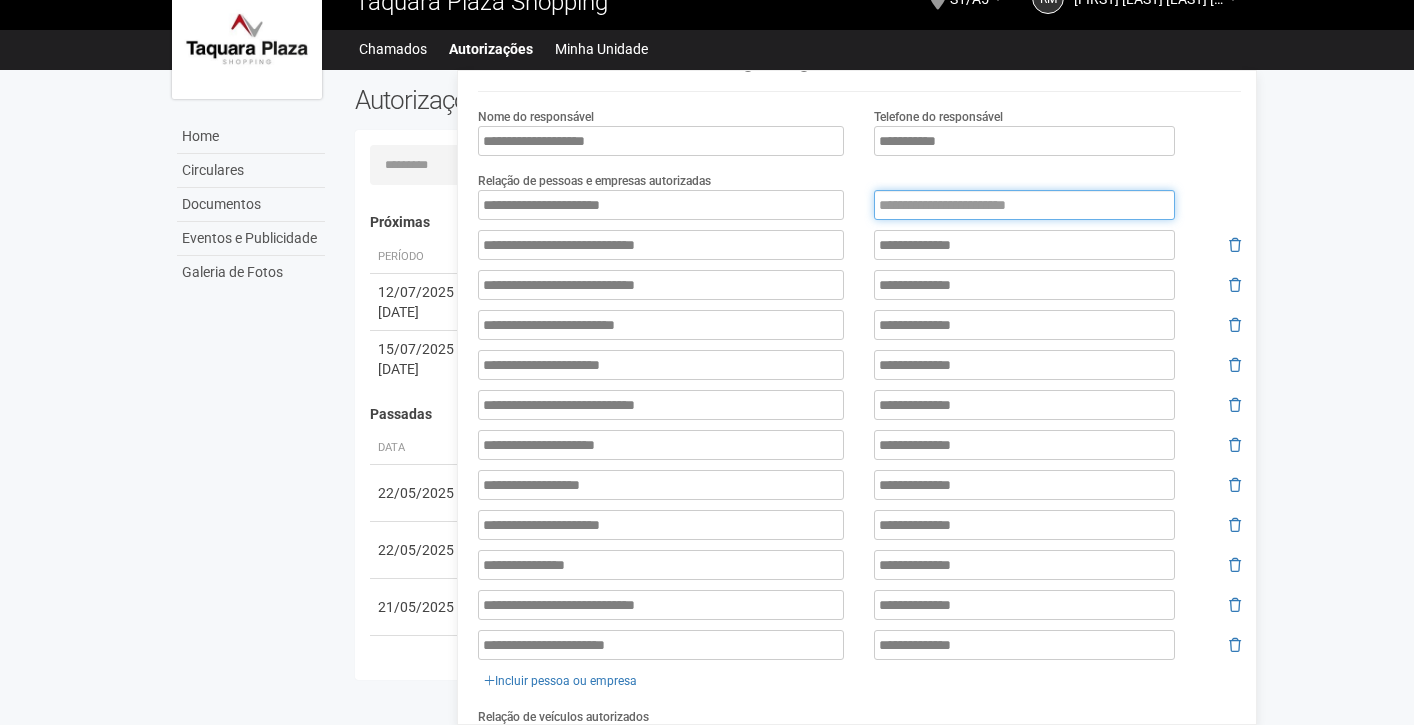 click at bounding box center (1024, 205) 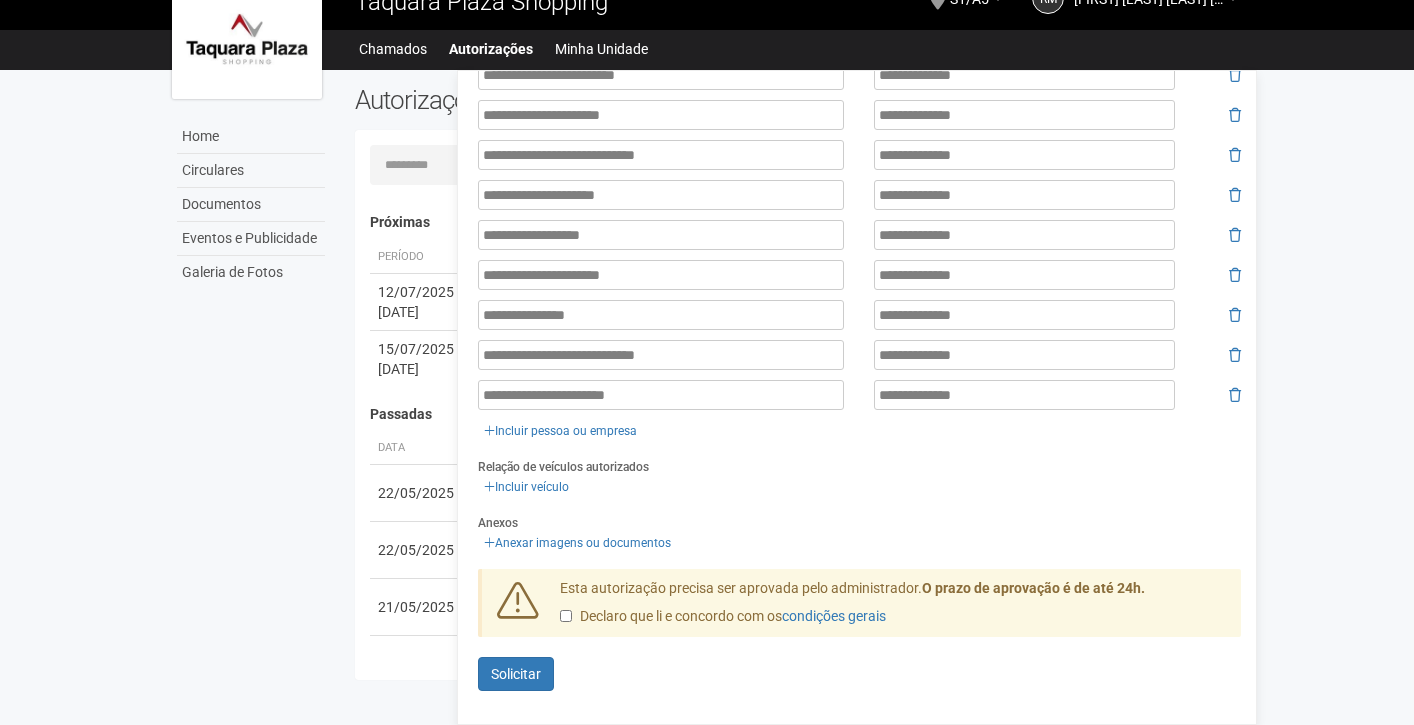 scroll, scrollTop: 625, scrollLeft: 0, axis: vertical 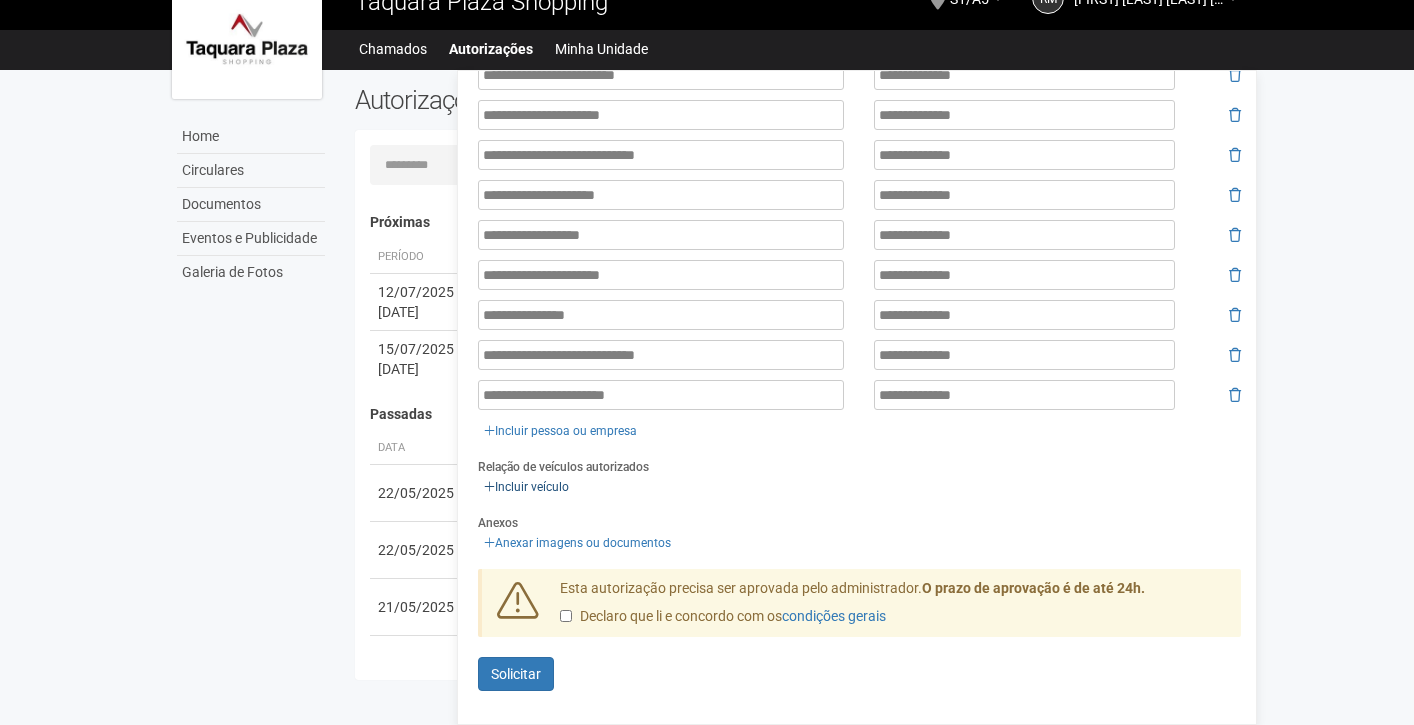 type on "**********" 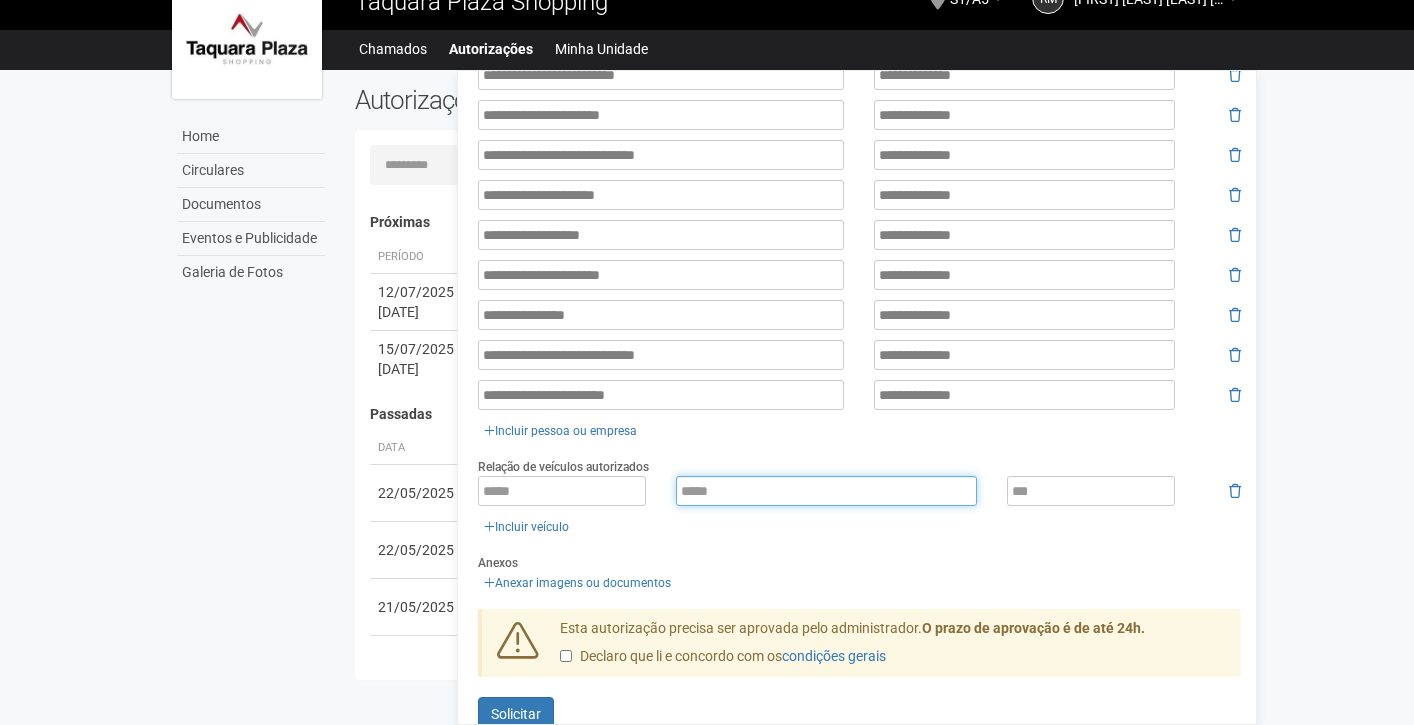 click at bounding box center [826, 491] 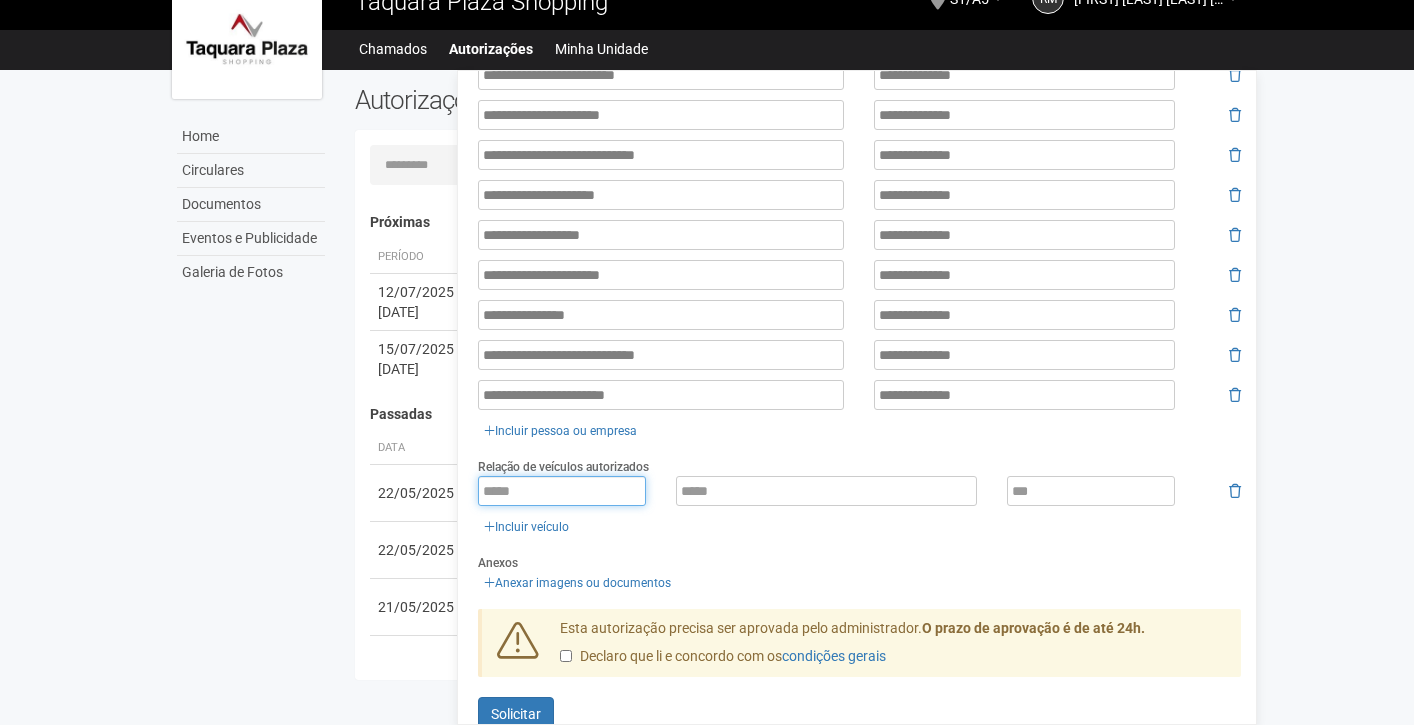 click at bounding box center (562, 491) 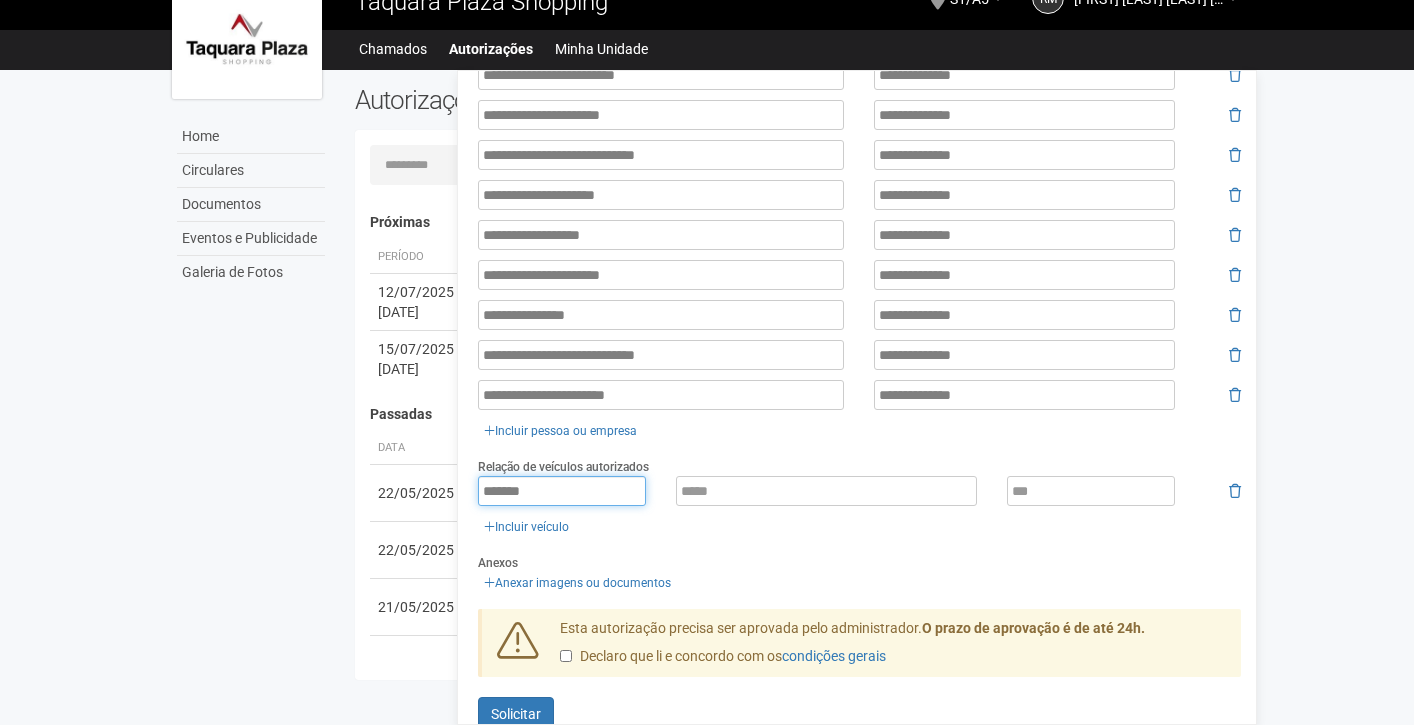 type on "*******" 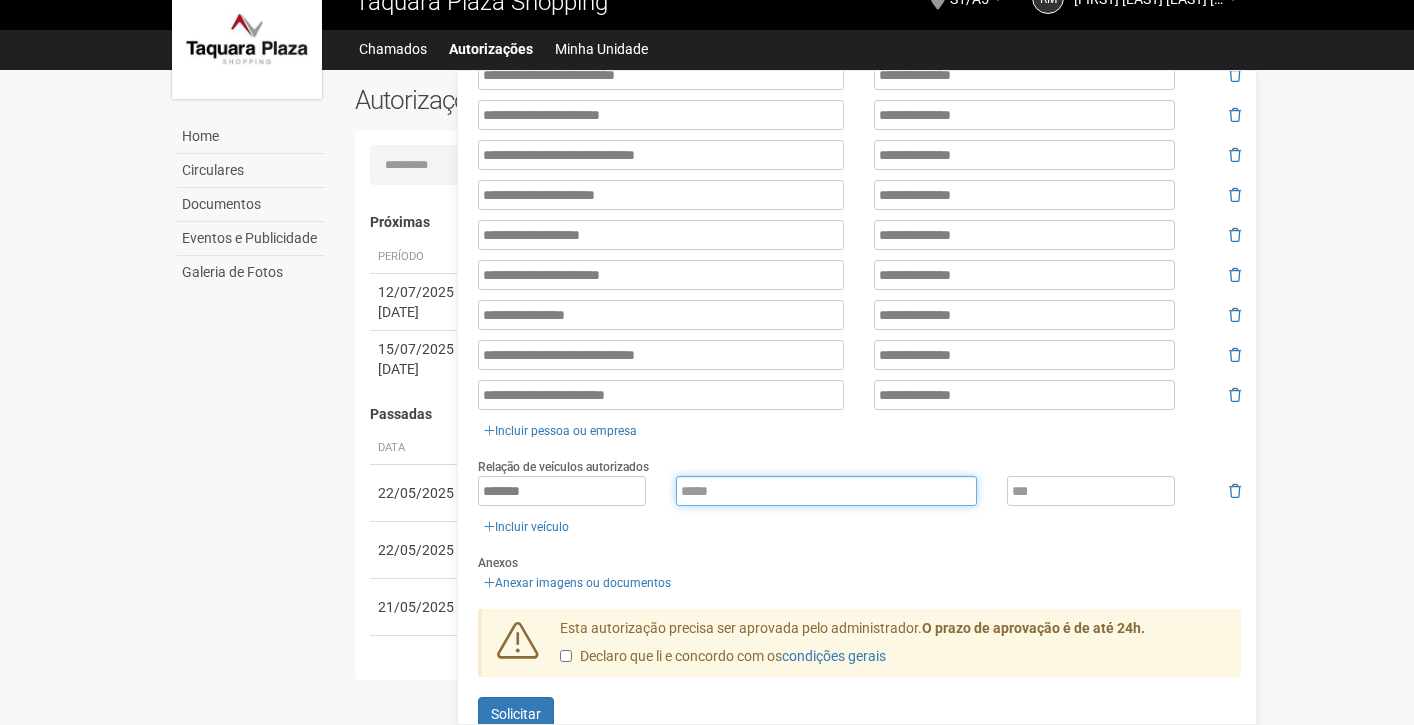 click at bounding box center (826, 491) 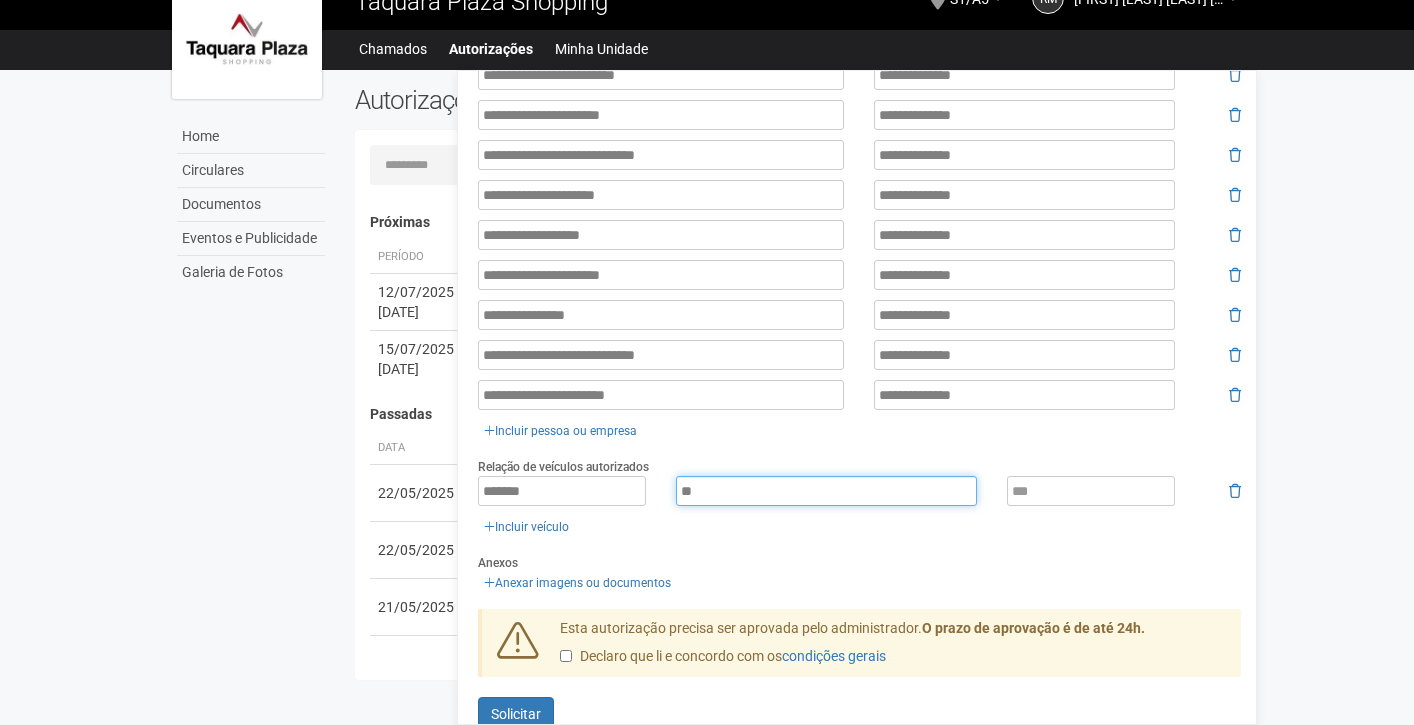 type on "*" 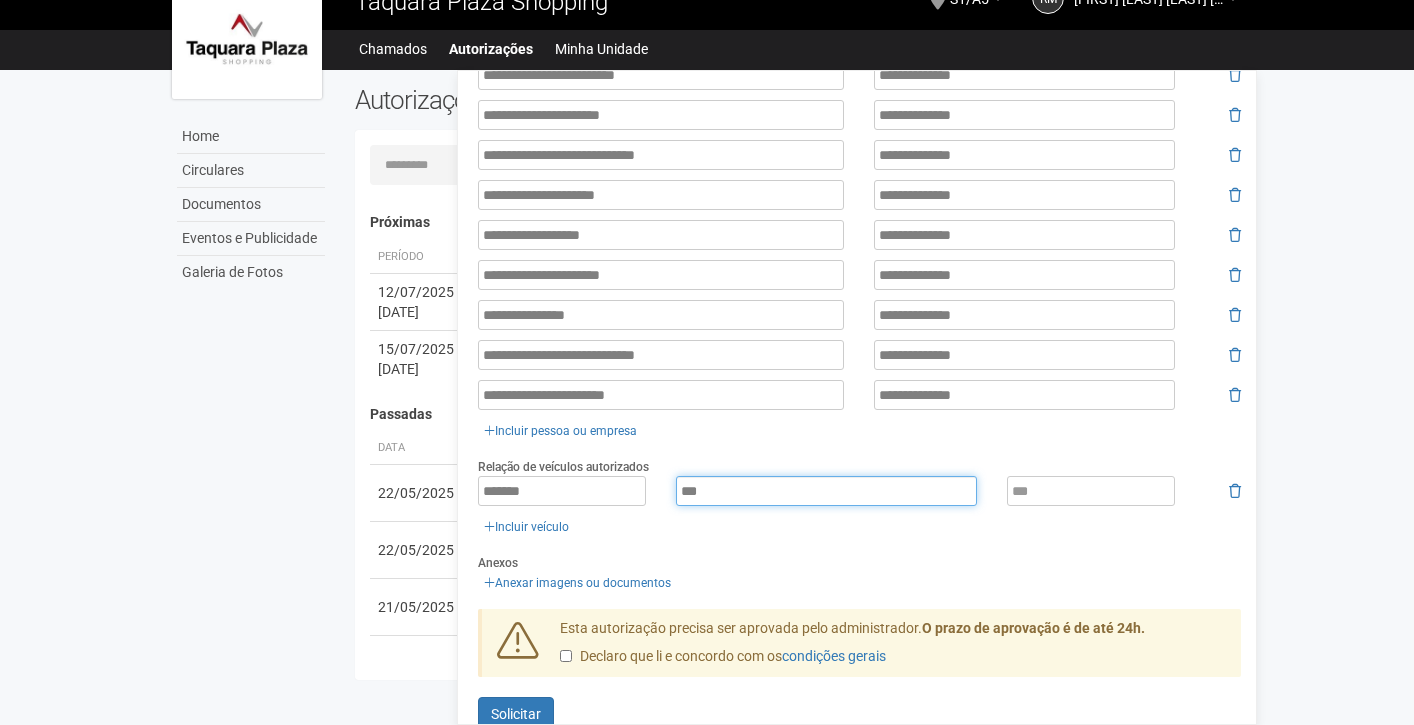 type on "***" 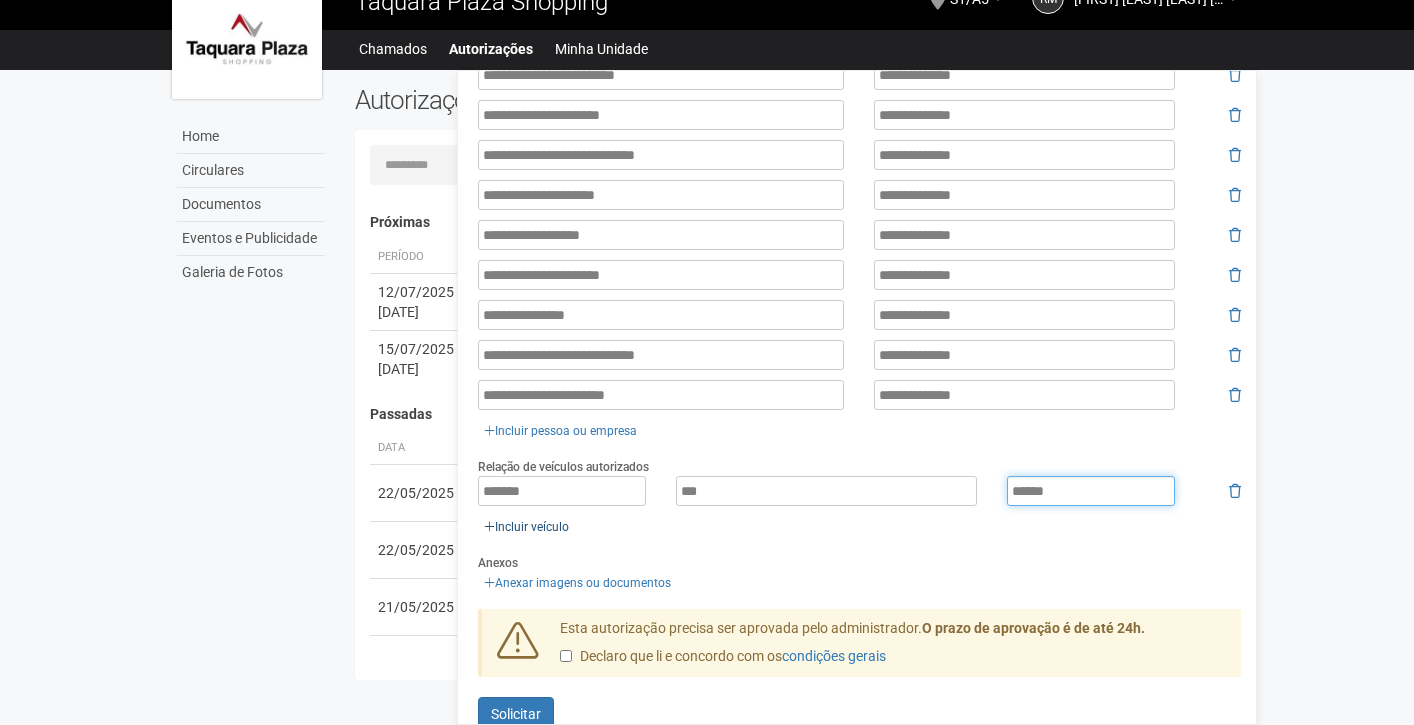 type on "******" 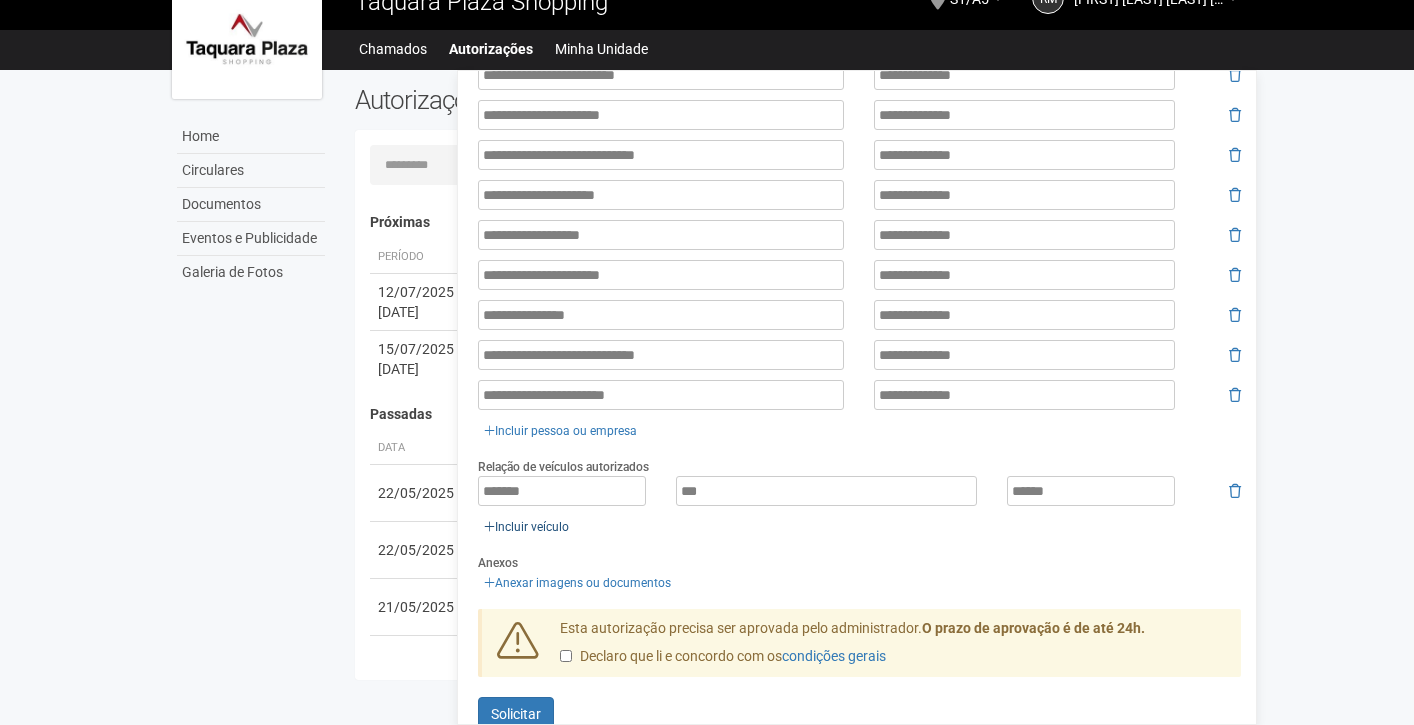 click on "Incluir veículo" at bounding box center [526, 527] 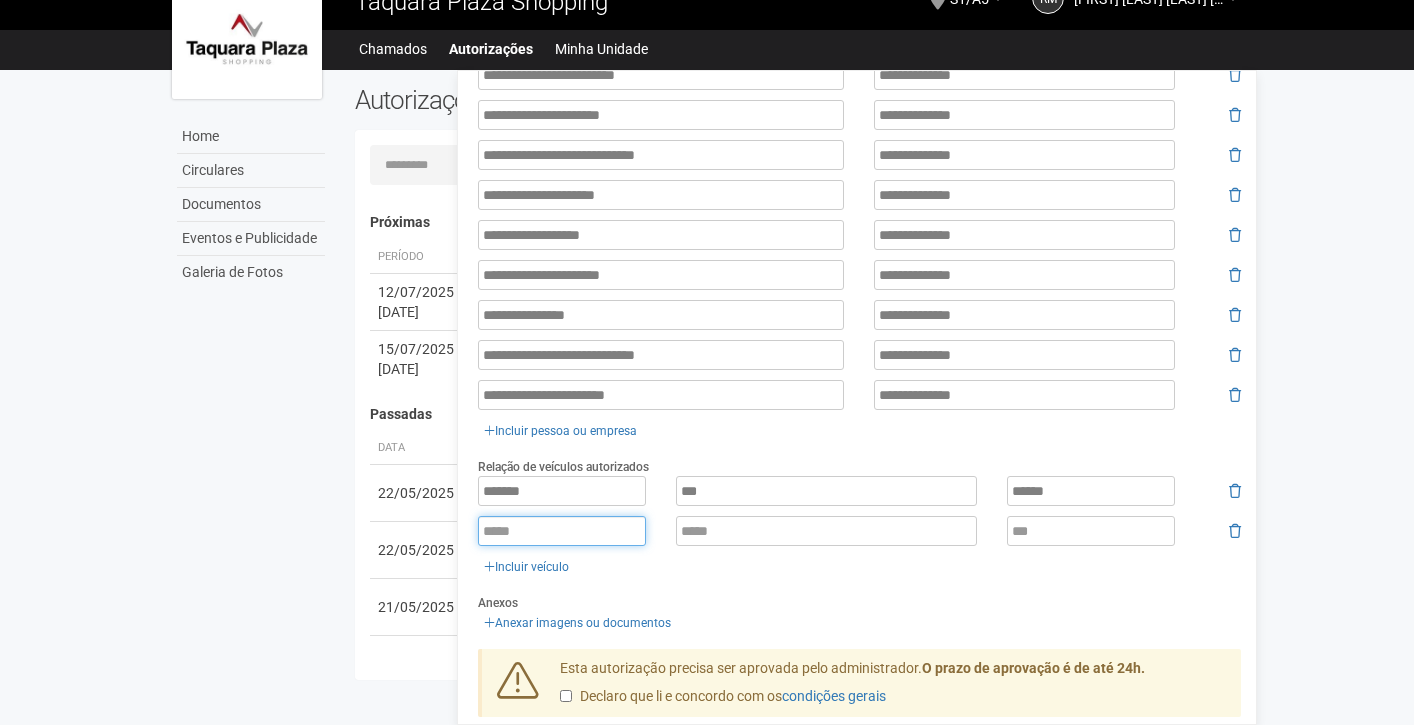 click at bounding box center [562, 531] 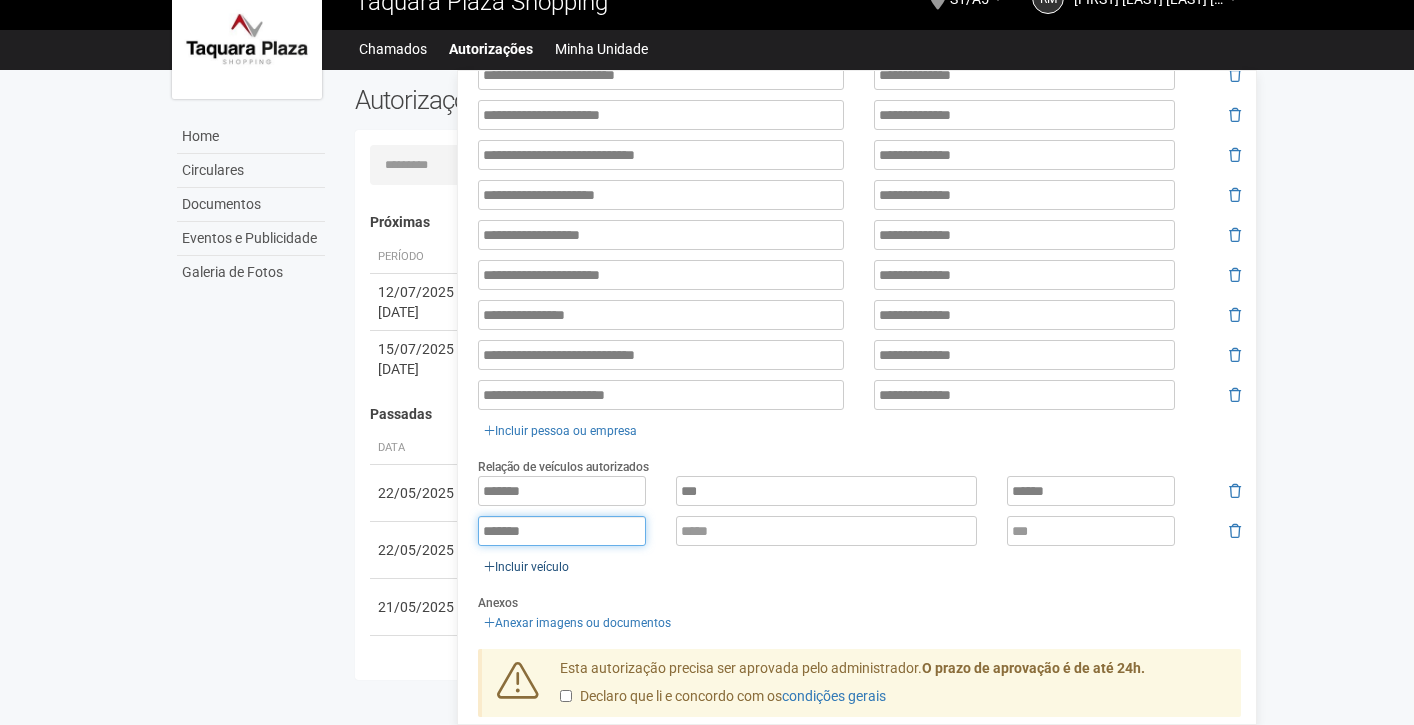 type on "*******" 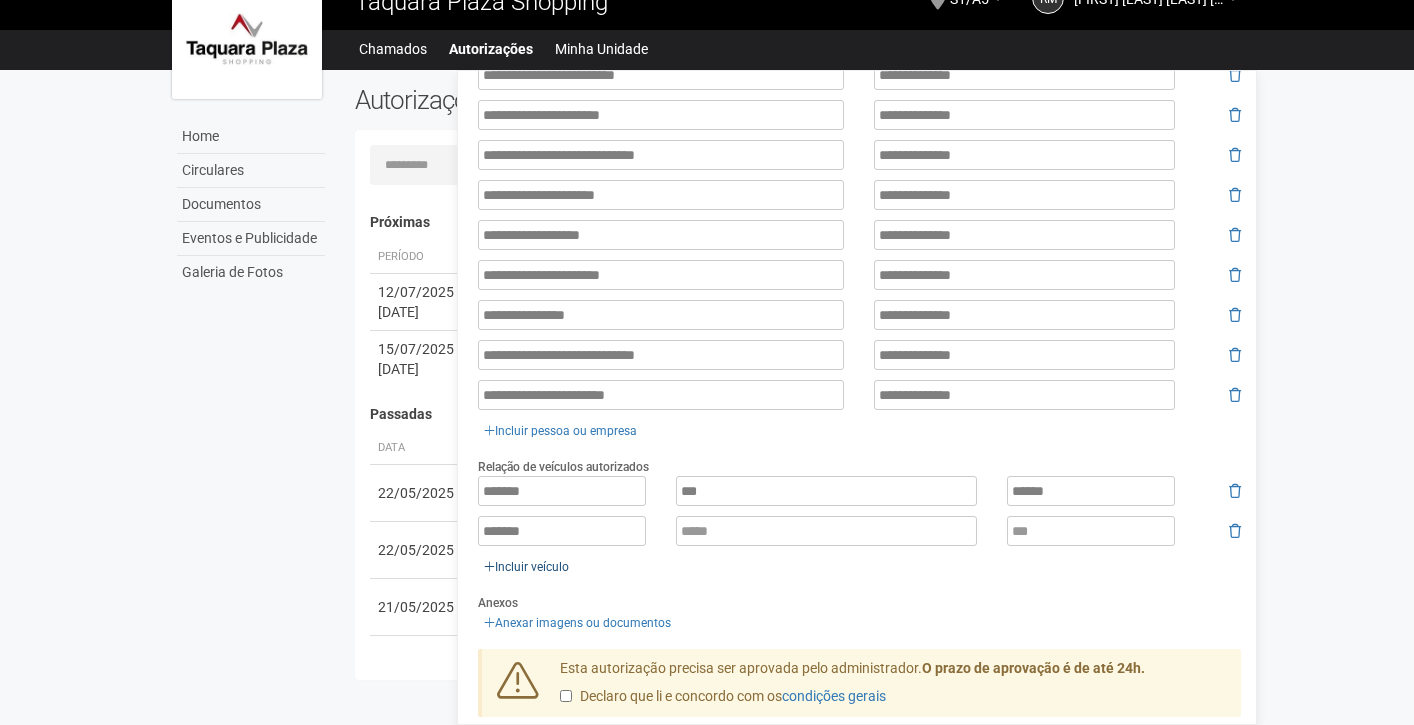 click on "Incluir veículo" at bounding box center (526, 567) 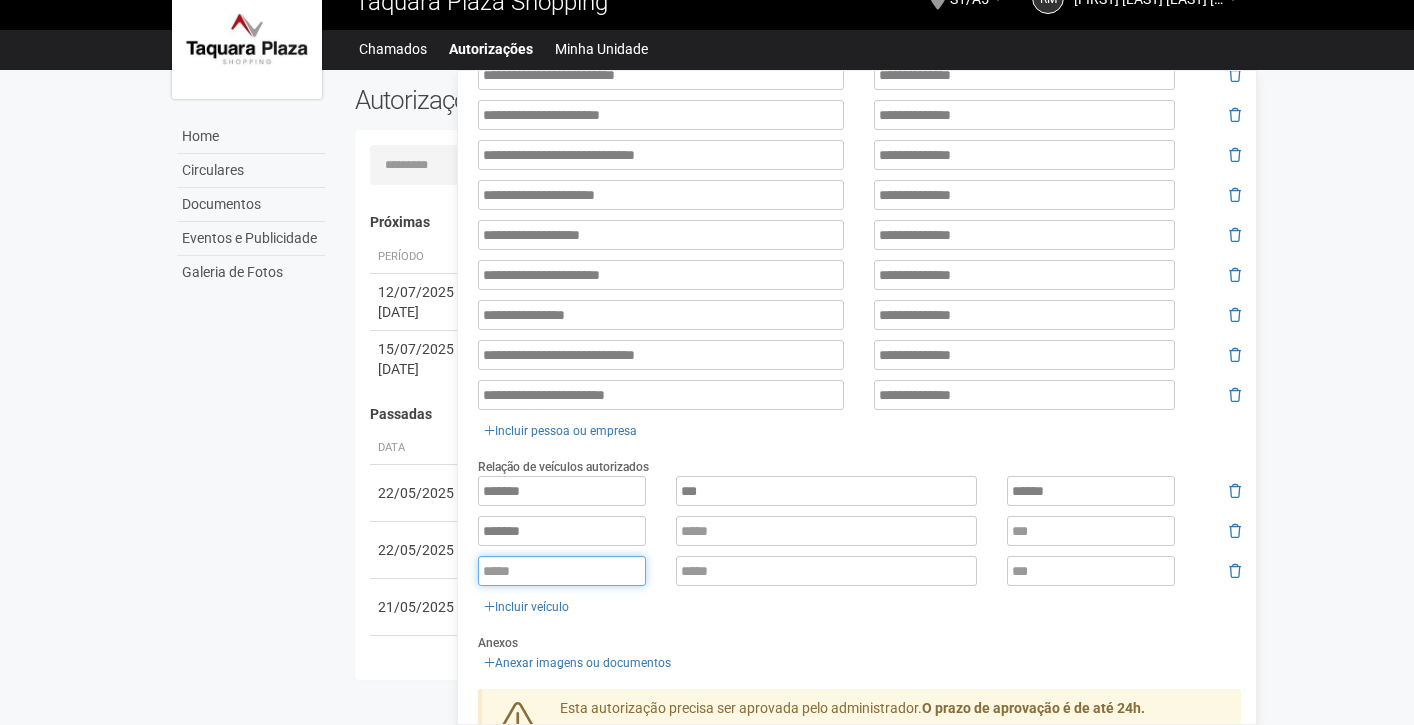 click at bounding box center [562, 571] 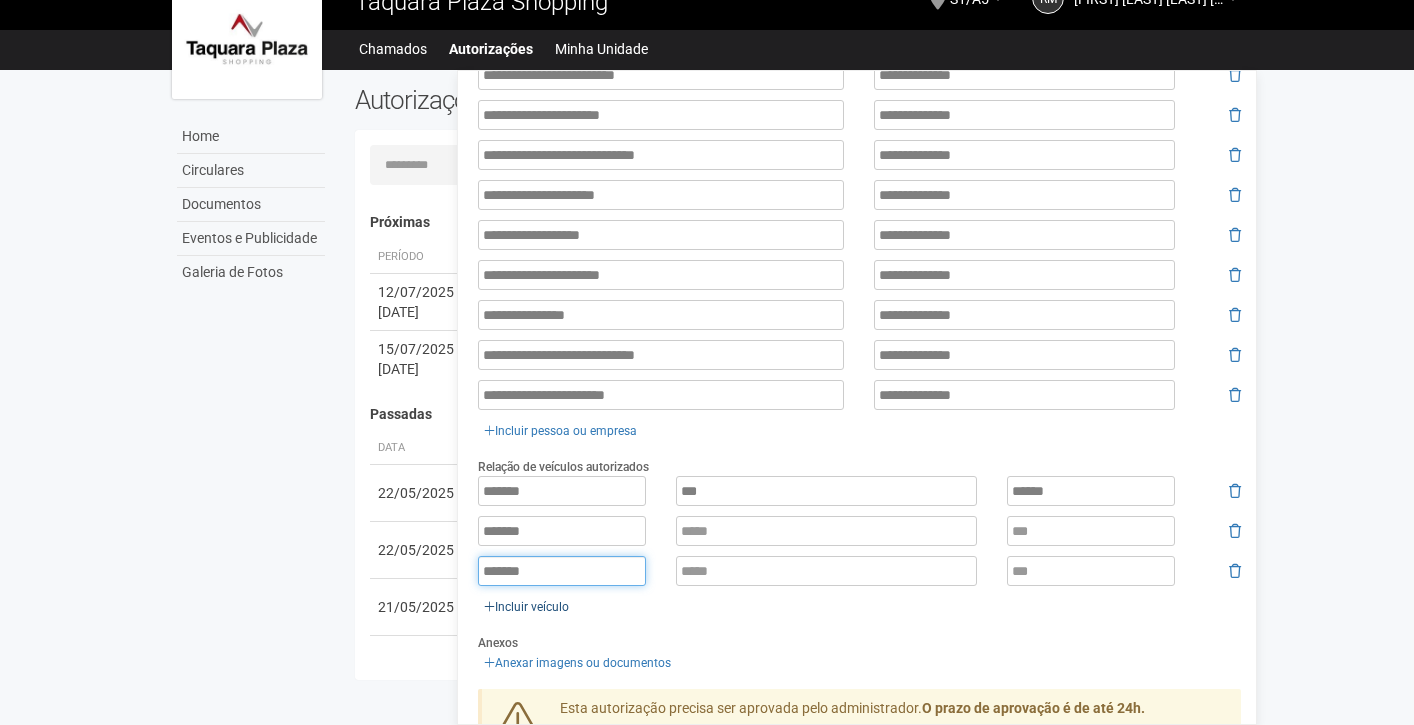 type on "*******" 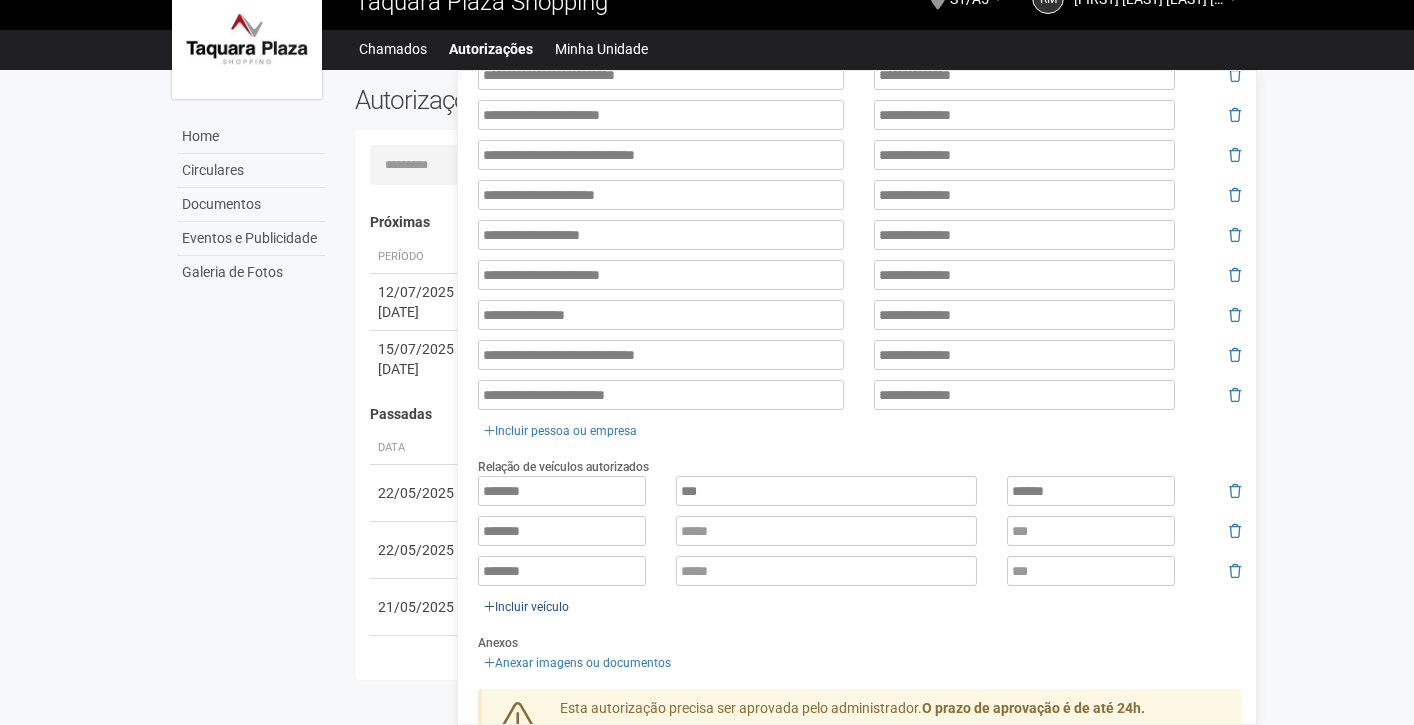 click on "Incluir veículo" at bounding box center (526, 607) 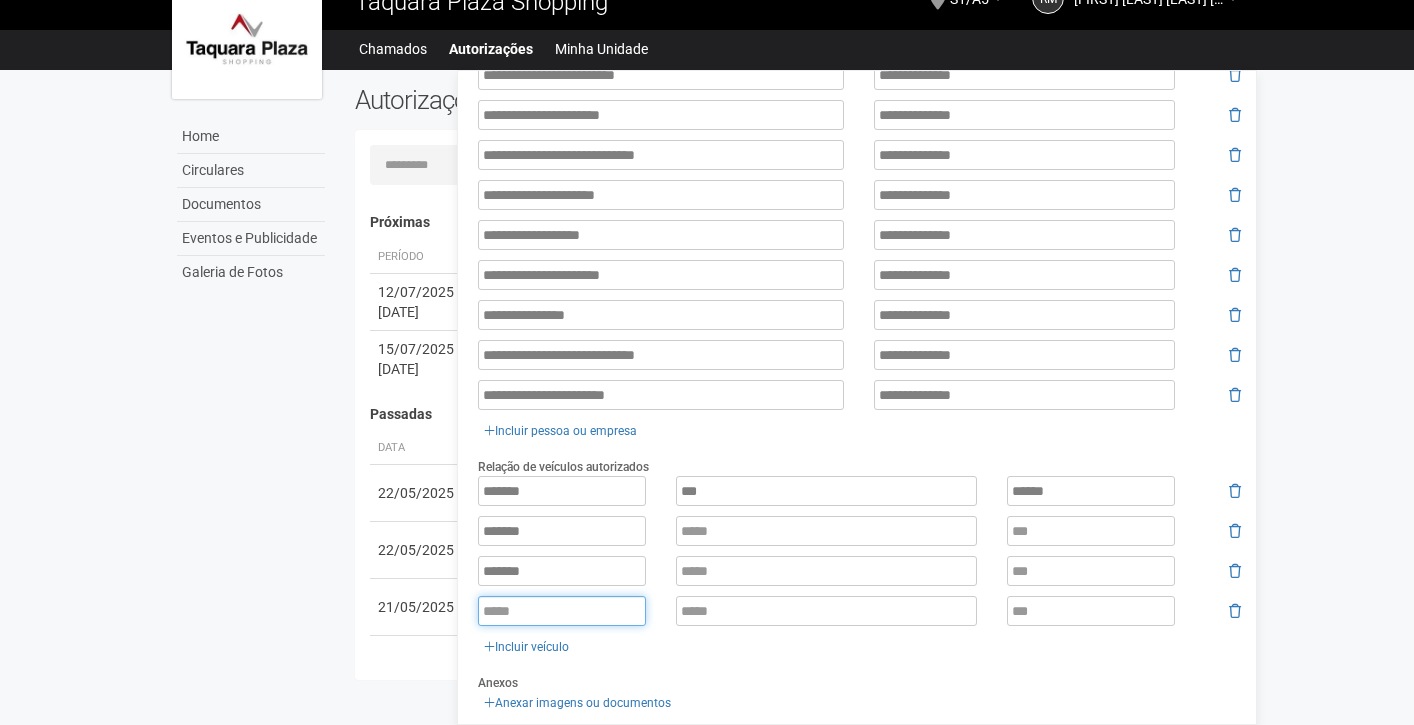 click at bounding box center [562, 611] 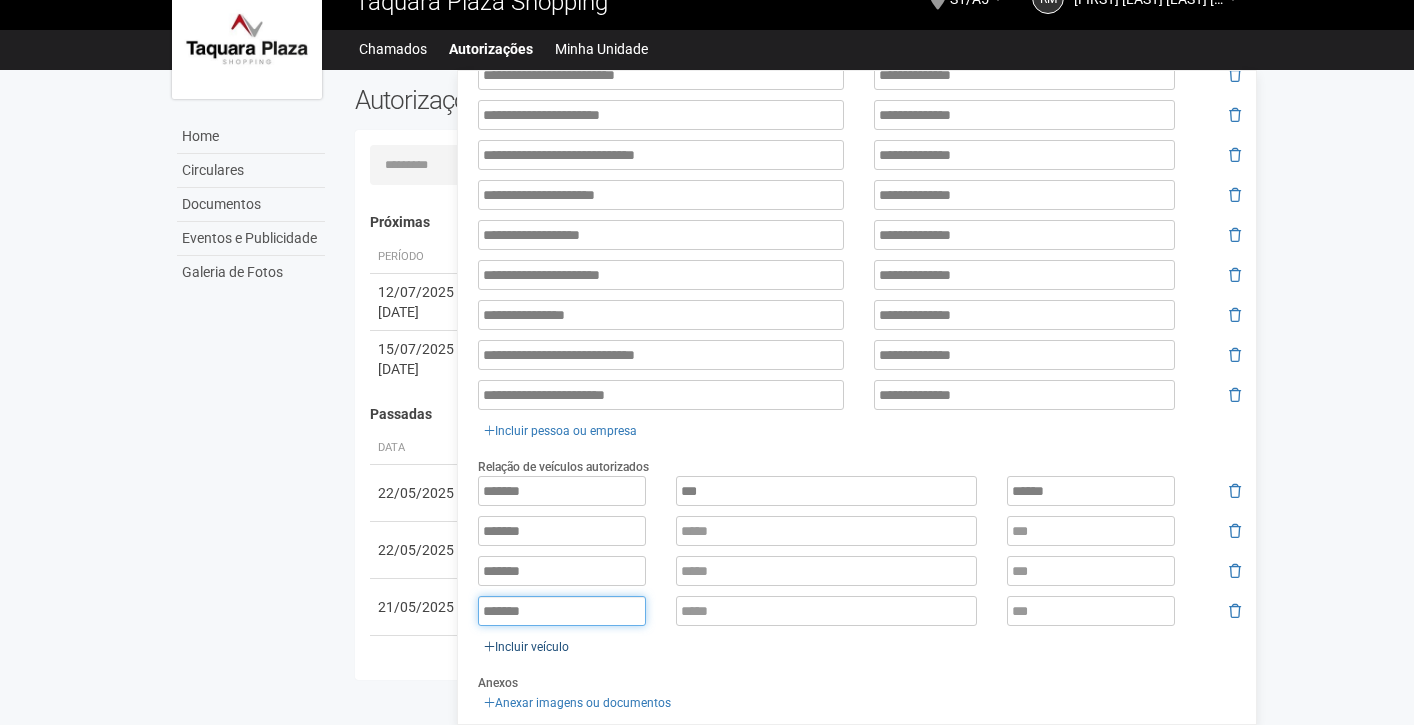 type on "*******" 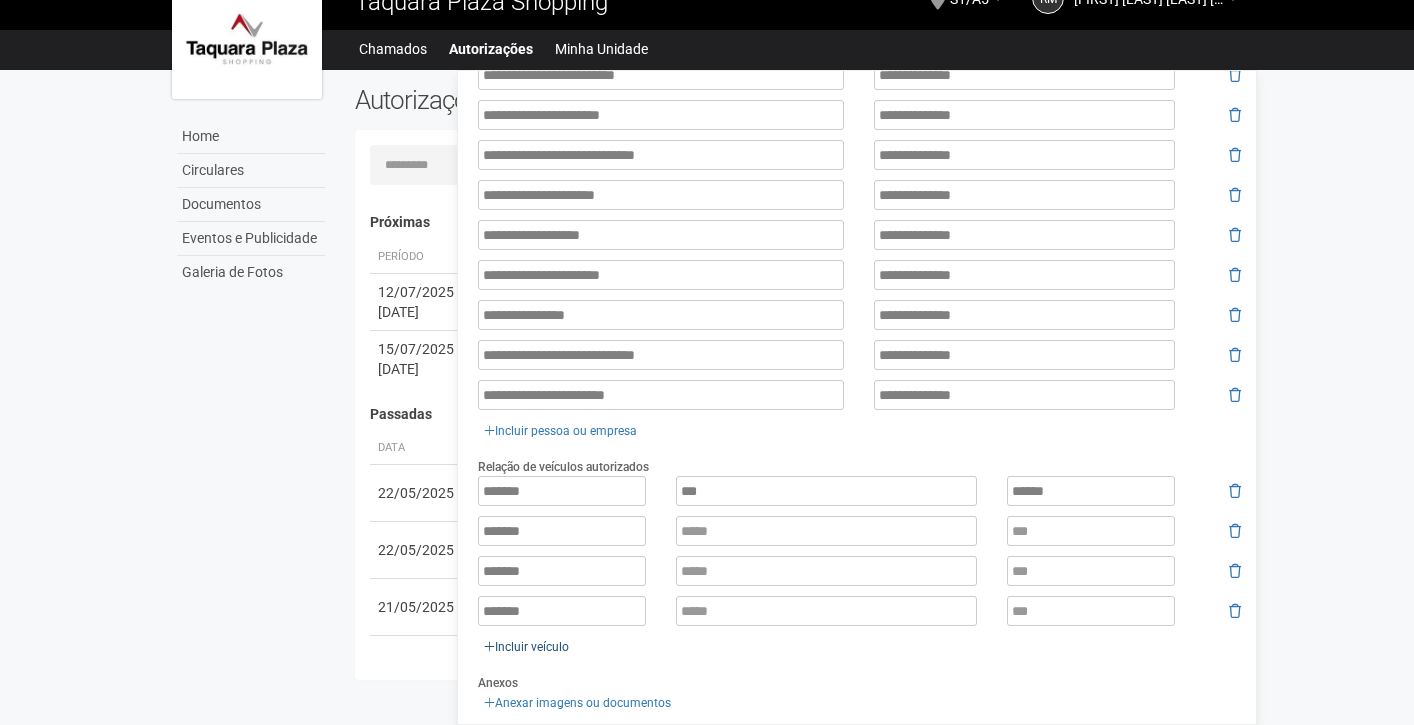 click on "Incluir veículo" at bounding box center [526, 647] 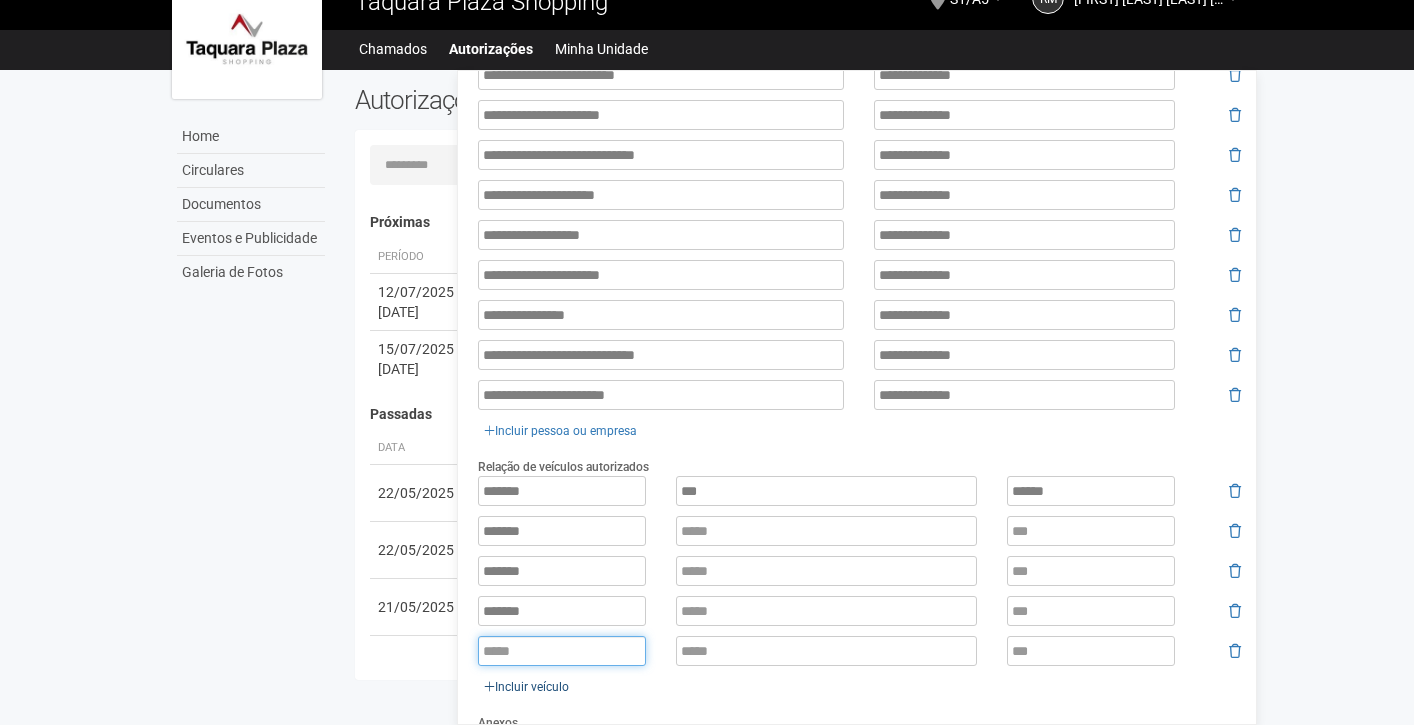click at bounding box center [562, 651] 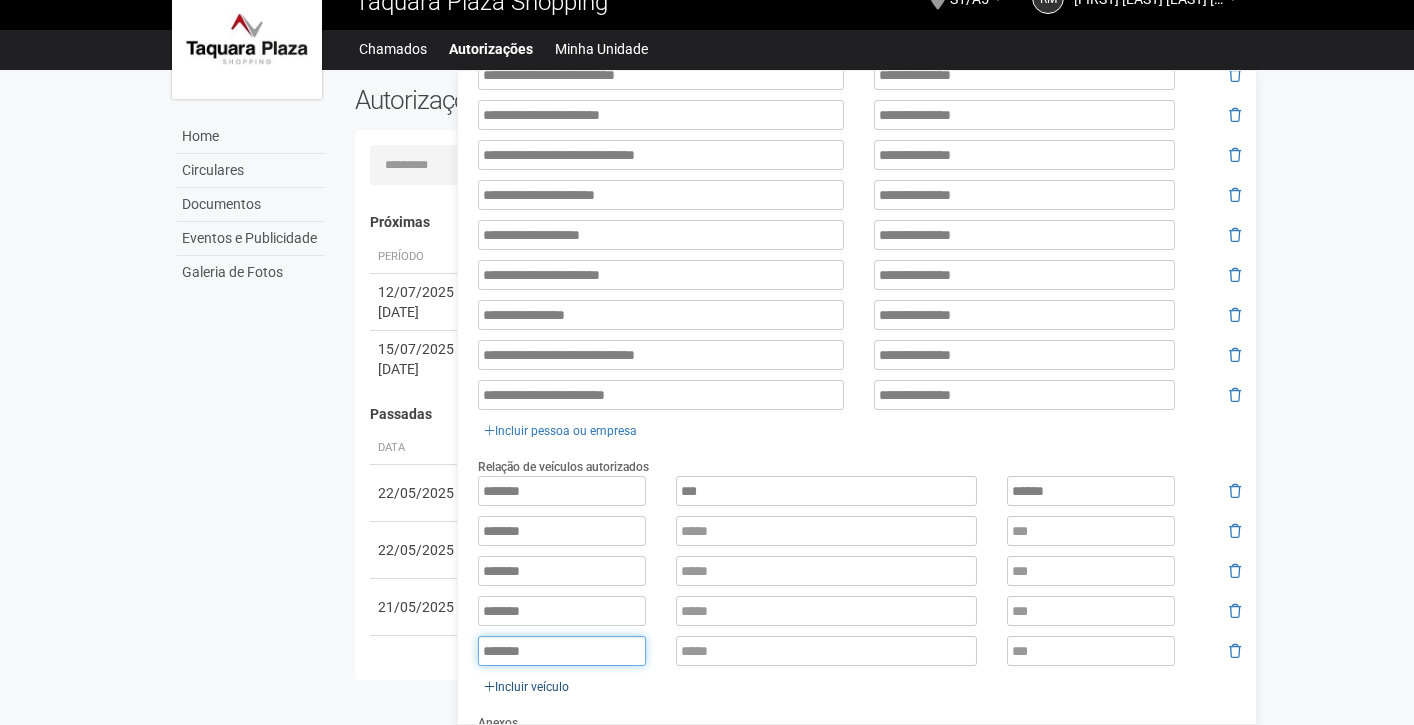 type on "*******" 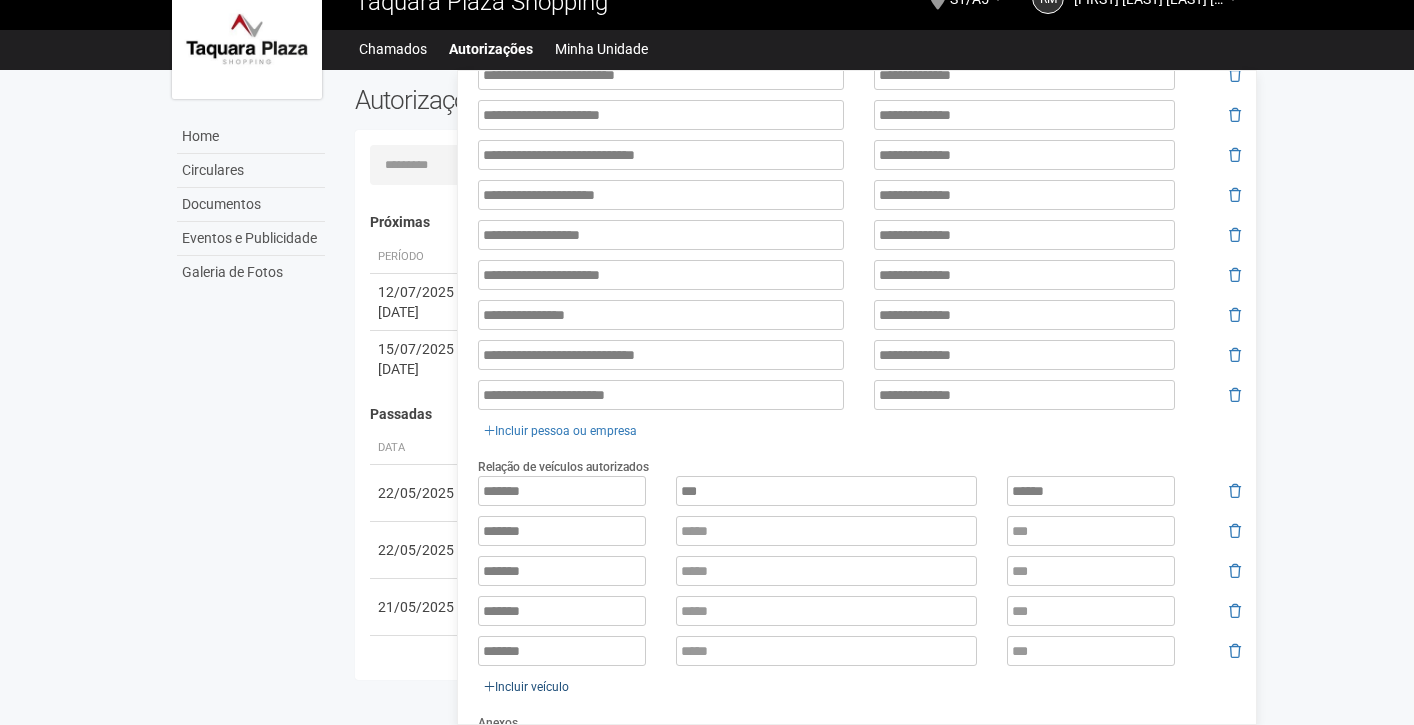 click on "Incluir veículo" at bounding box center [526, 687] 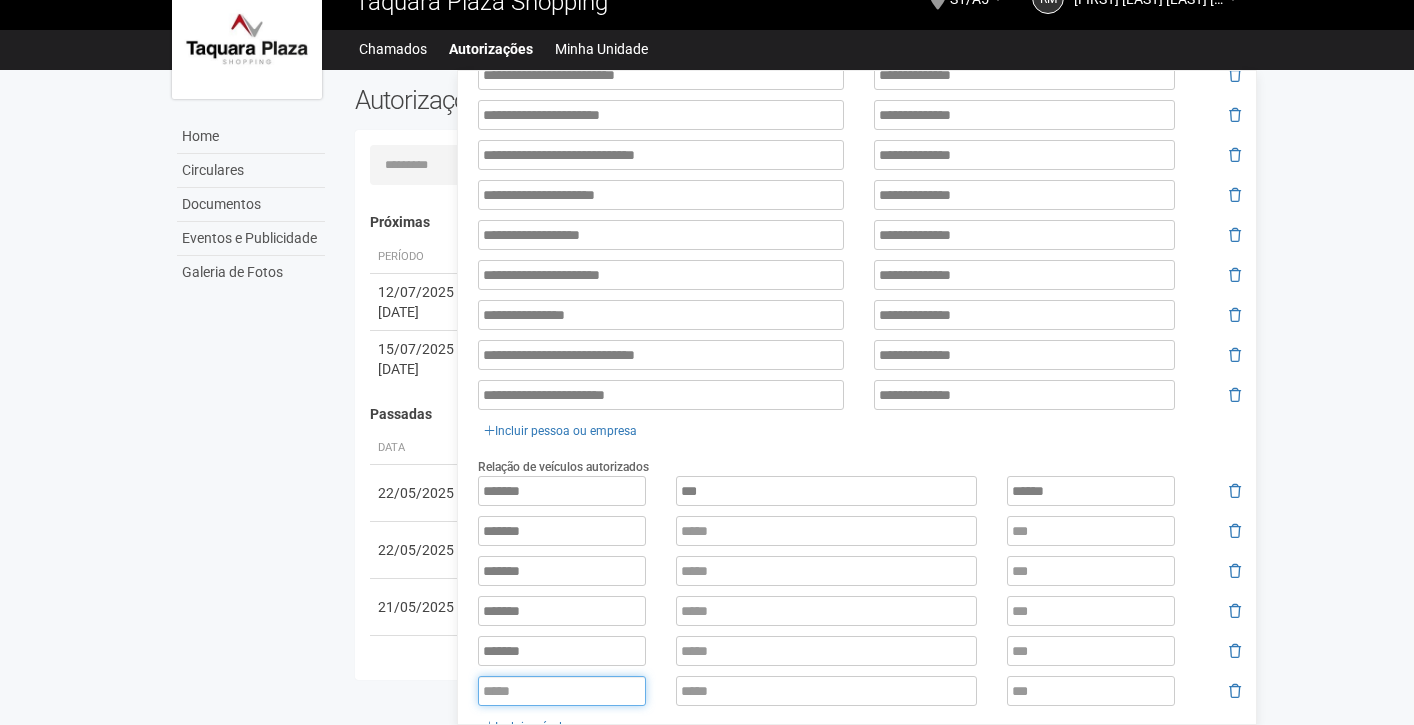 click at bounding box center (562, 691) 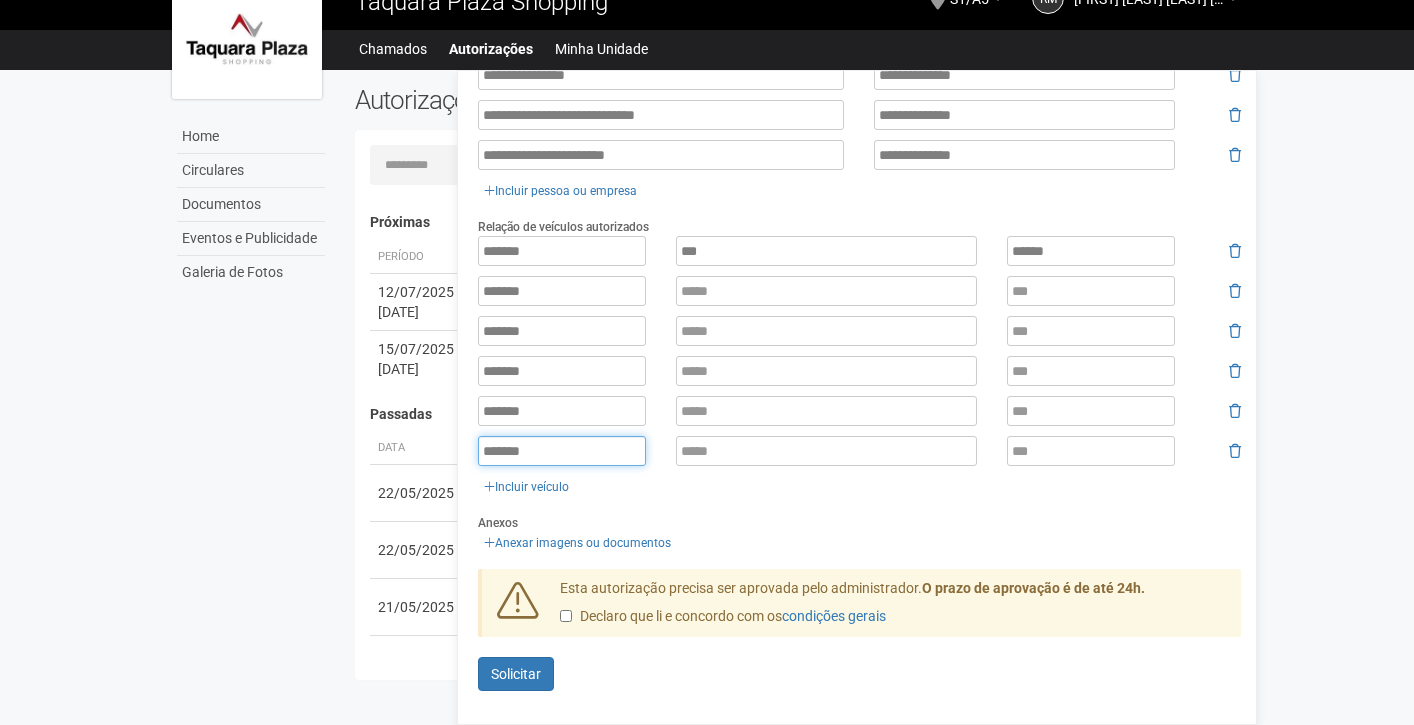 scroll, scrollTop: 865, scrollLeft: 0, axis: vertical 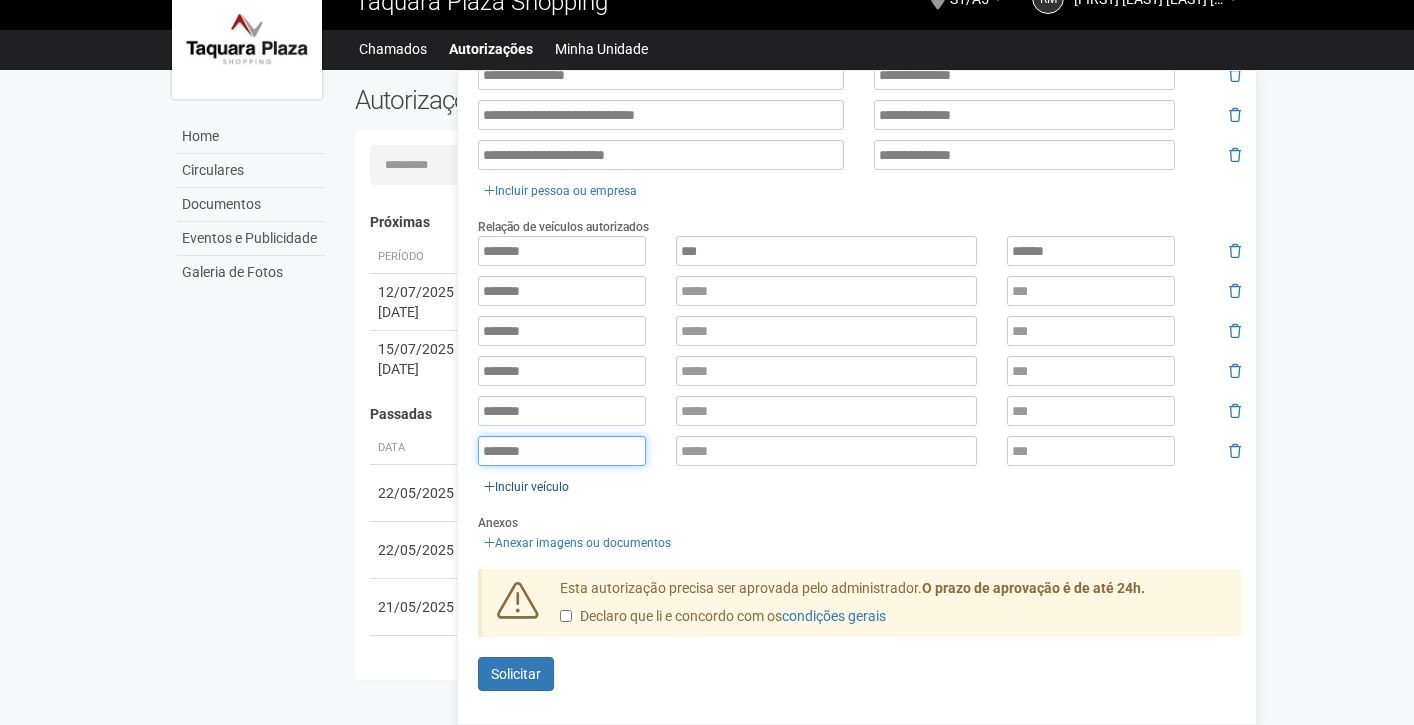 type on "*******" 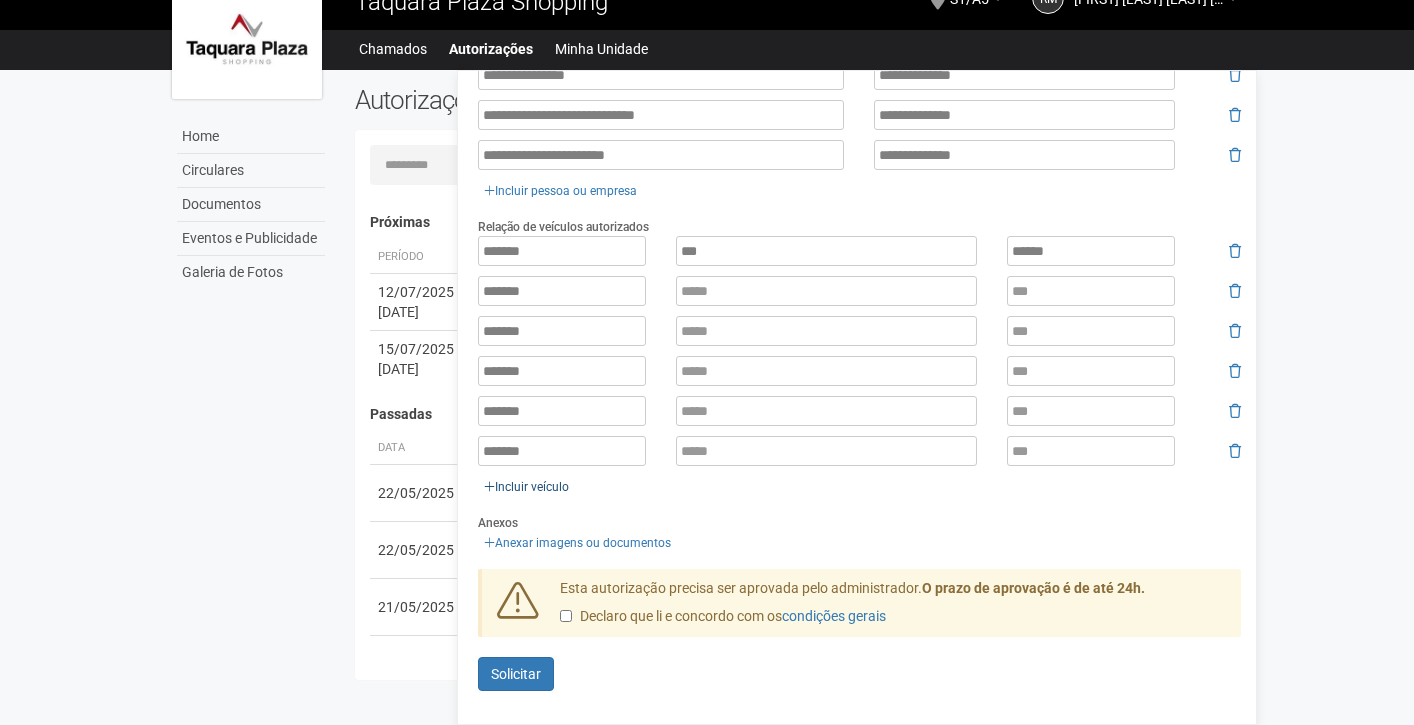 click on "Incluir veículo" at bounding box center [526, 487] 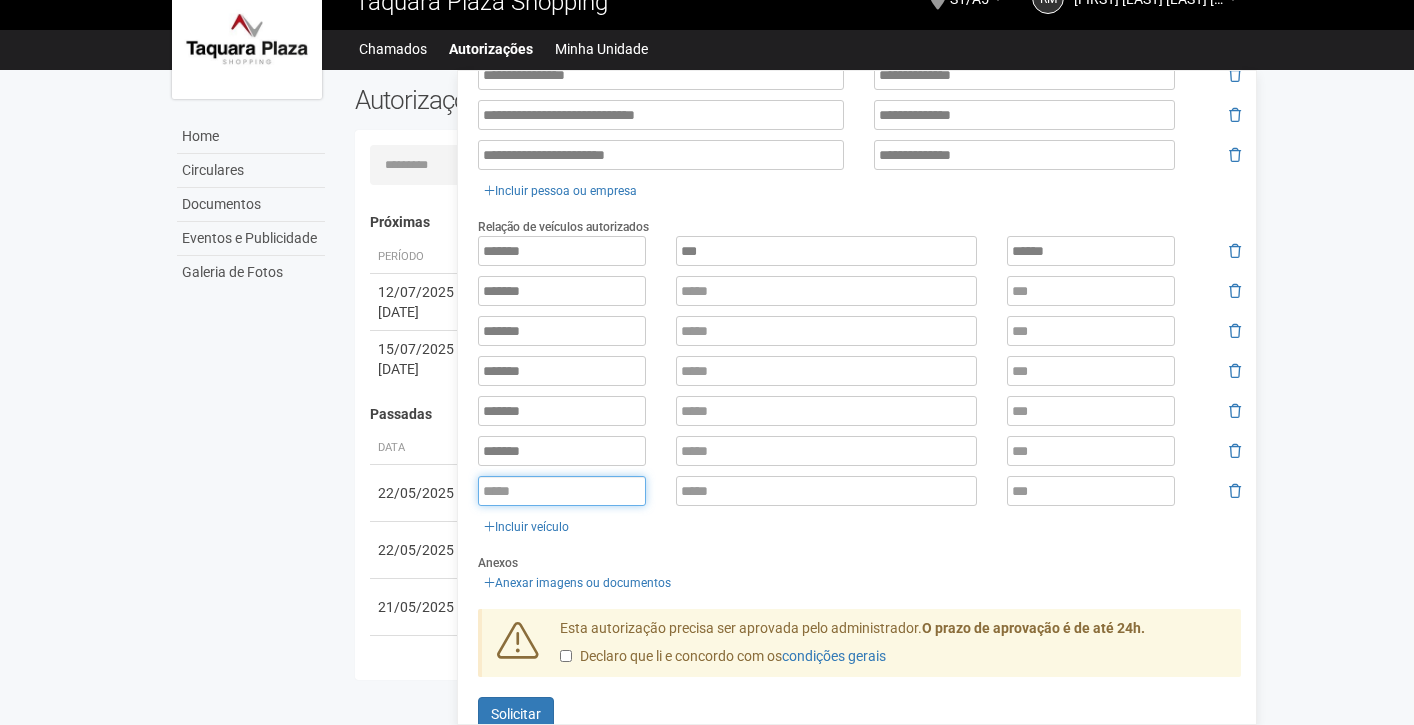 click at bounding box center [562, 491] 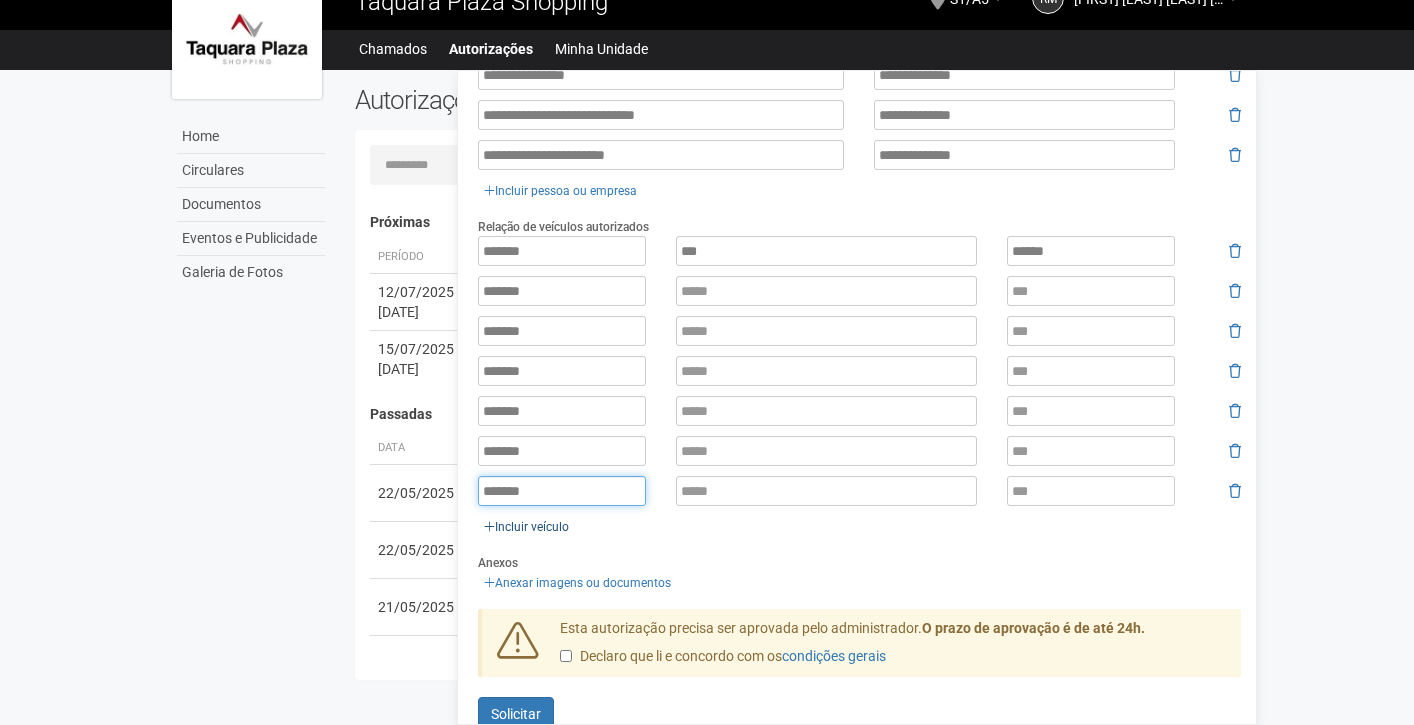 type on "*******" 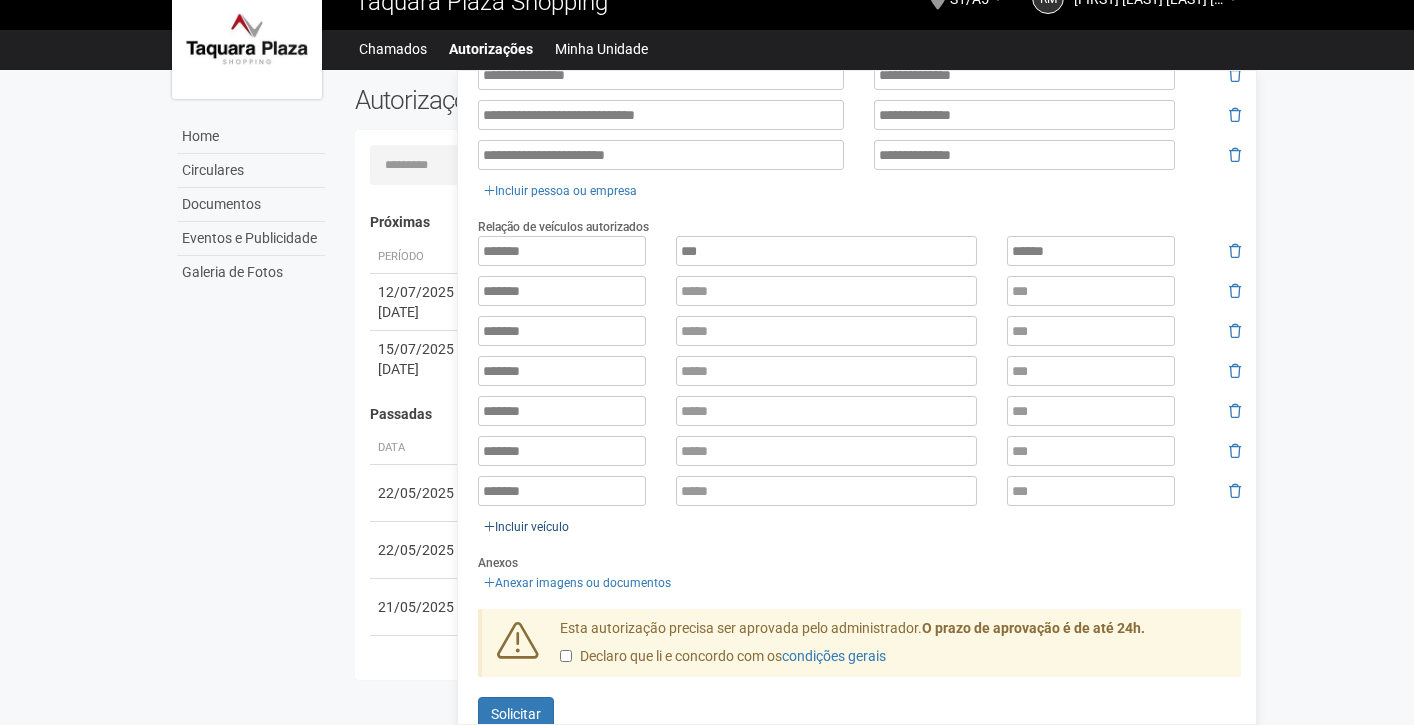 click on "Incluir veículo" at bounding box center (526, 527) 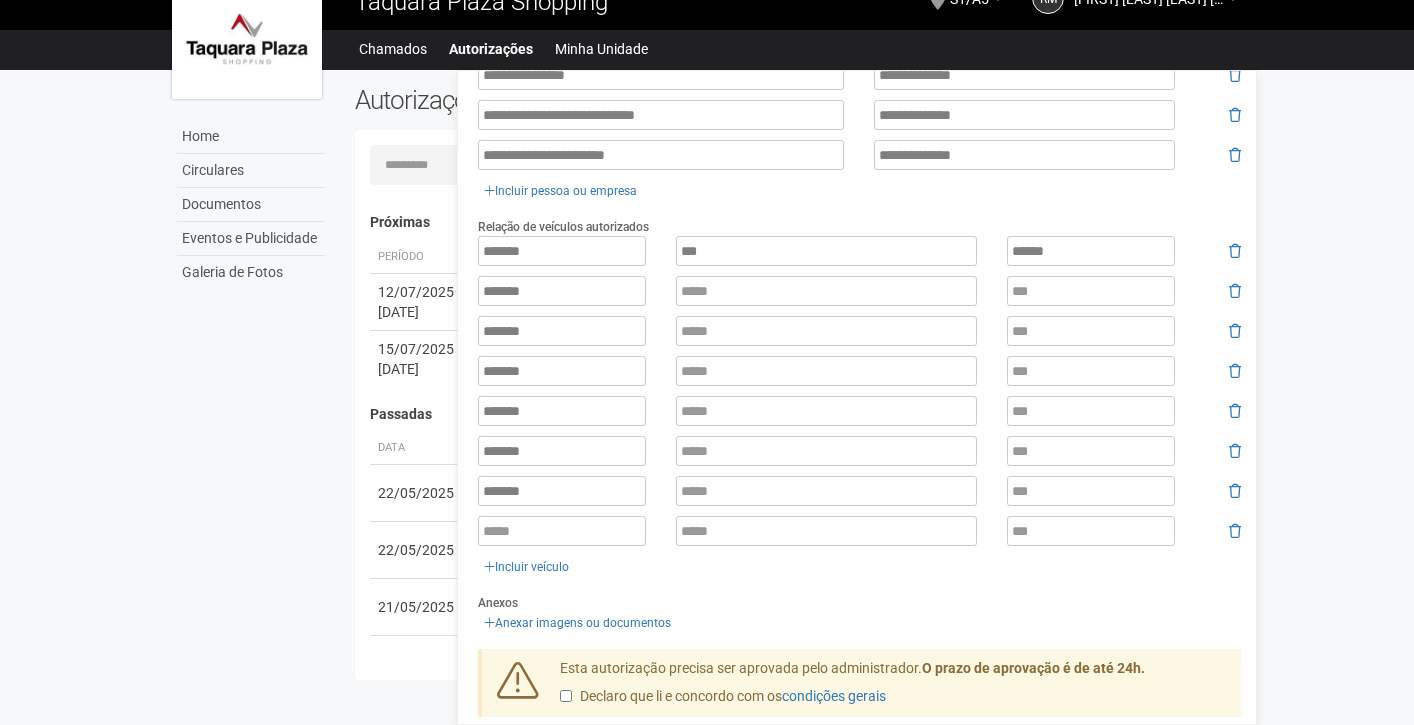 click on "[NAME]
[NAME]
******
[NAME]
[NAME]
[NAME]
[NAME]
Incluir veículo" at bounding box center (859, 407) 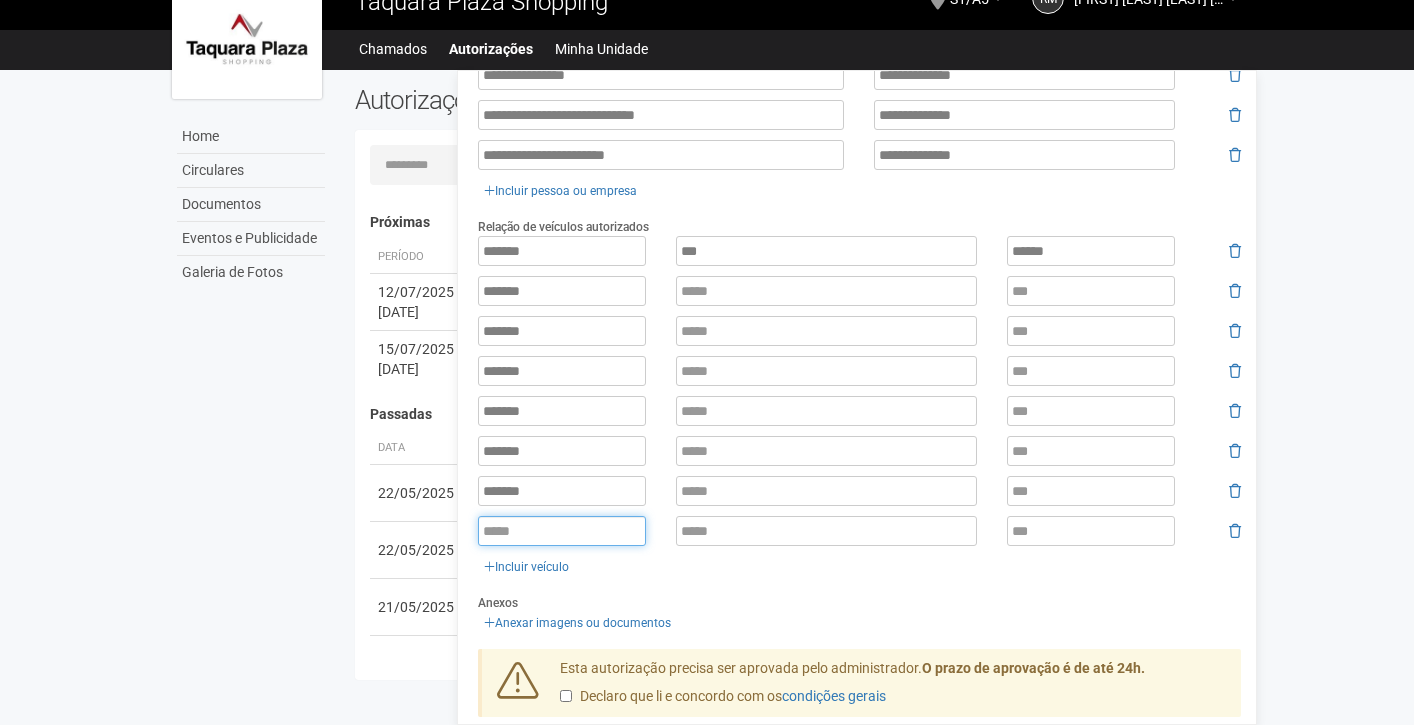 click at bounding box center [562, 531] 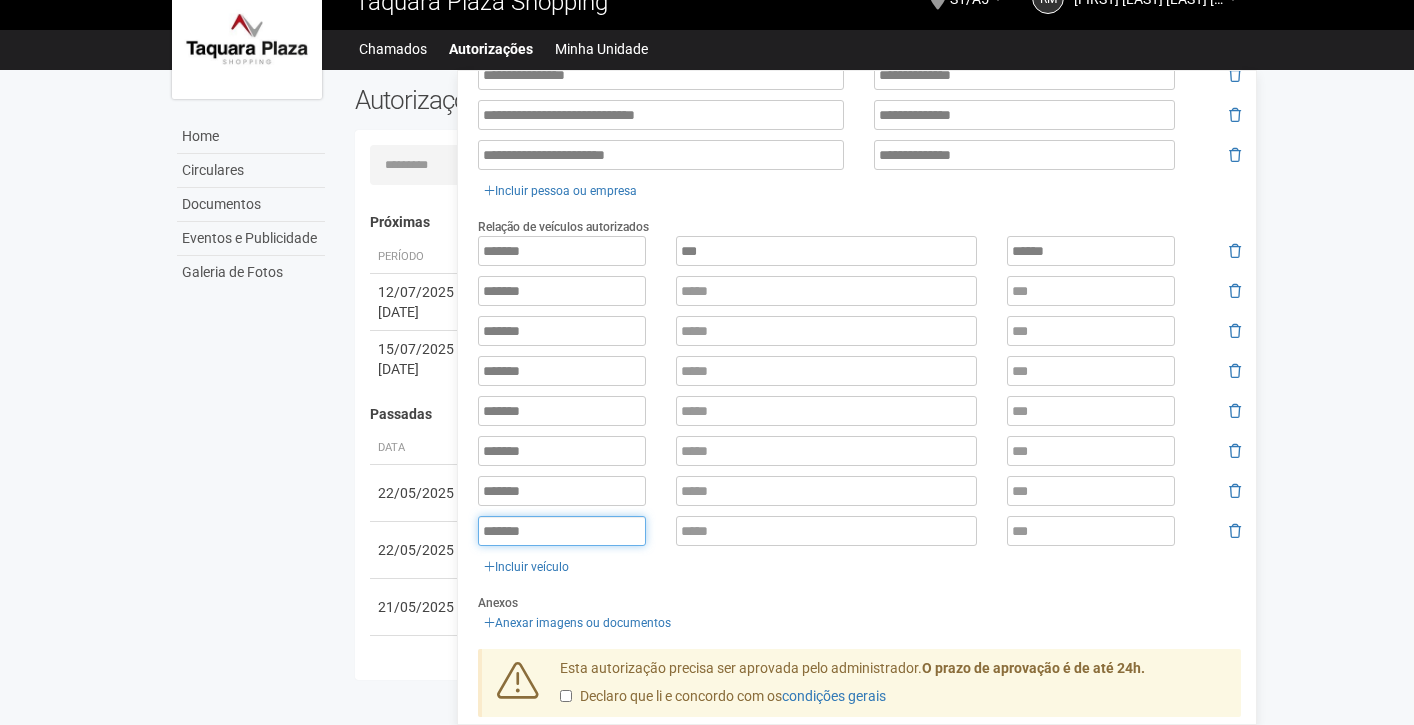 type on "*******" 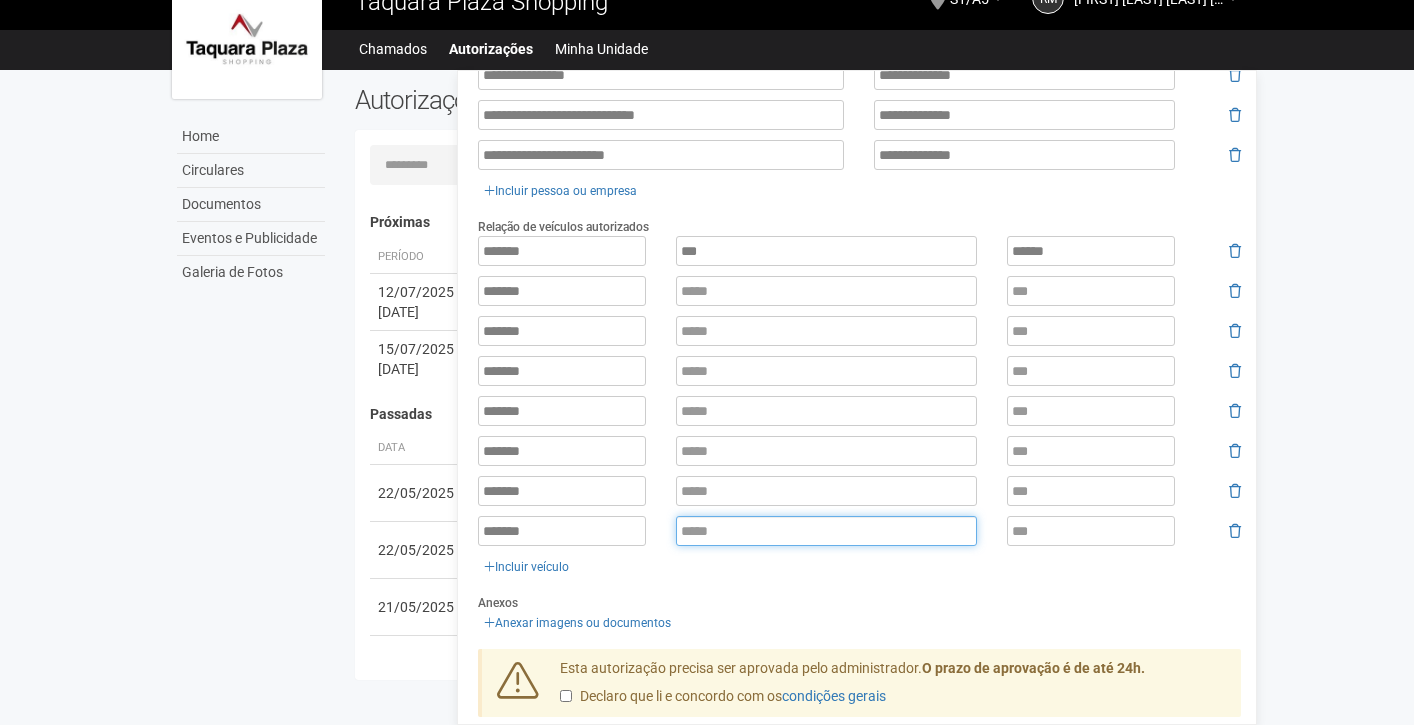 click at bounding box center [826, 531] 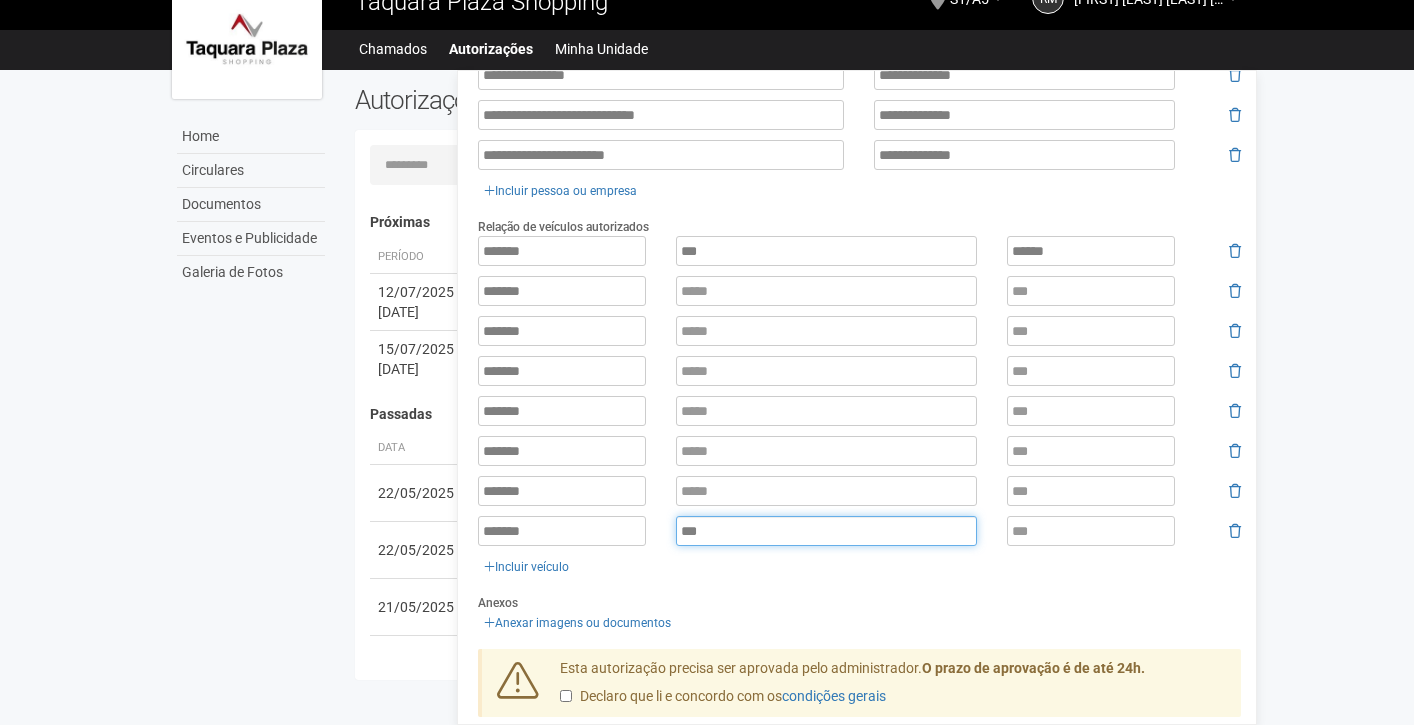 type on "***" 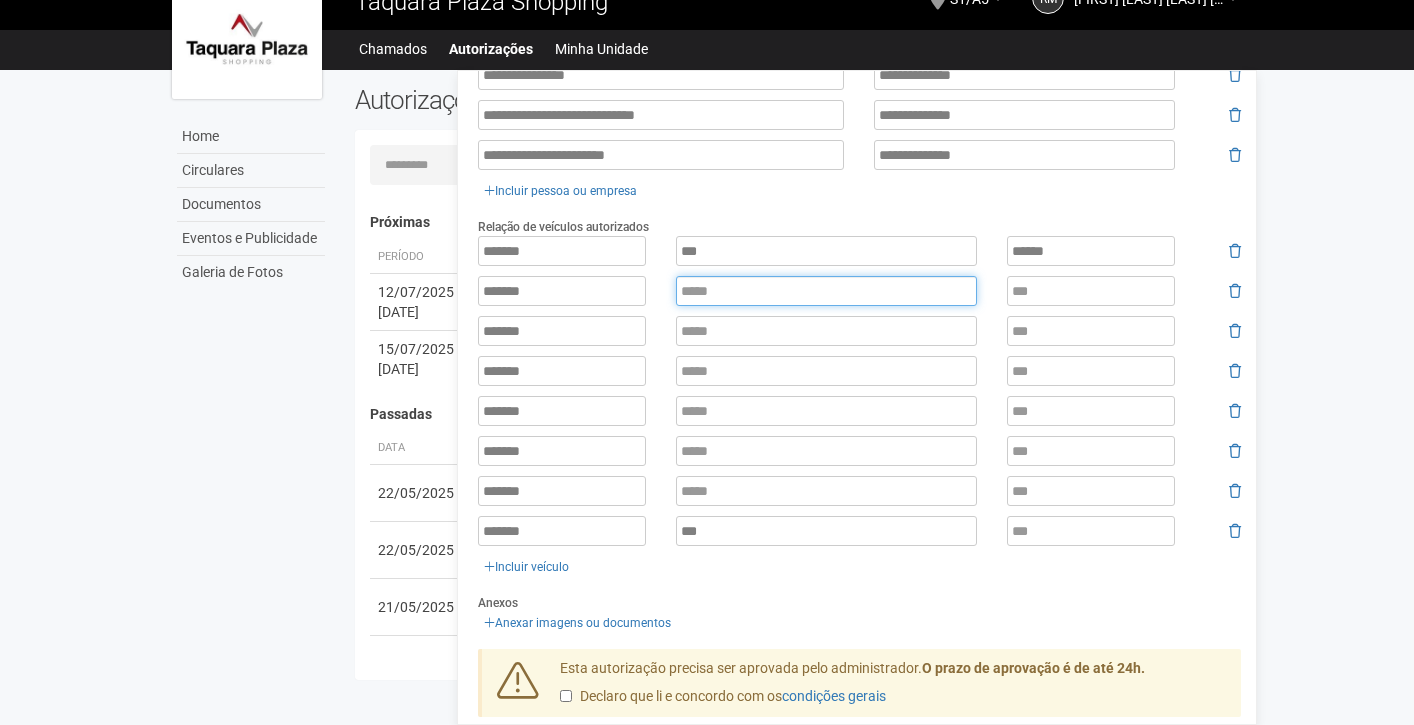 click at bounding box center [826, 291] 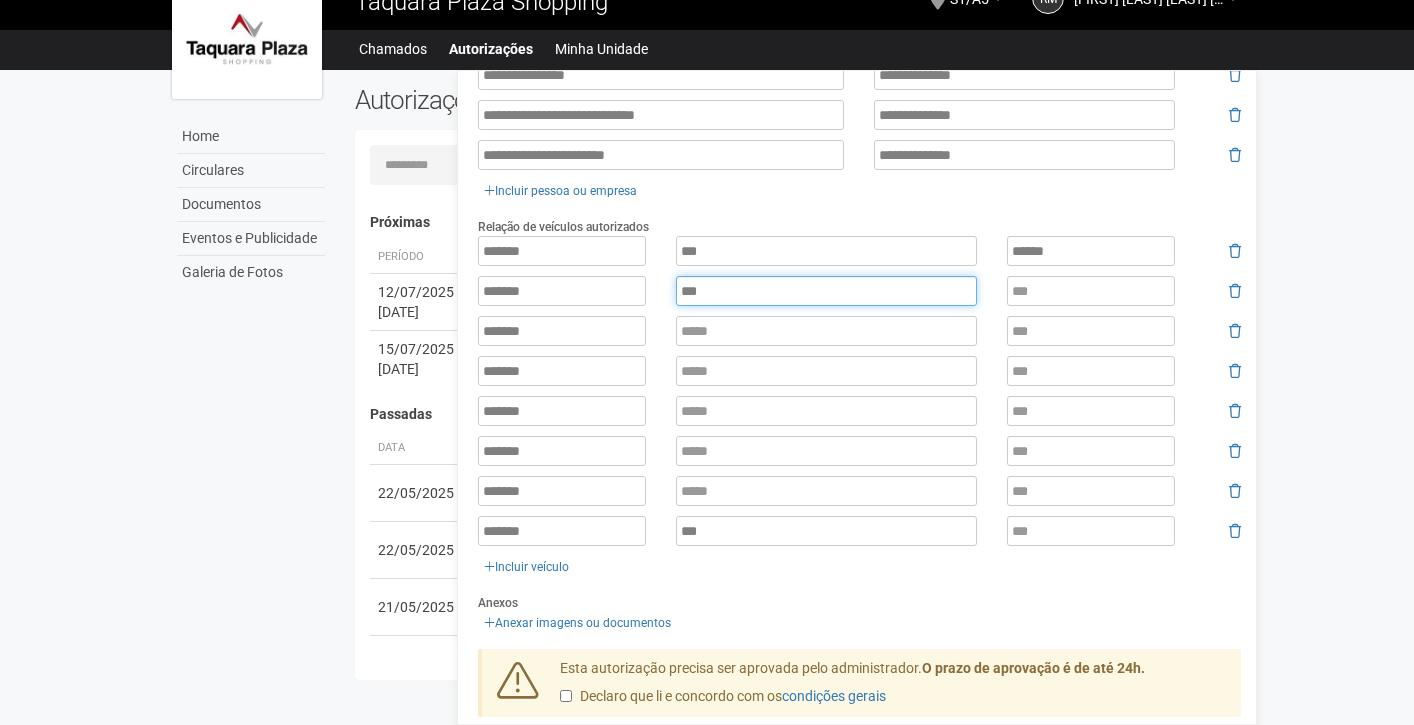 type on "***" 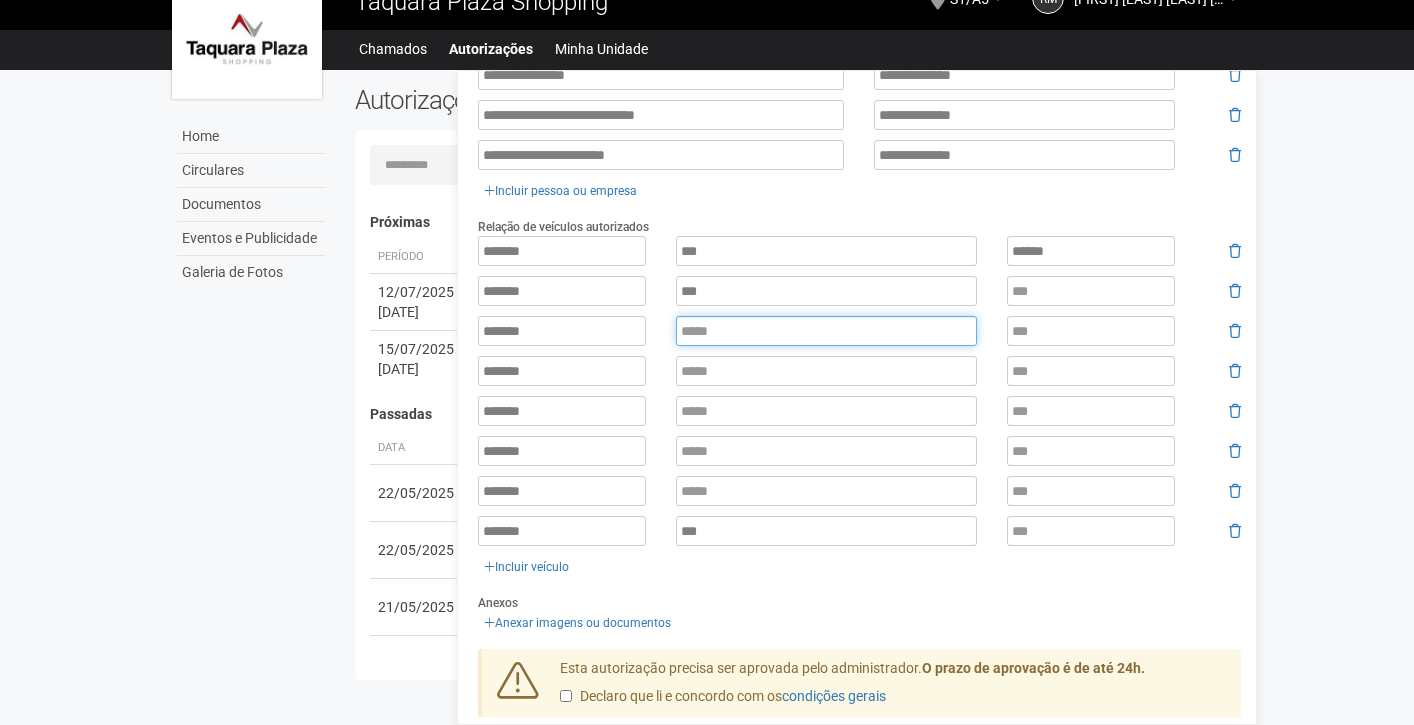 click at bounding box center (826, 331) 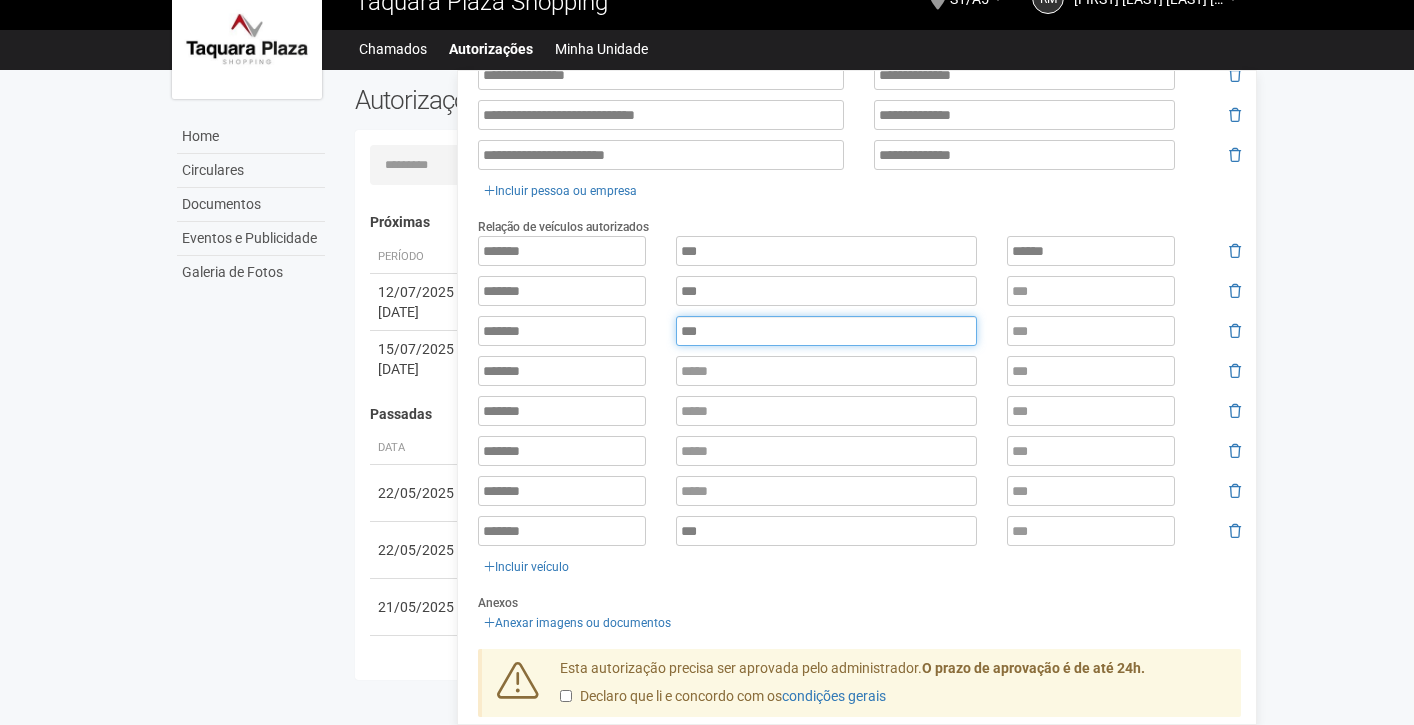 type on "***" 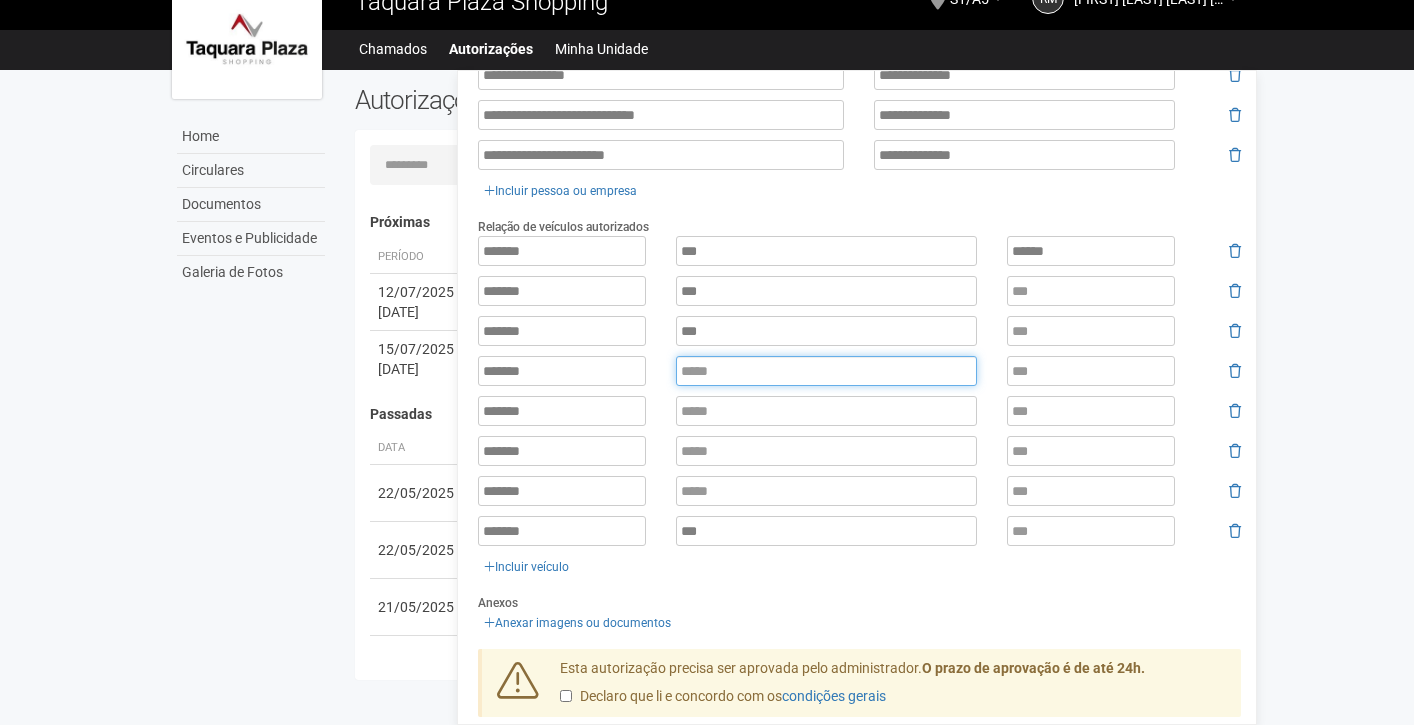 click at bounding box center (826, 371) 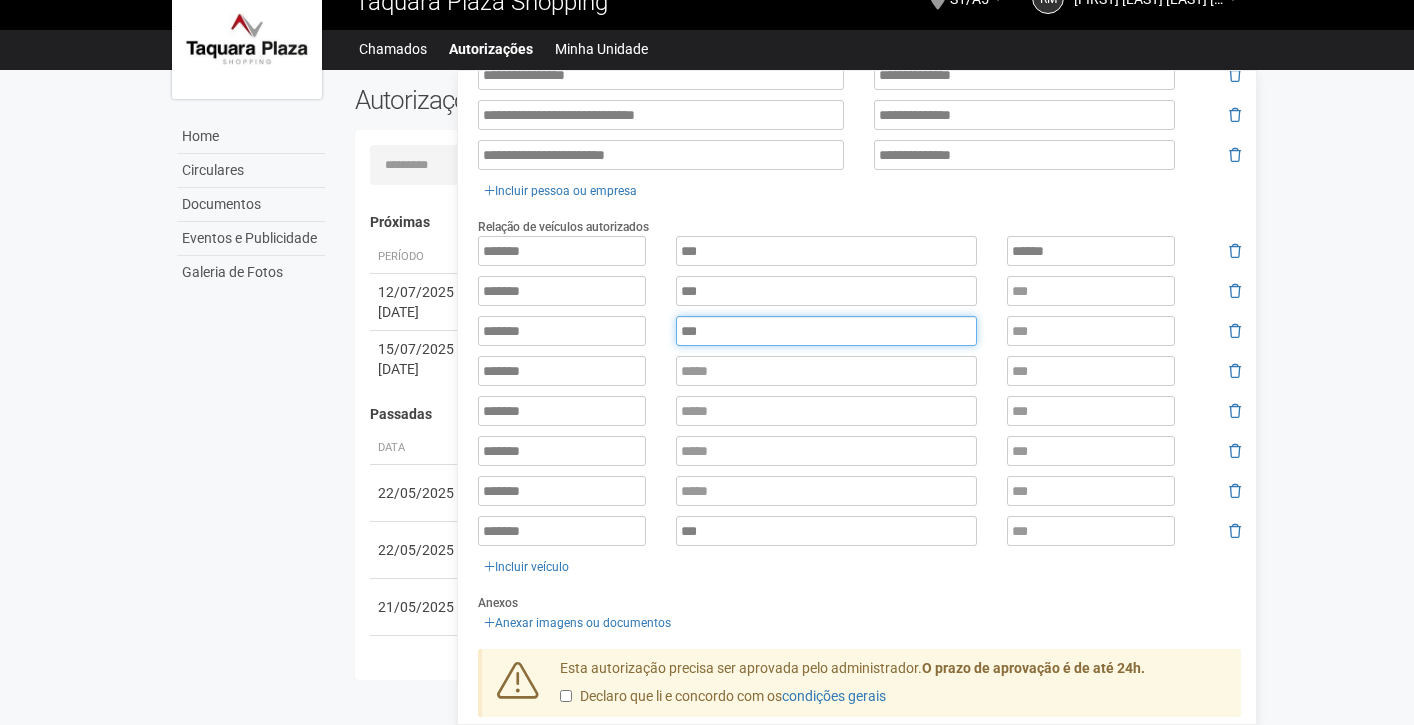 click on "***" at bounding box center [826, 331] 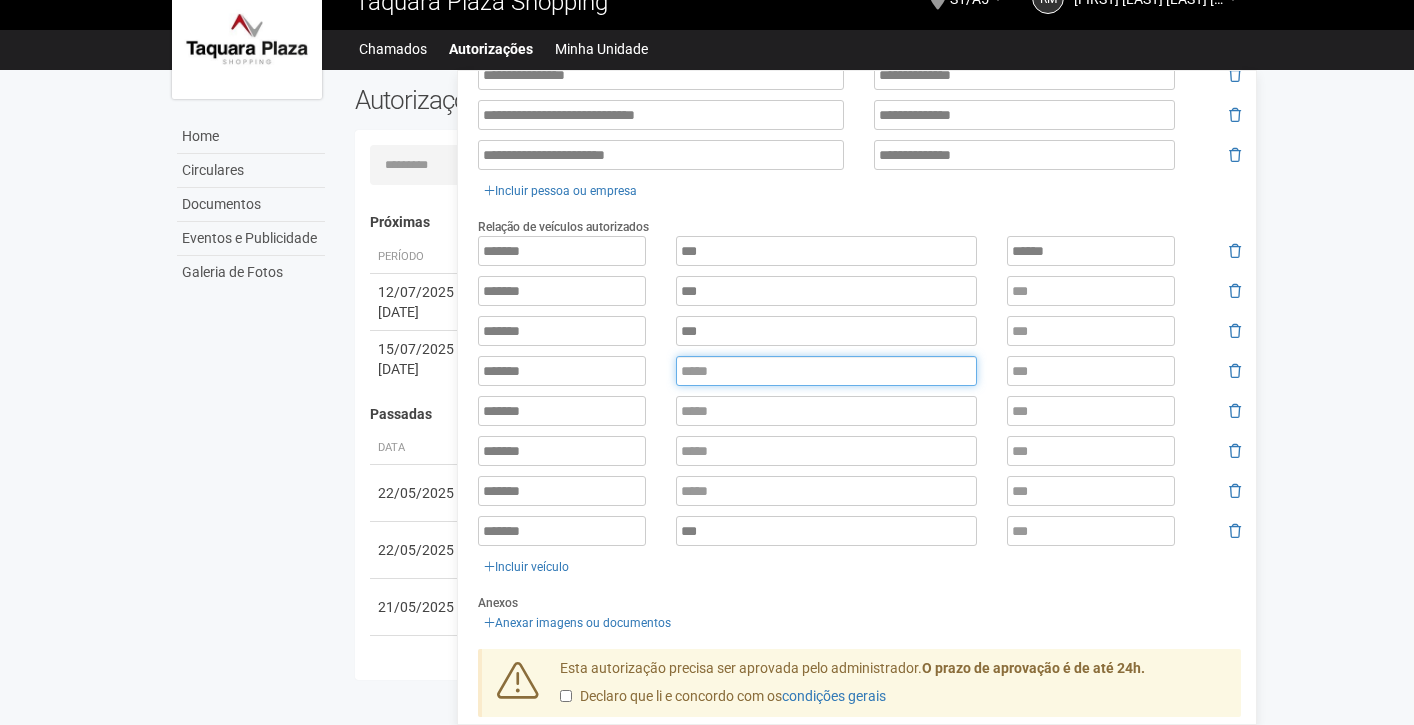 click at bounding box center [826, 371] 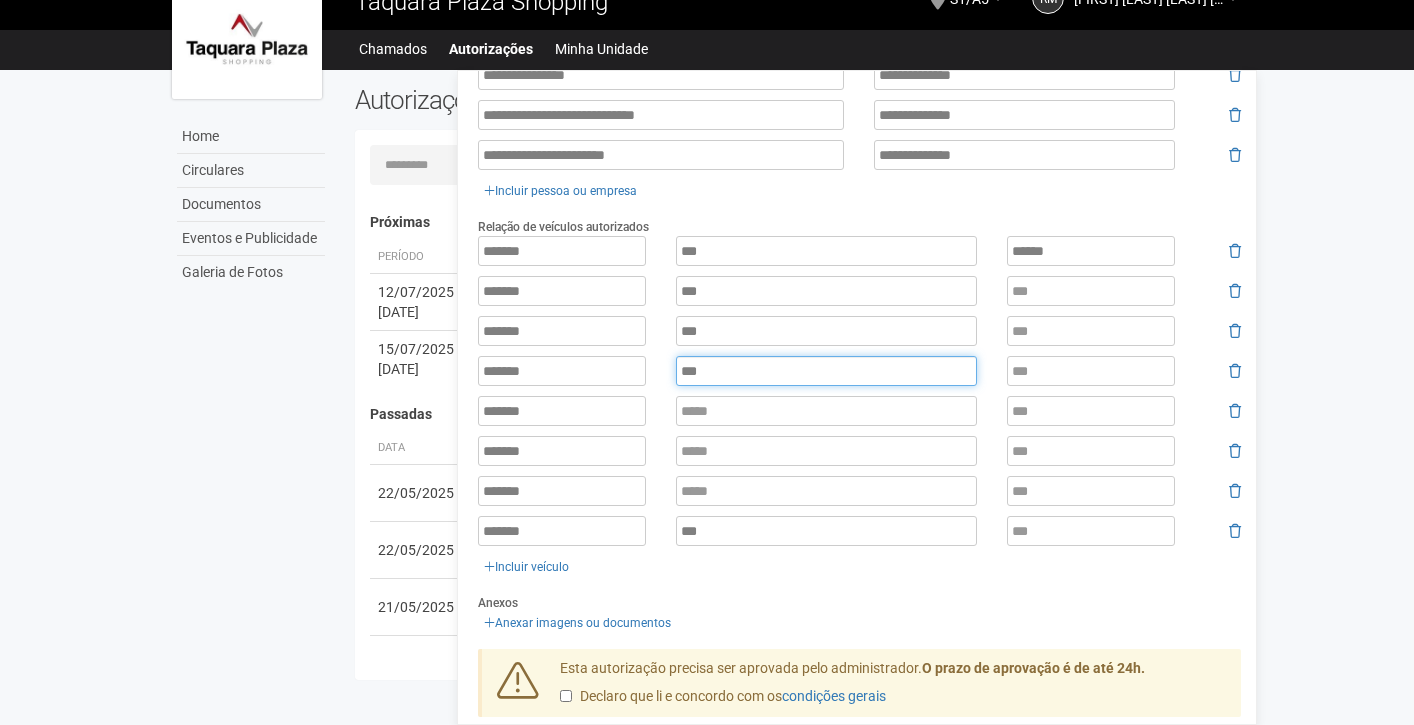 type on "***" 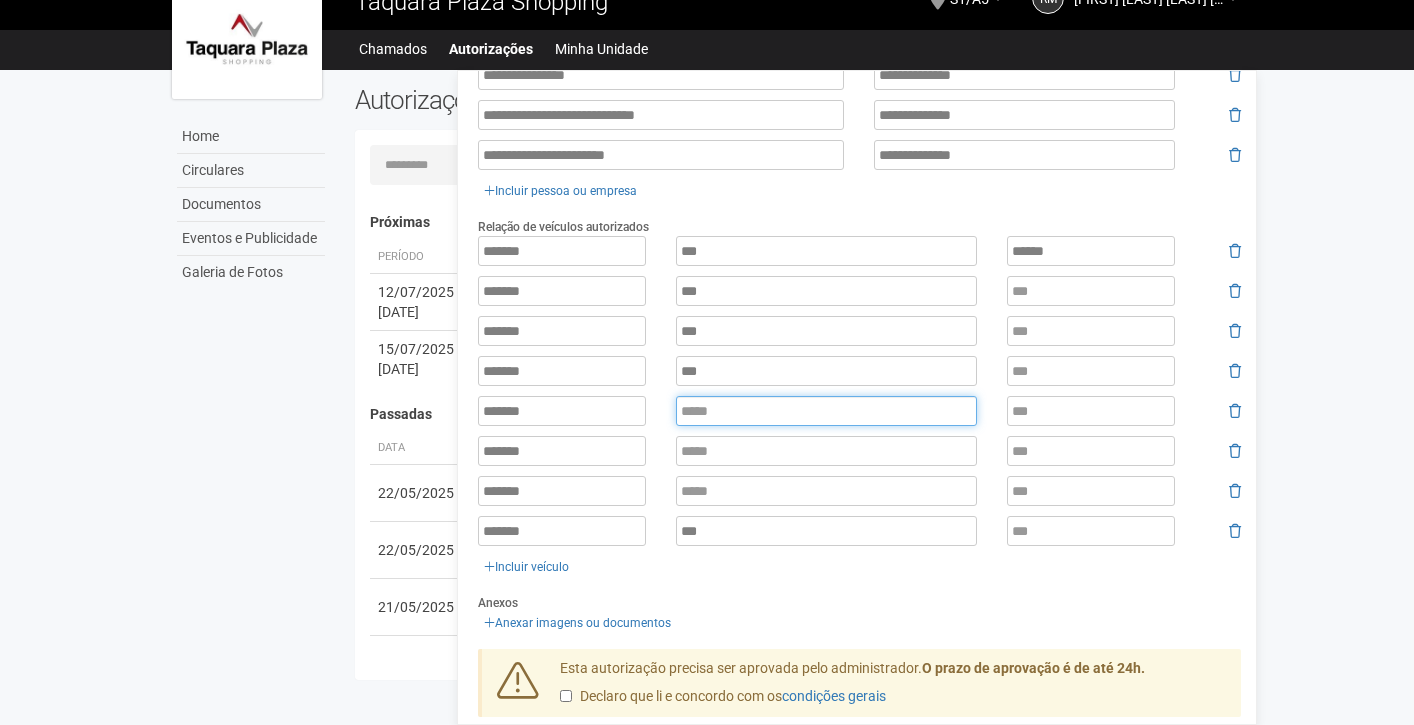 click at bounding box center [826, 411] 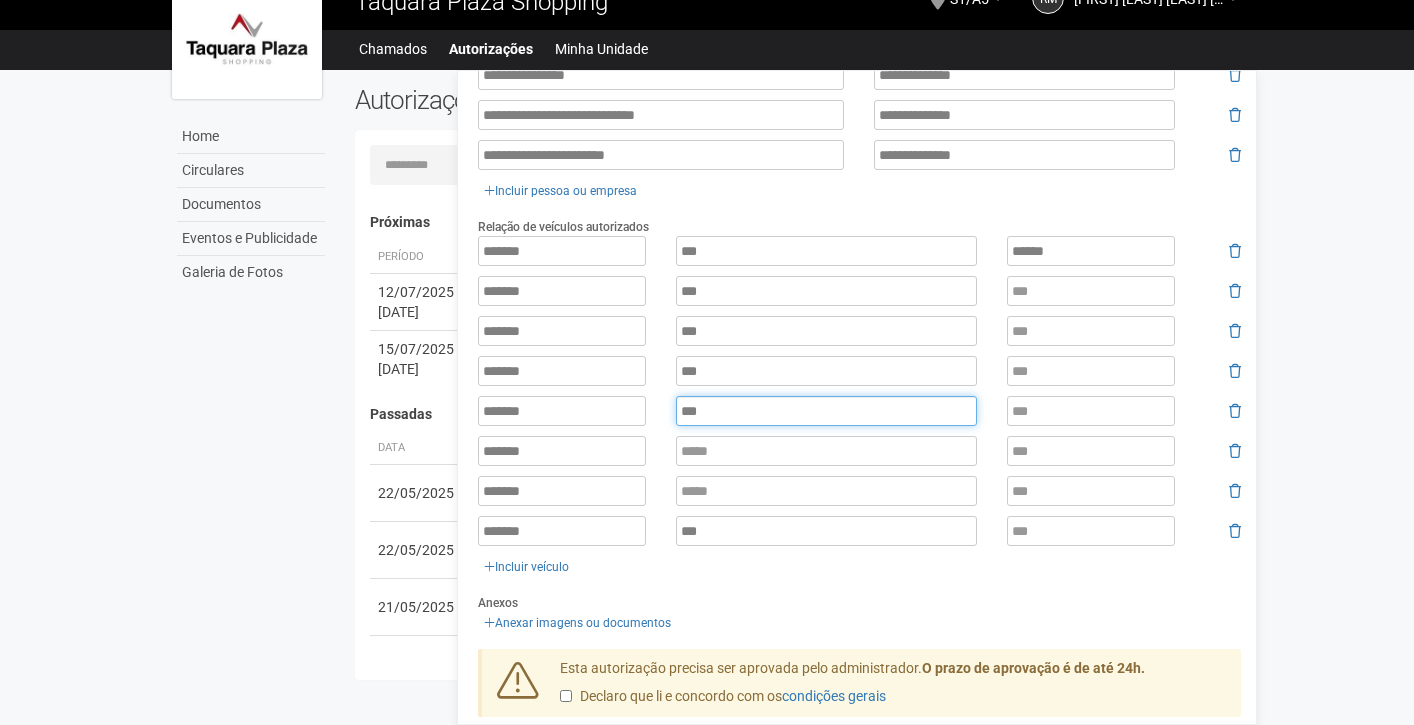 type on "***" 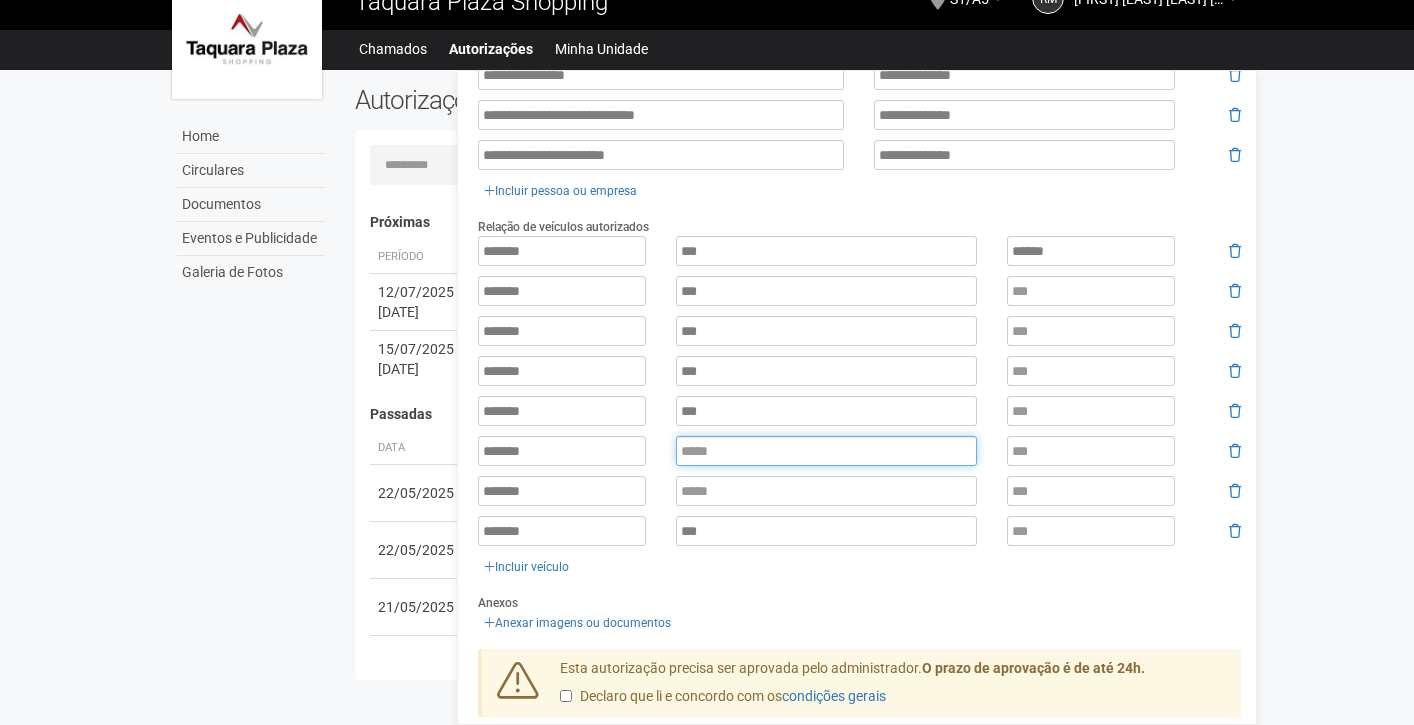 click at bounding box center [826, 451] 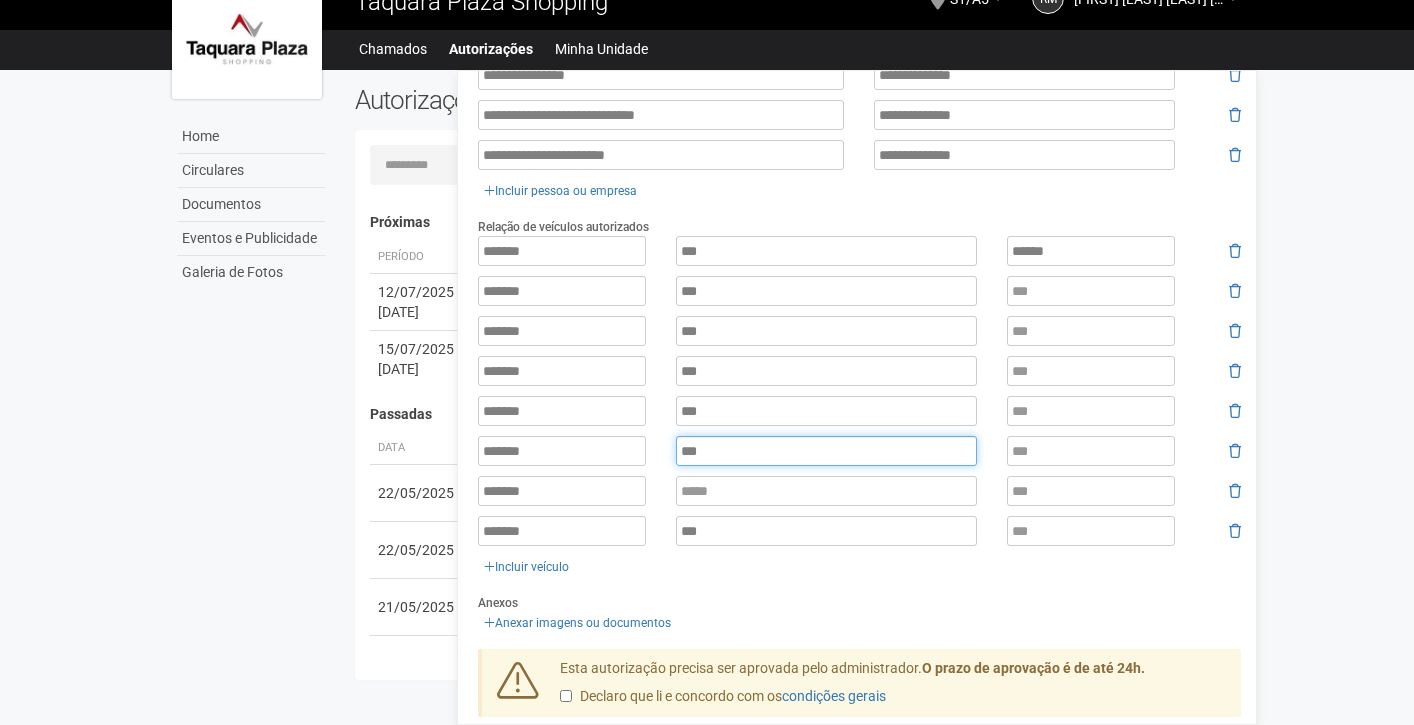 type on "***" 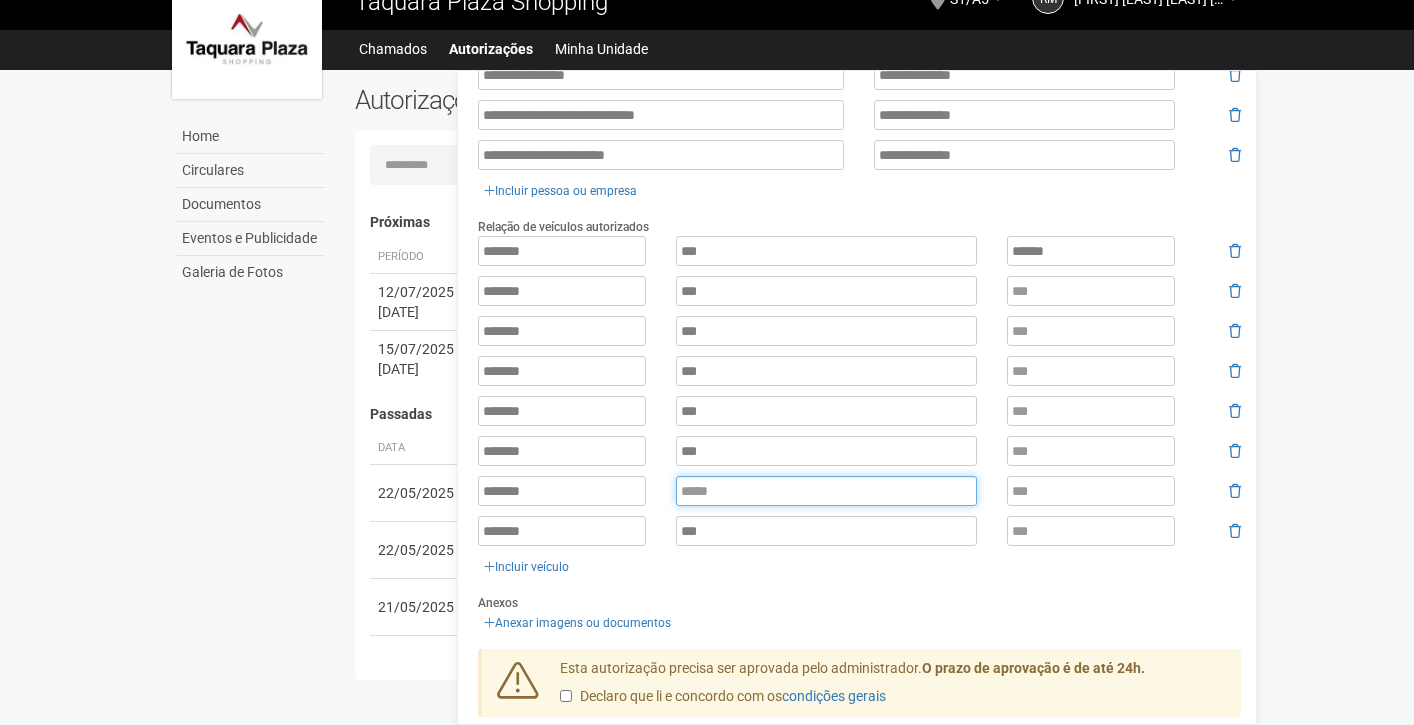 click at bounding box center [826, 491] 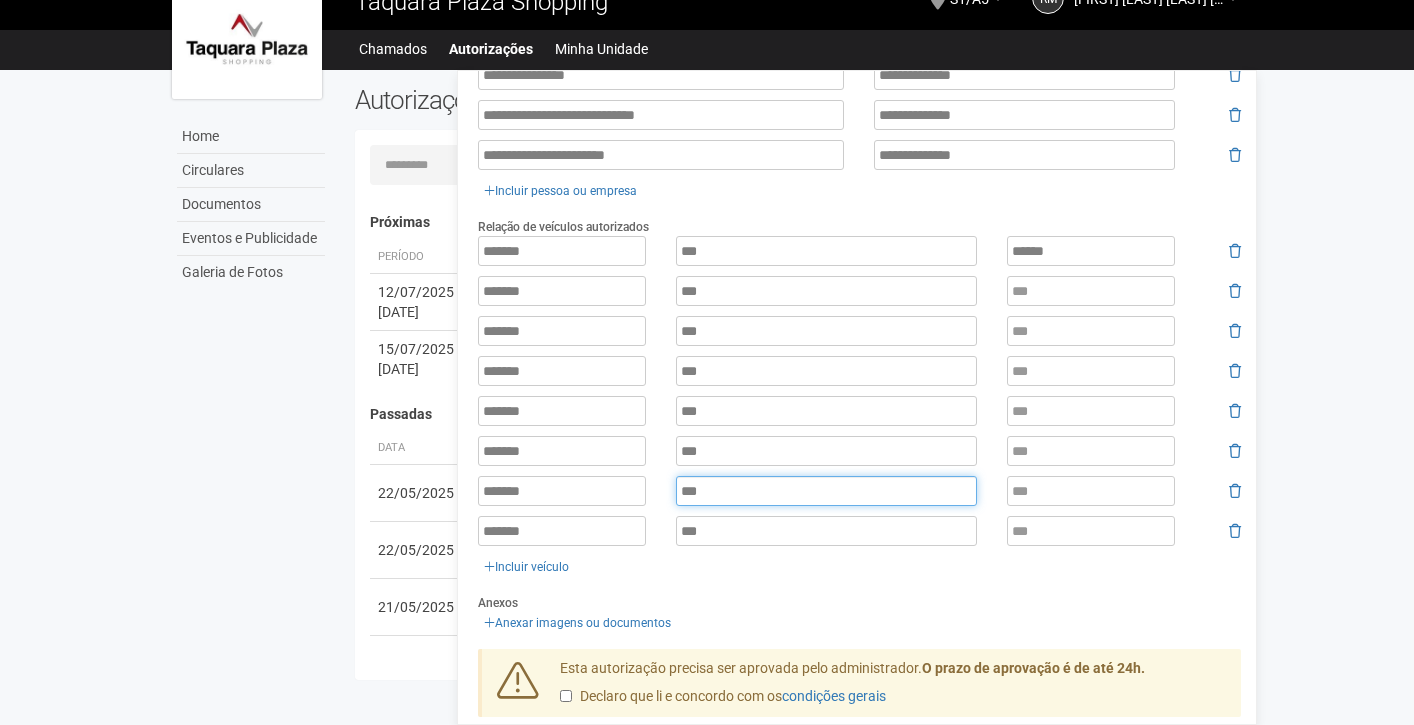 type on "***" 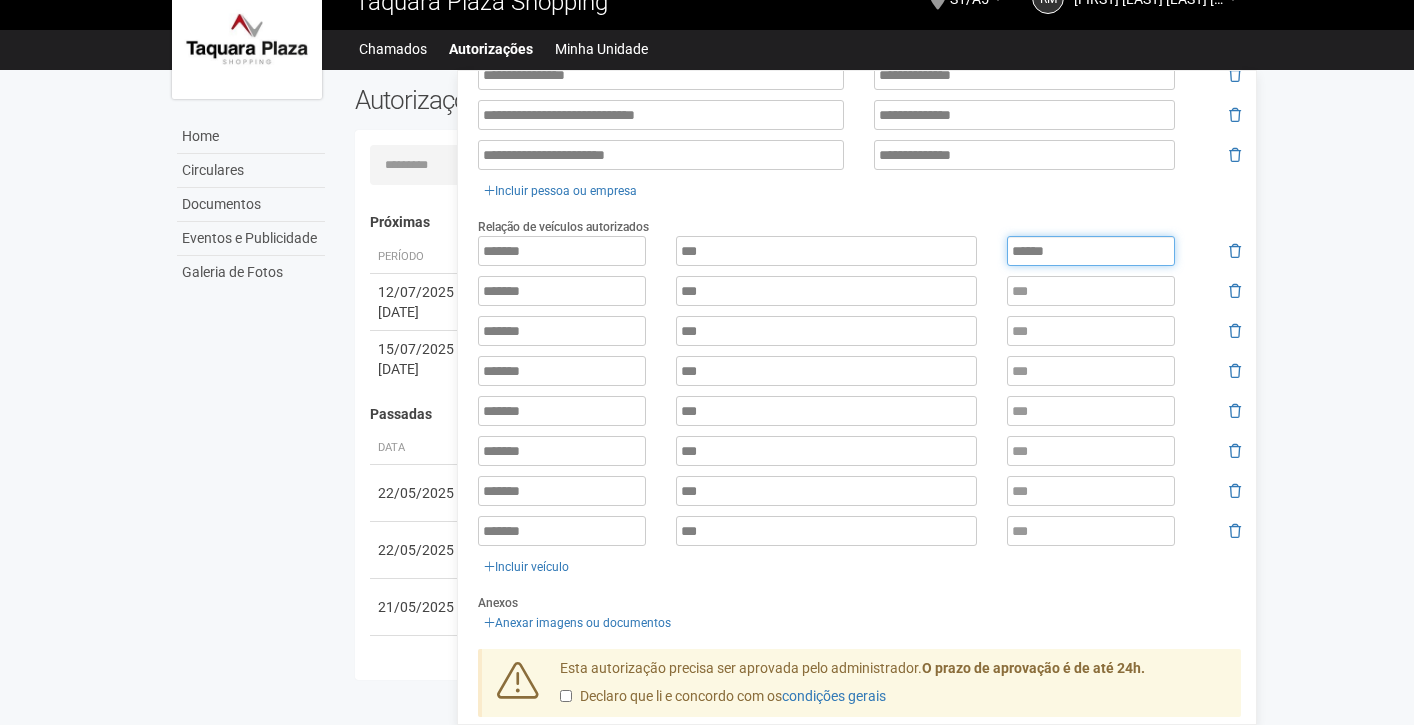 click on "******" at bounding box center (1091, 251) 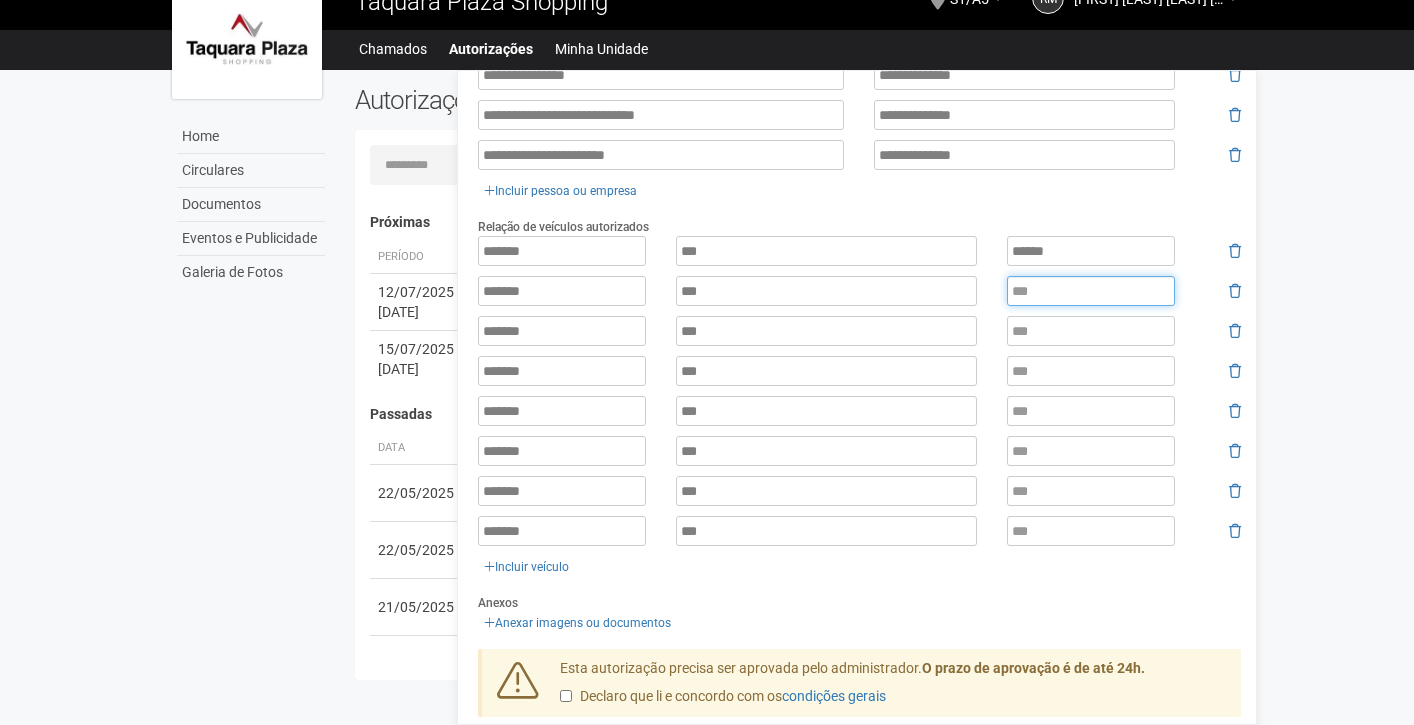 click at bounding box center [1091, 291] 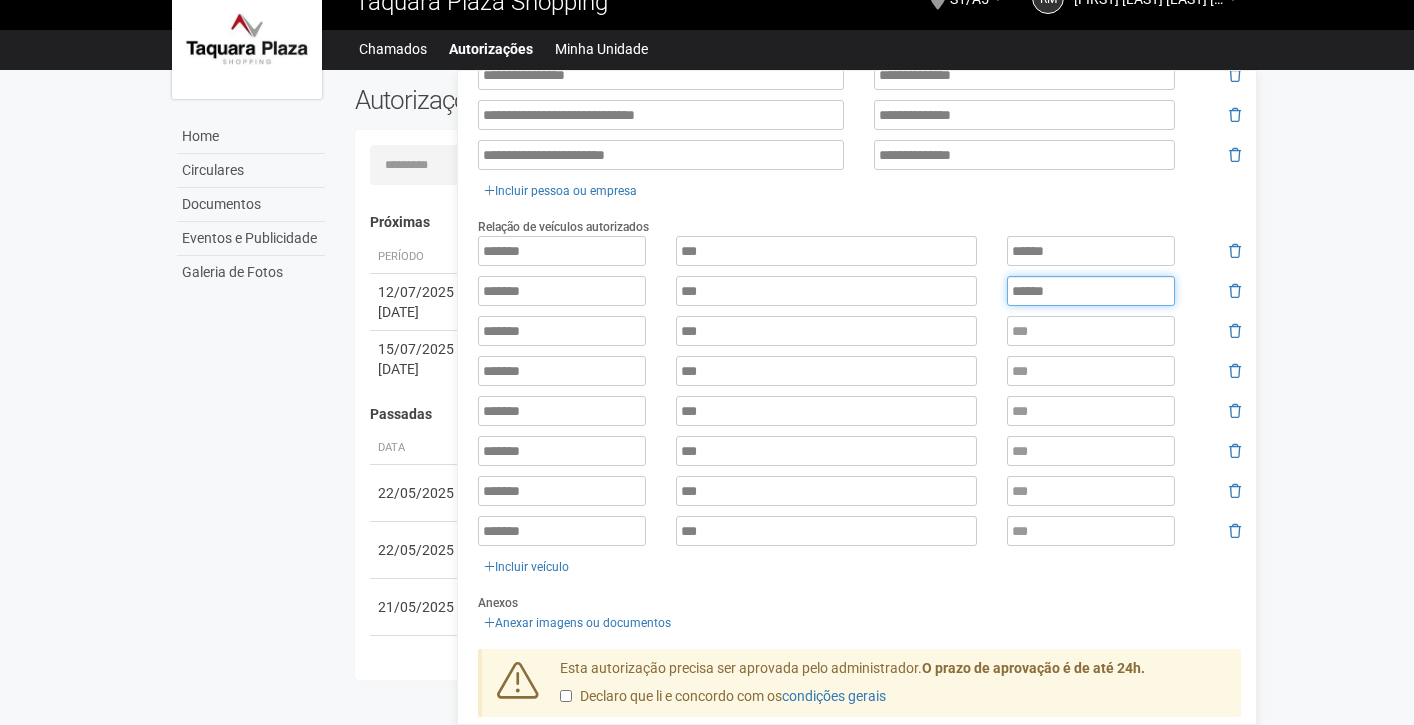 type on "******" 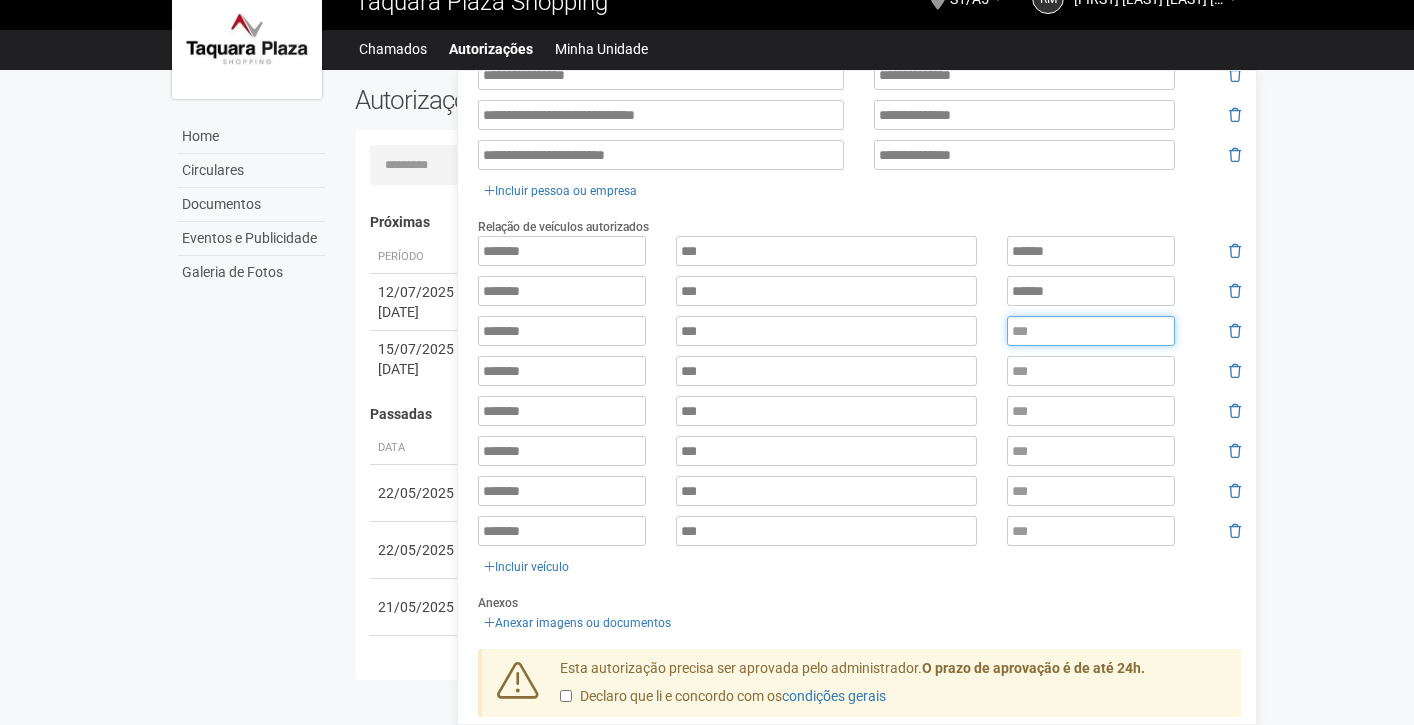 click at bounding box center [1091, 331] 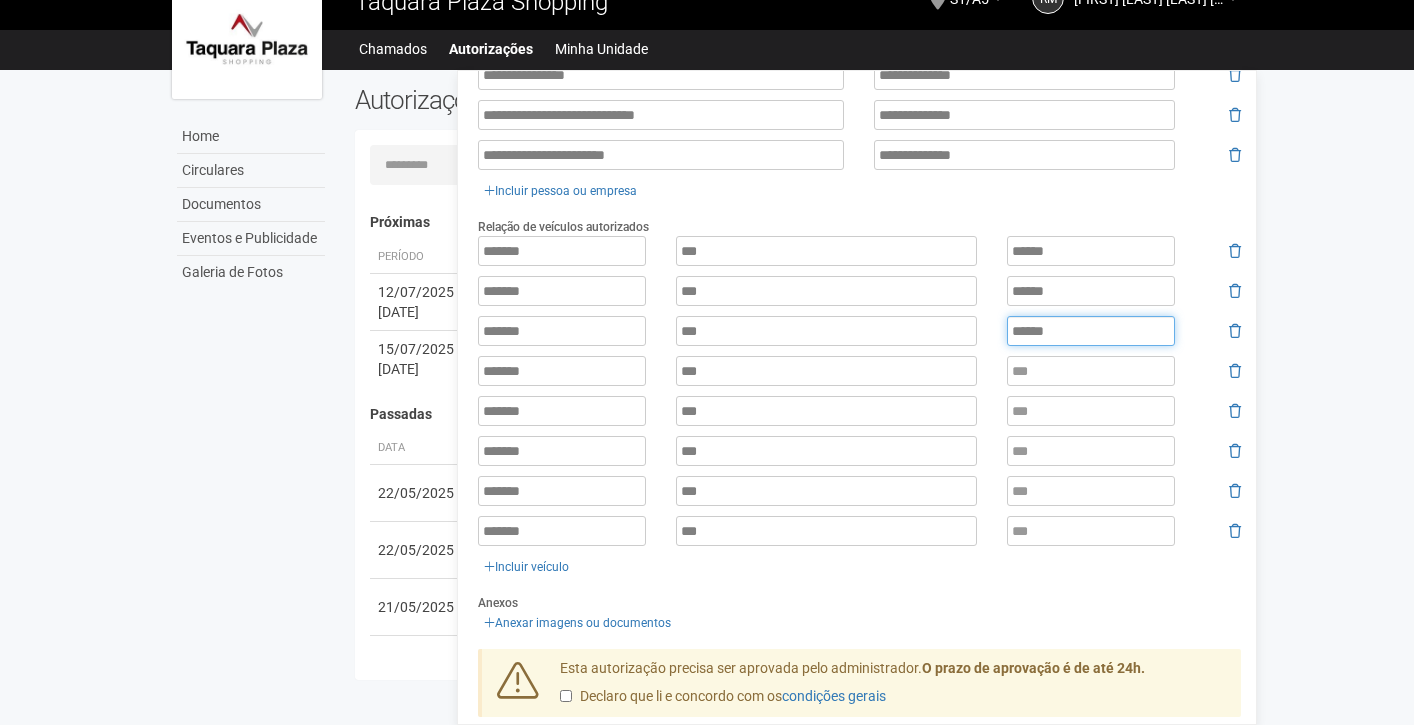 type on "******" 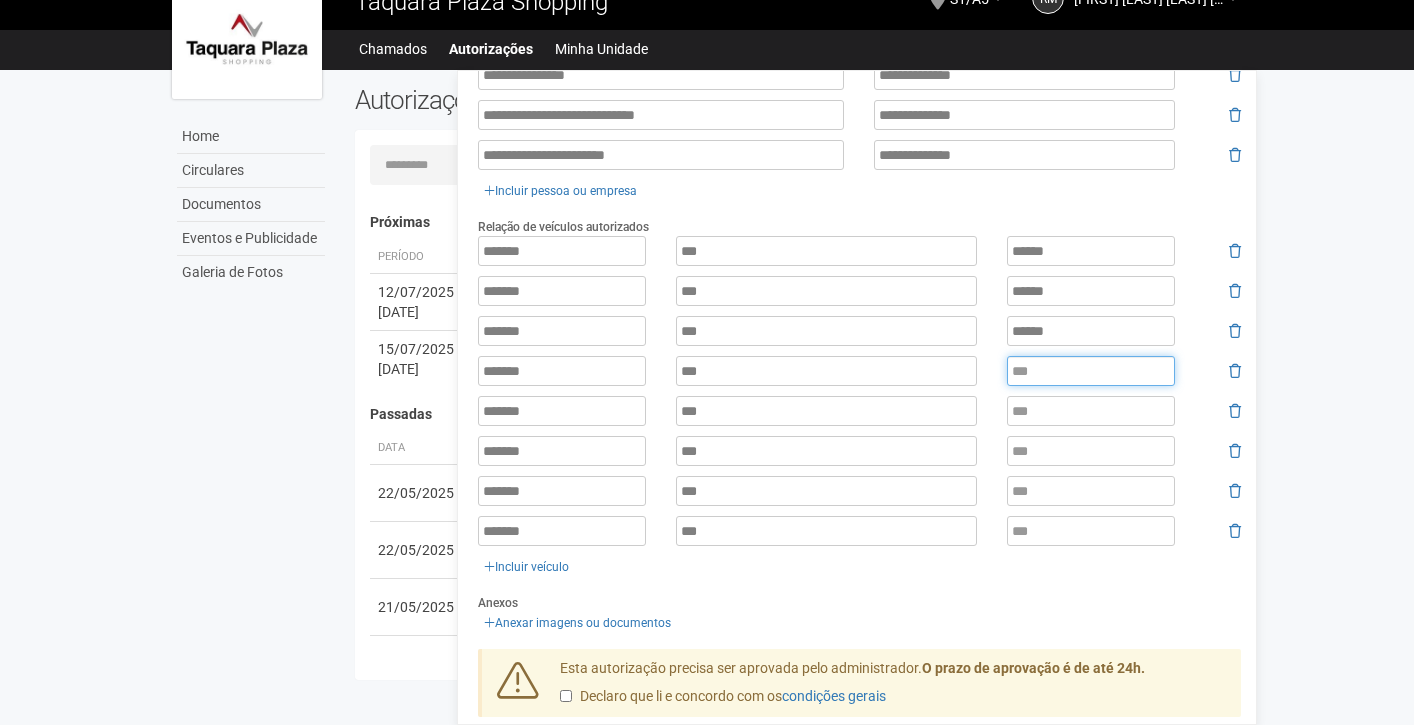 click at bounding box center [1091, 371] 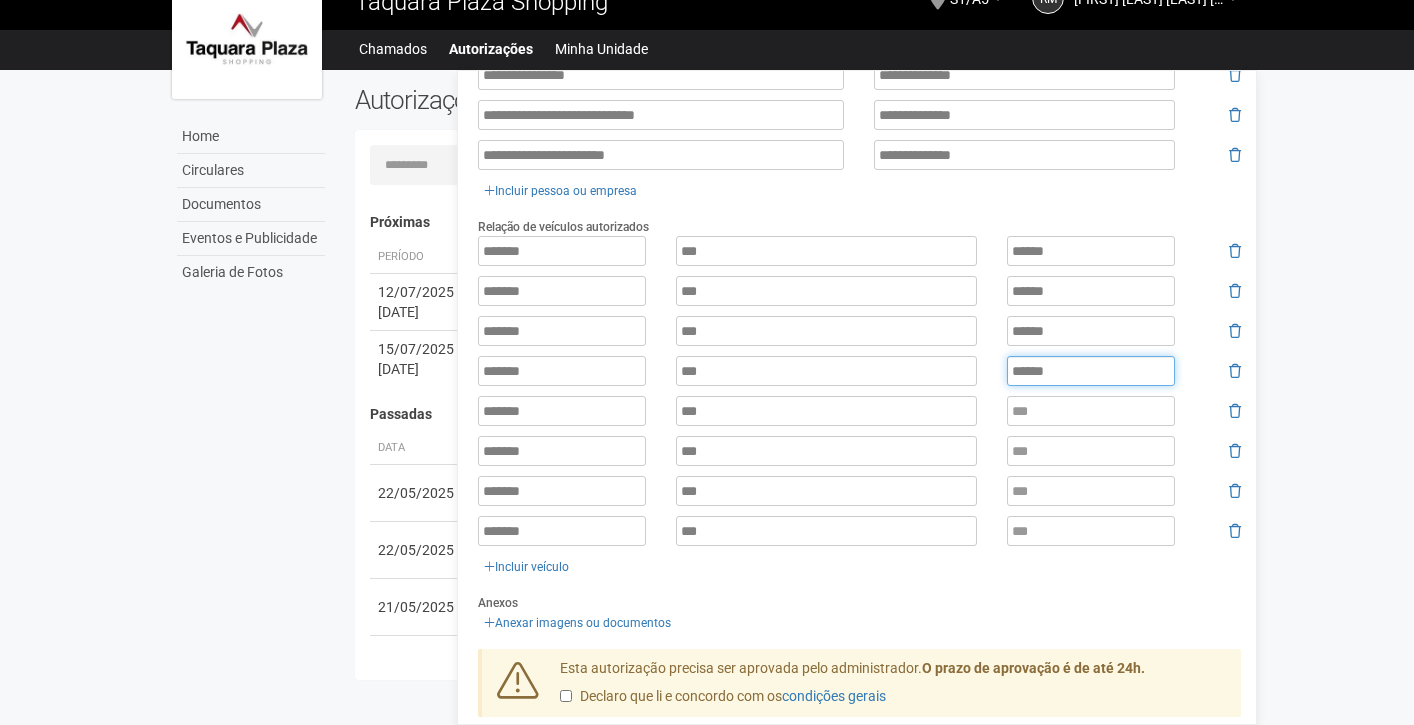 type on "******" 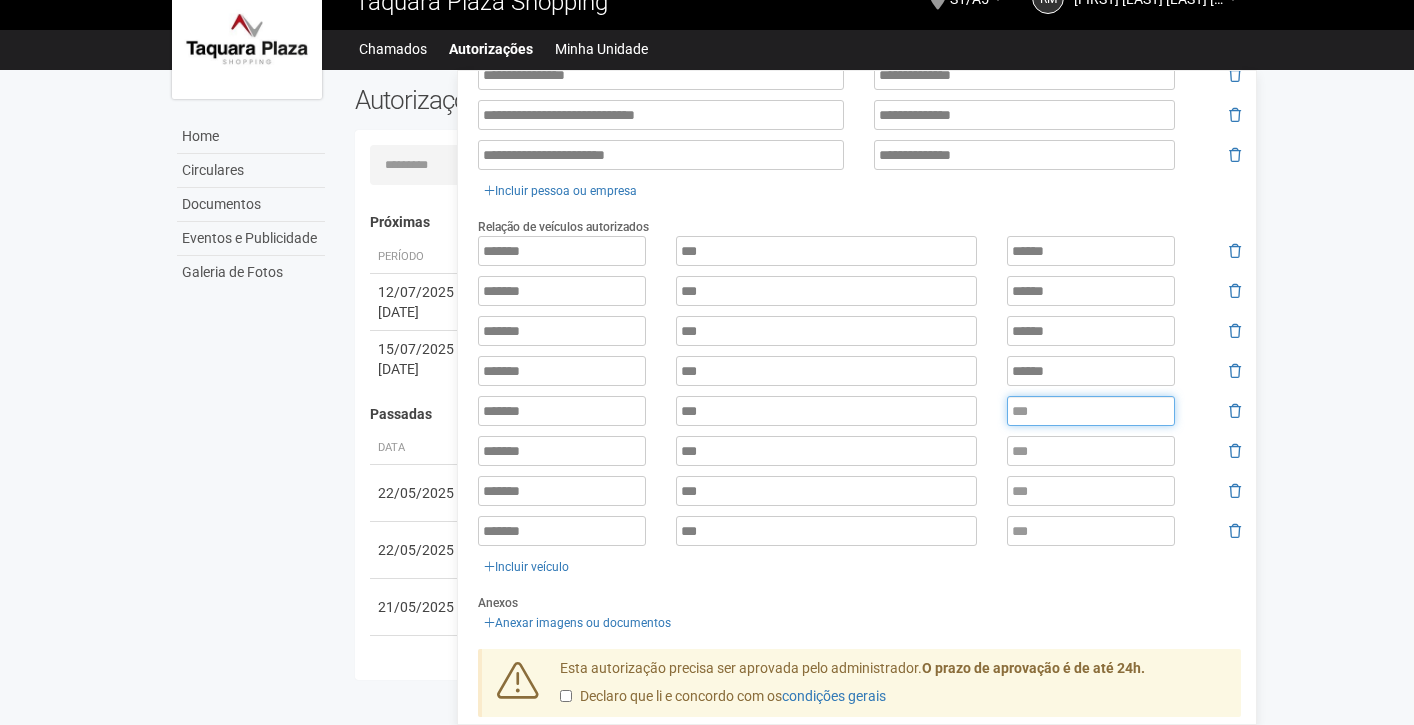 click at bounding box center [1091, 411] 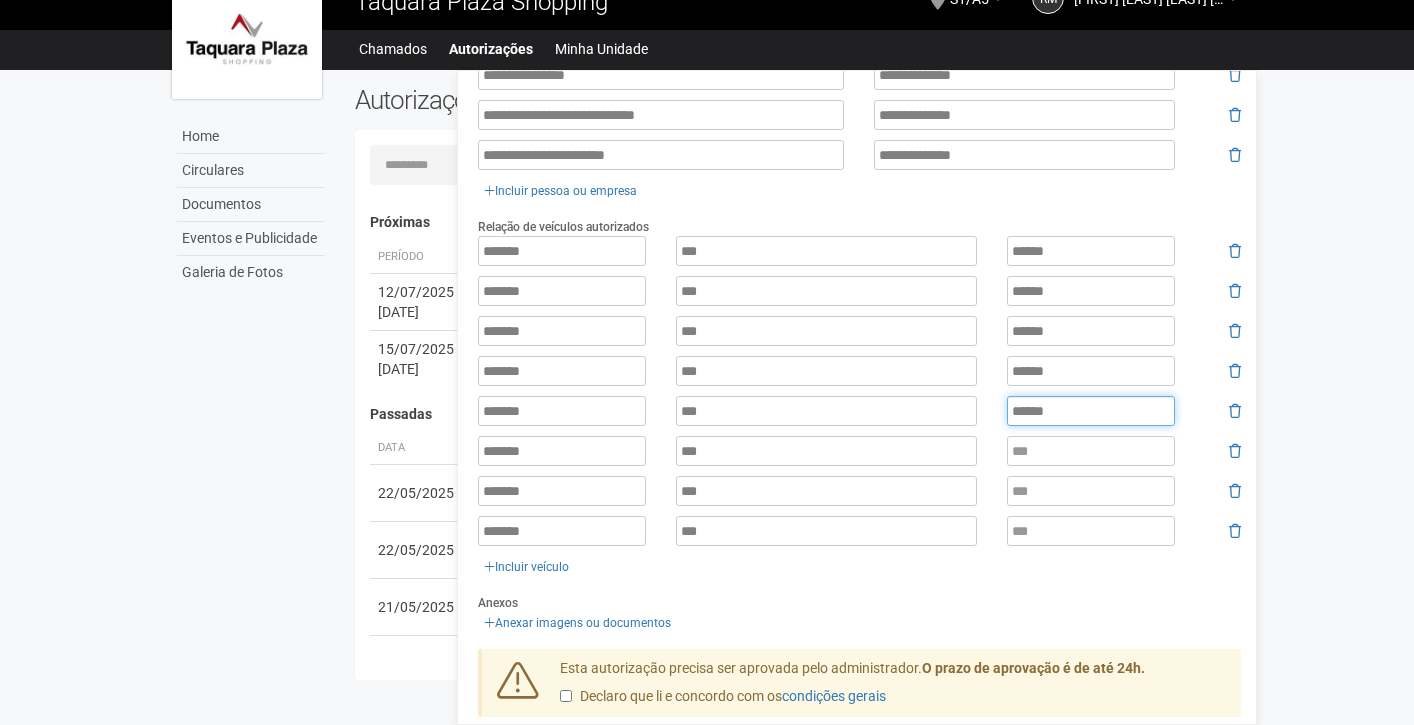 type on "******" 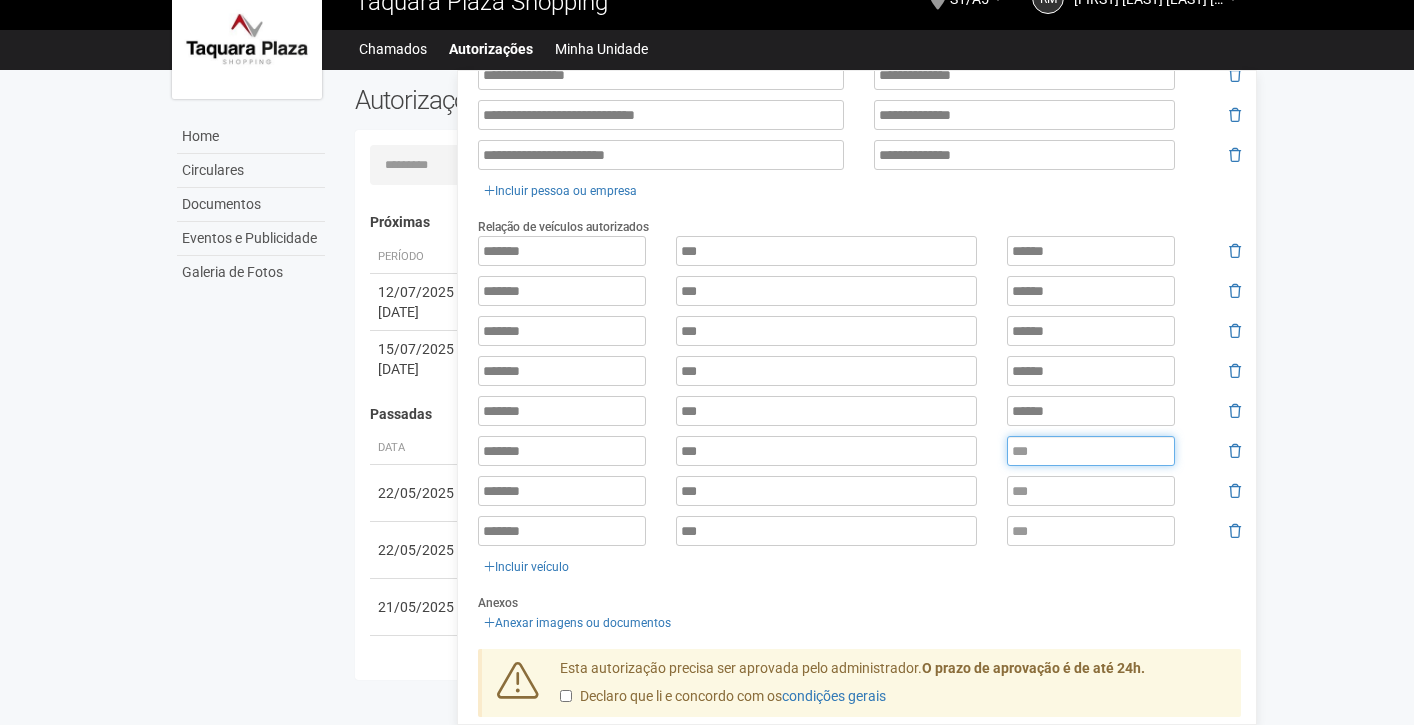click at bounding box center [1091, 451] 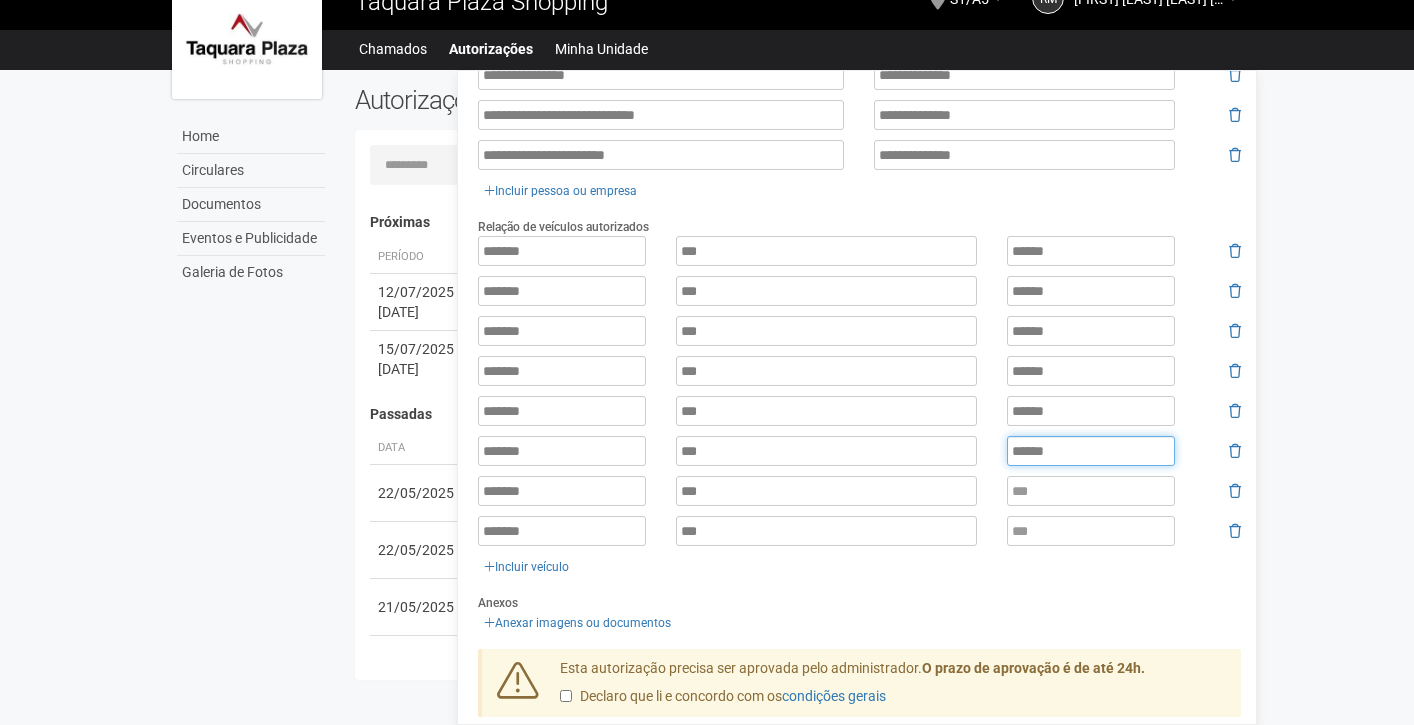 type on "******" 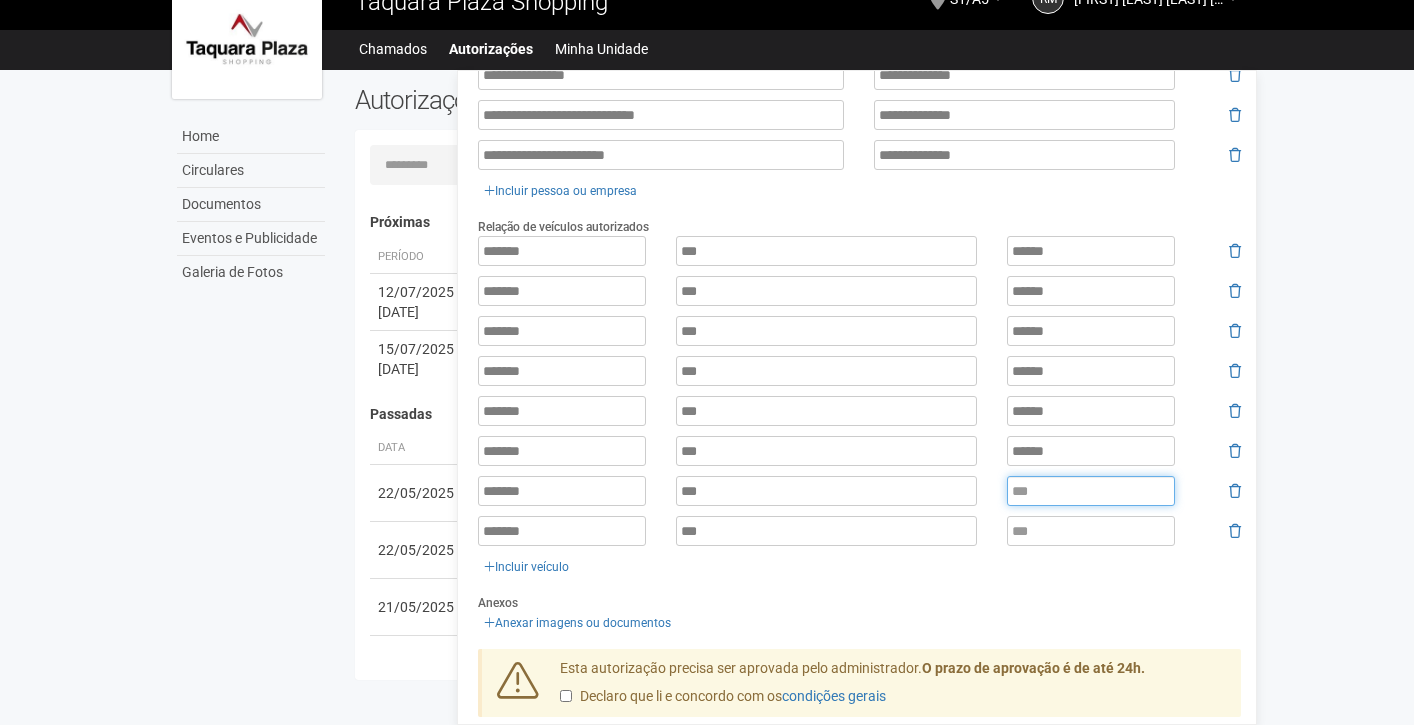 click at bounding box center [1091, 491] 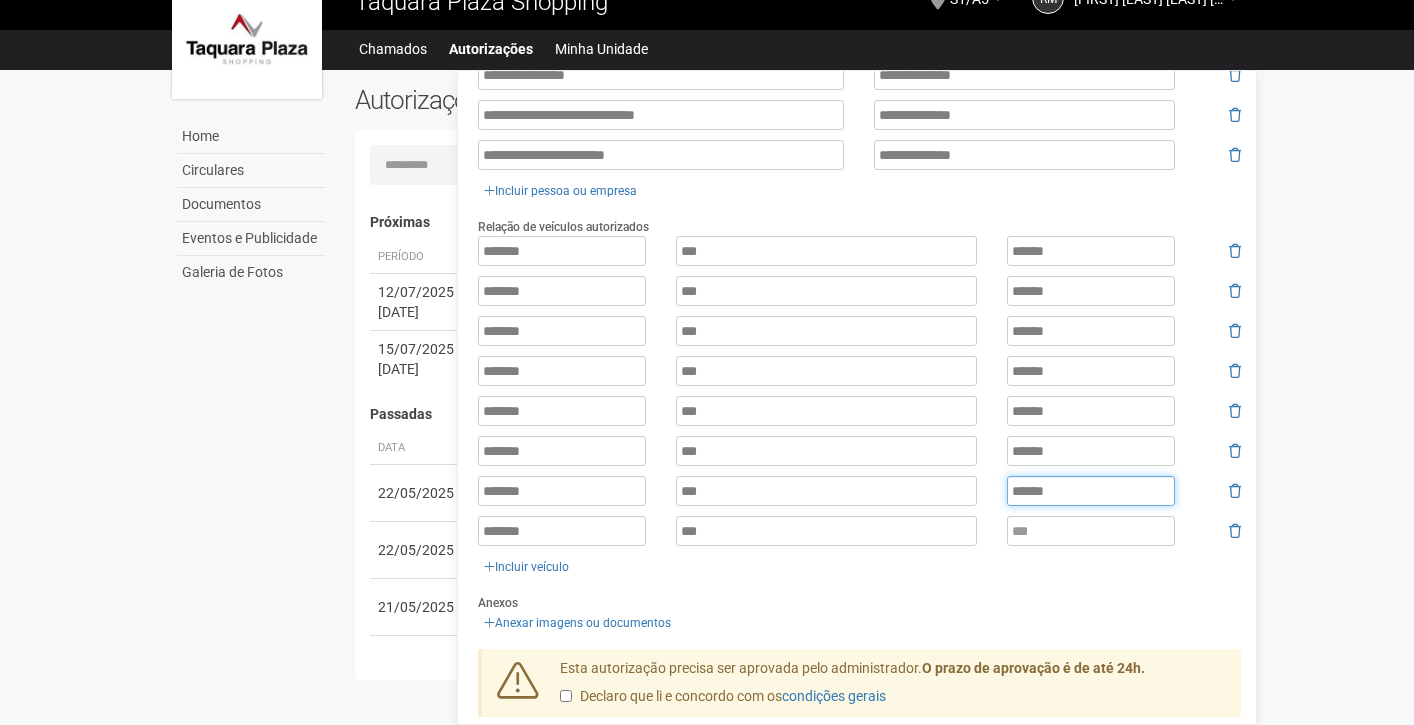 type on "******" 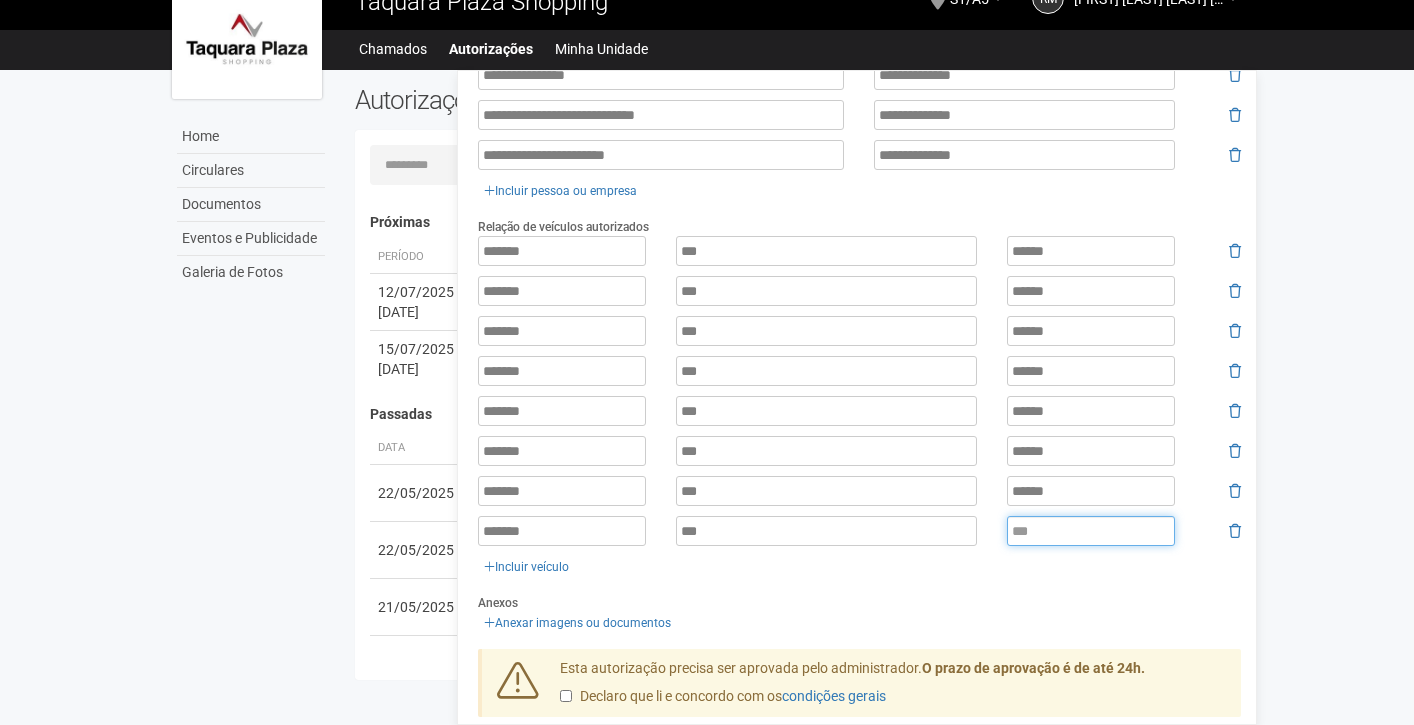 click at bounding box center (1091, 531) 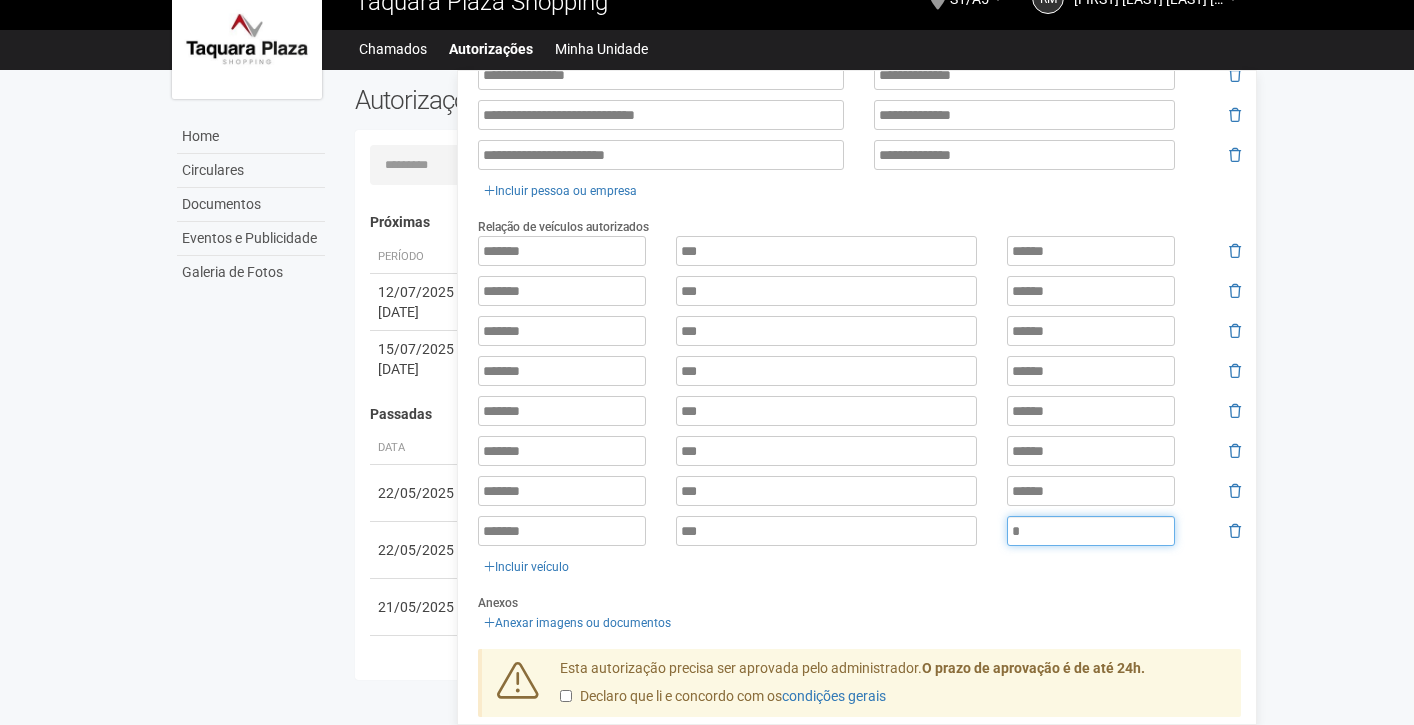 click on "*" at bounding box center [1091, 531] 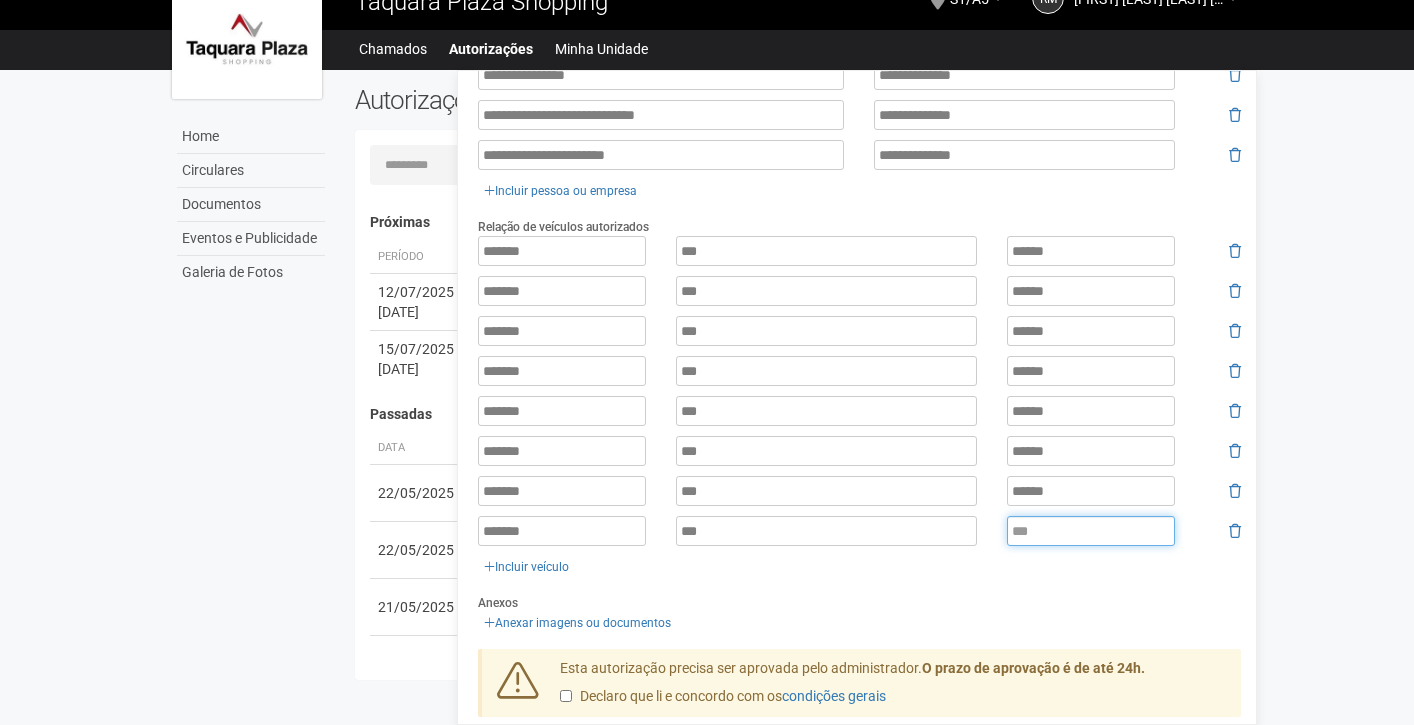 paste on "******" 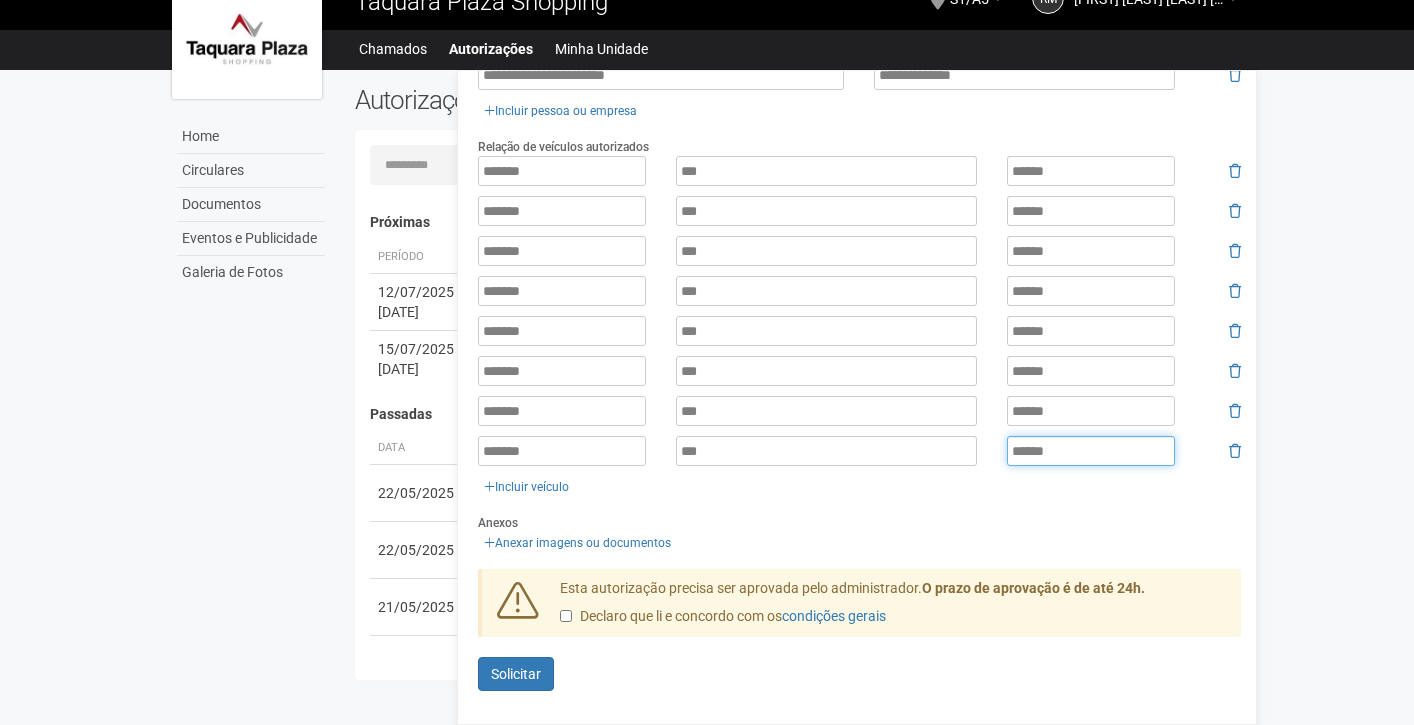scroll, scrollTop: 945, scrollLeft: 0, axis: vertical 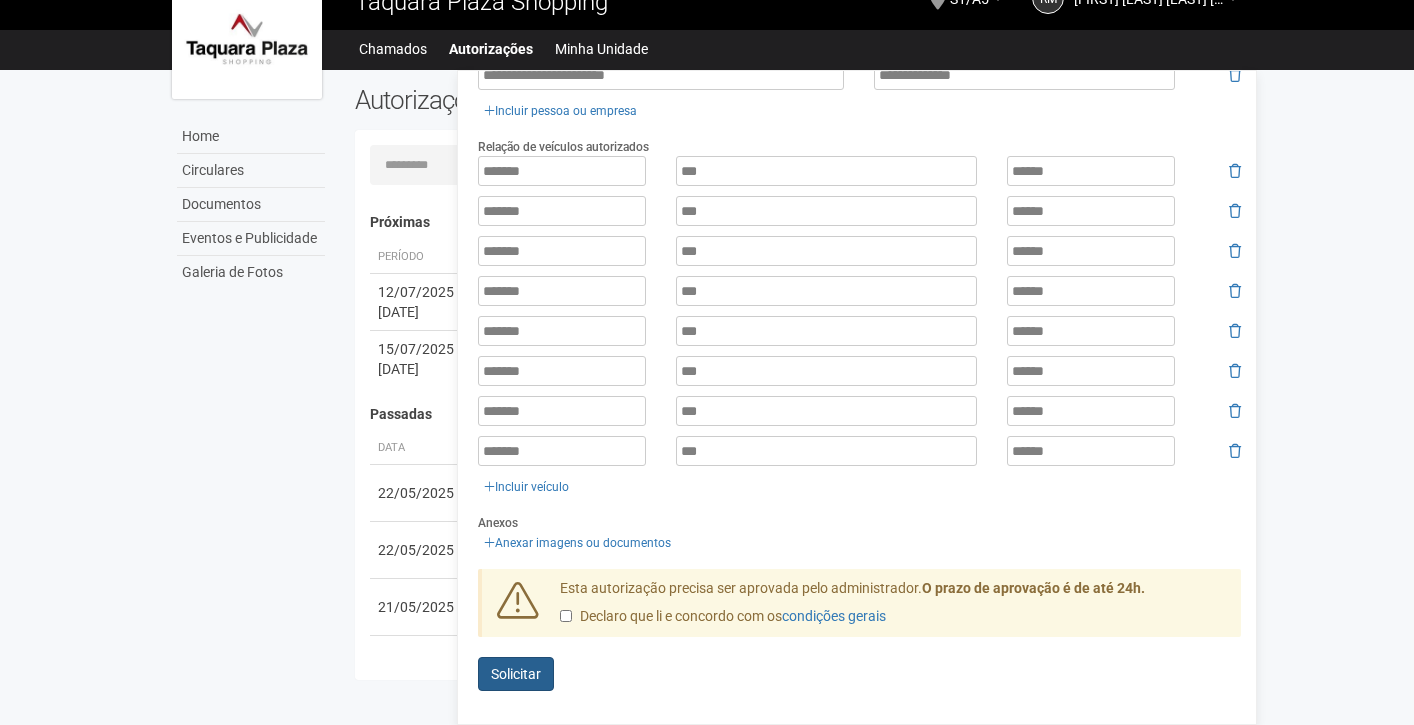 click on "Enviando...
Solicitar" at bounding box center (516, 674) 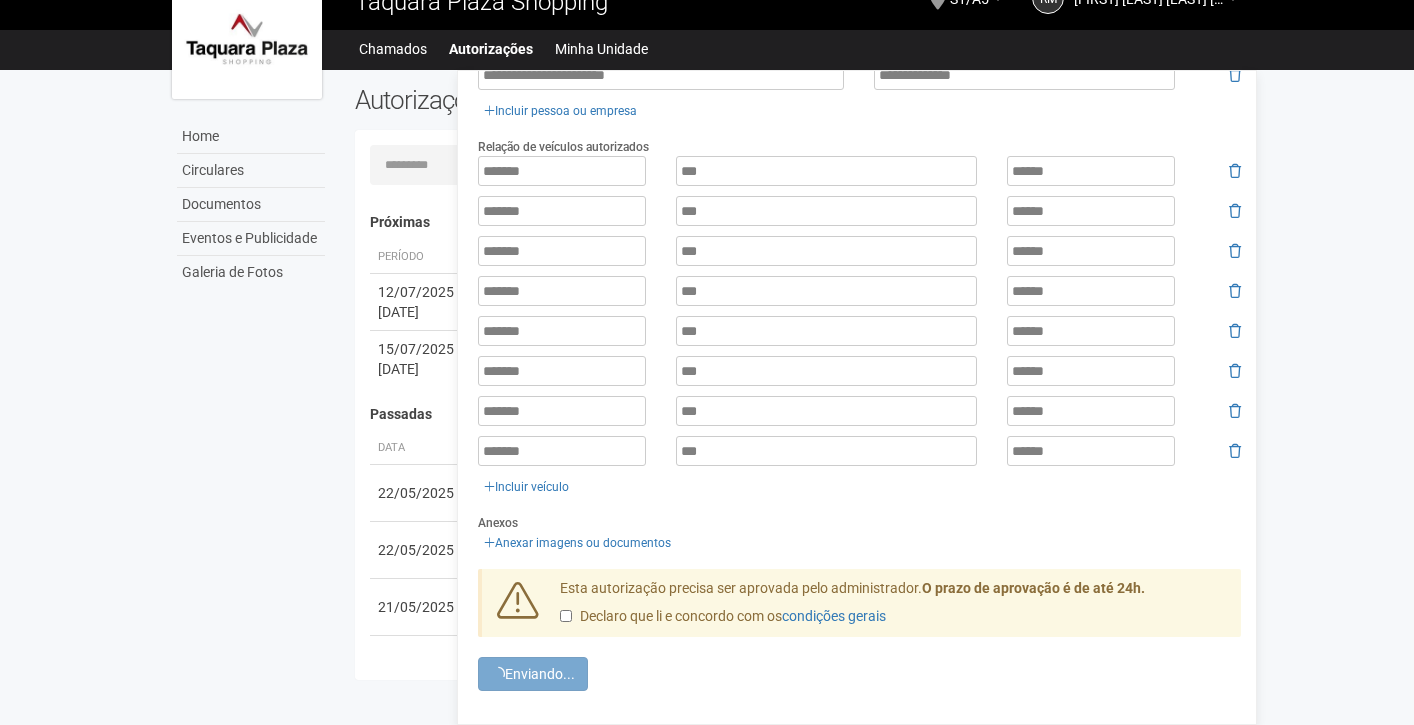 scroll, scrollTop: 0, scrollLeft: 0, axis: both 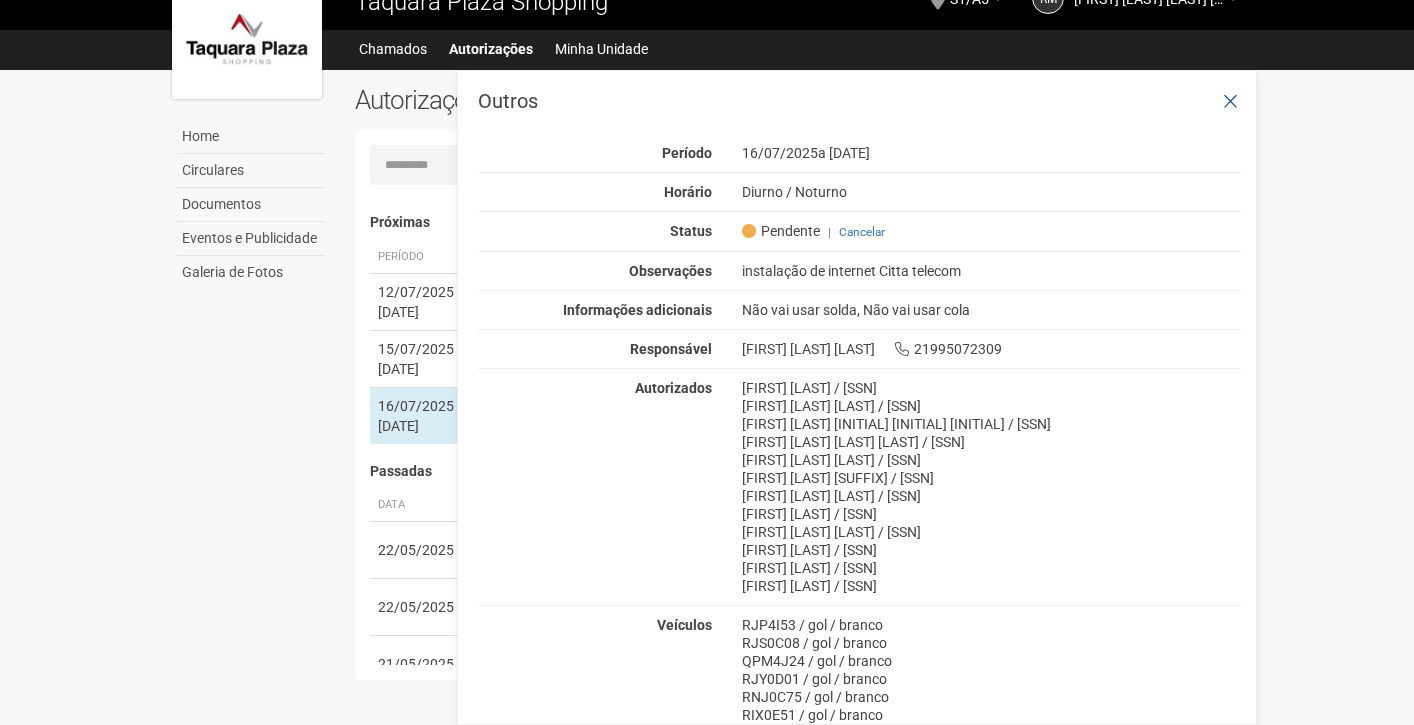 click at bounding box center (1230, 102) 